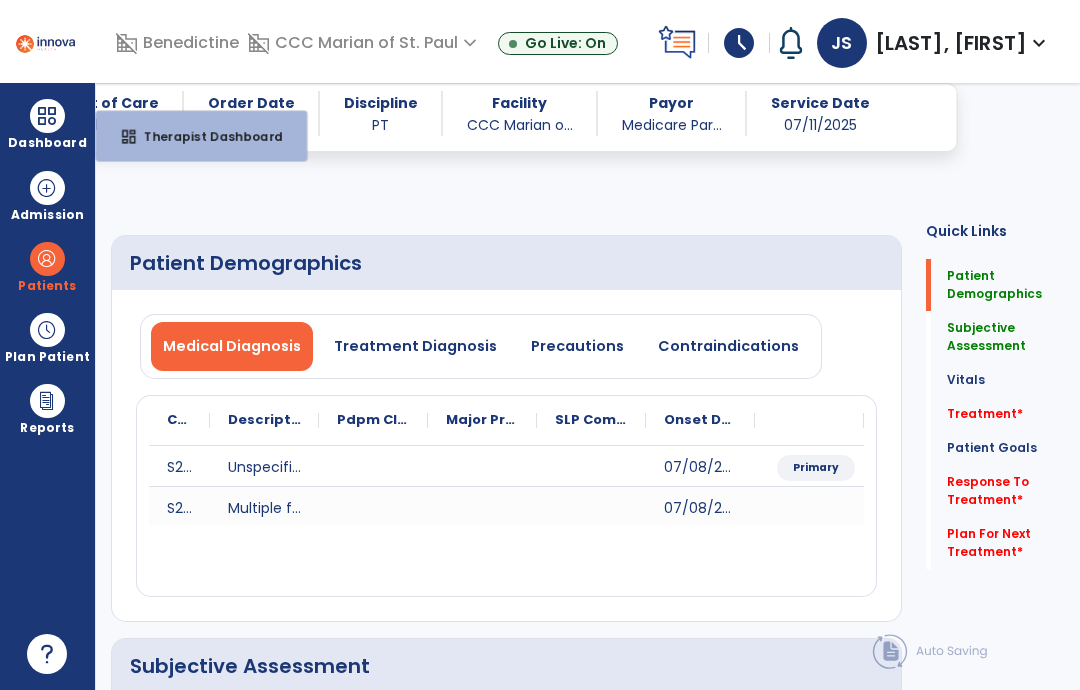 select on "*" 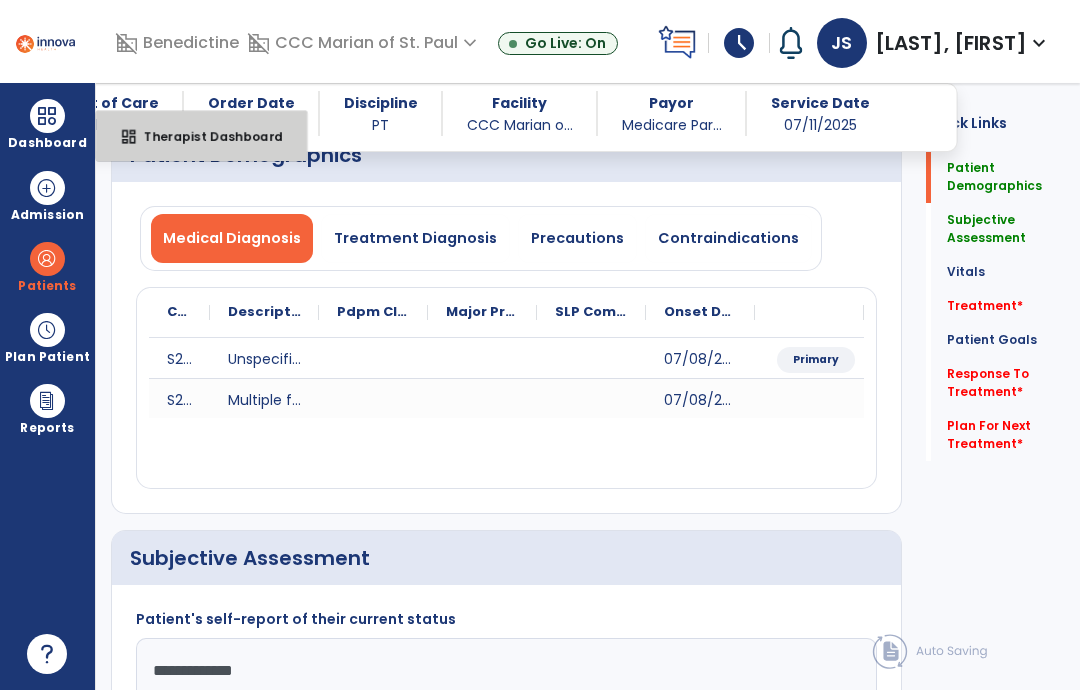 click on "Therapist Dashboard" at bounding box center (205, 136) 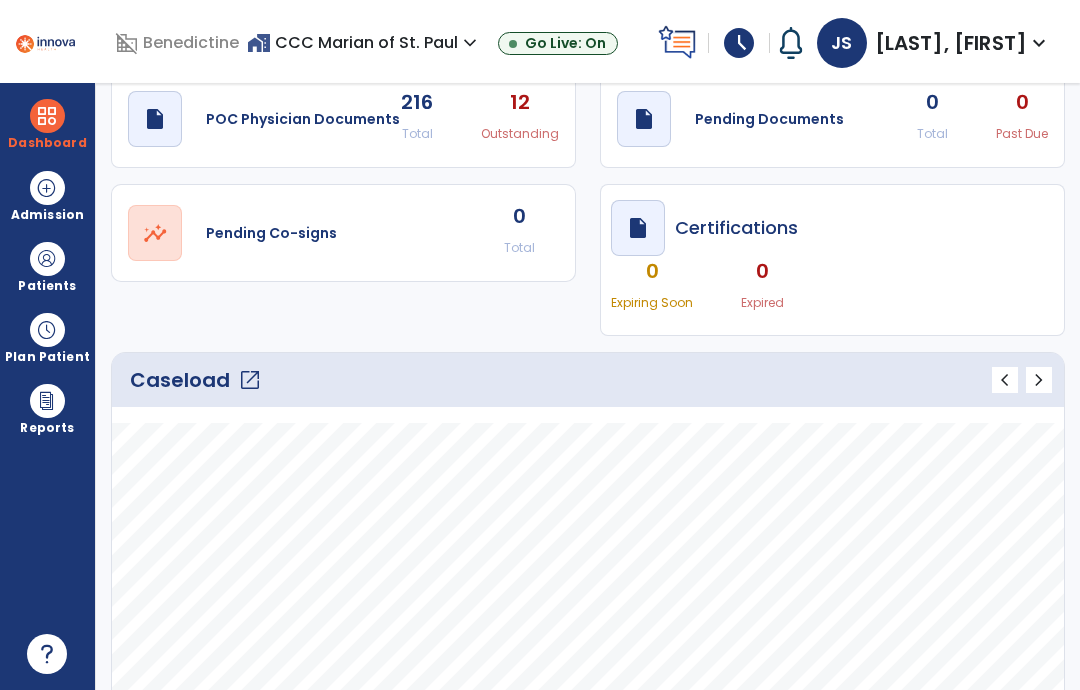 scroll, scrollTop: 70, scrollLeft: 0, axis: vertical 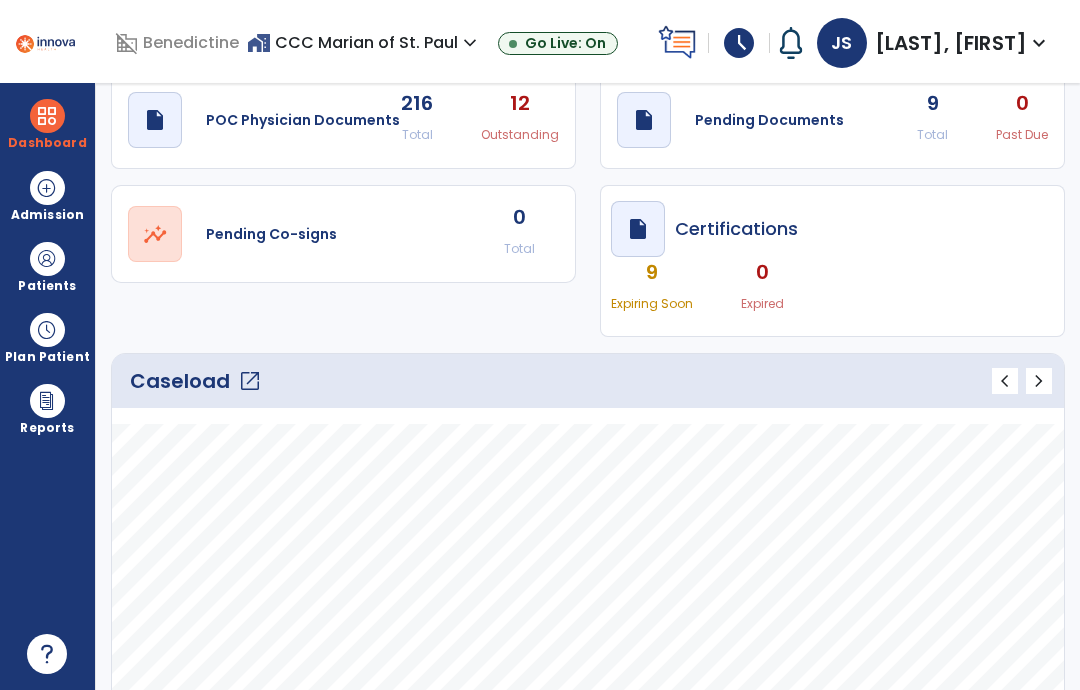 click on "Caseload   open_in_new" 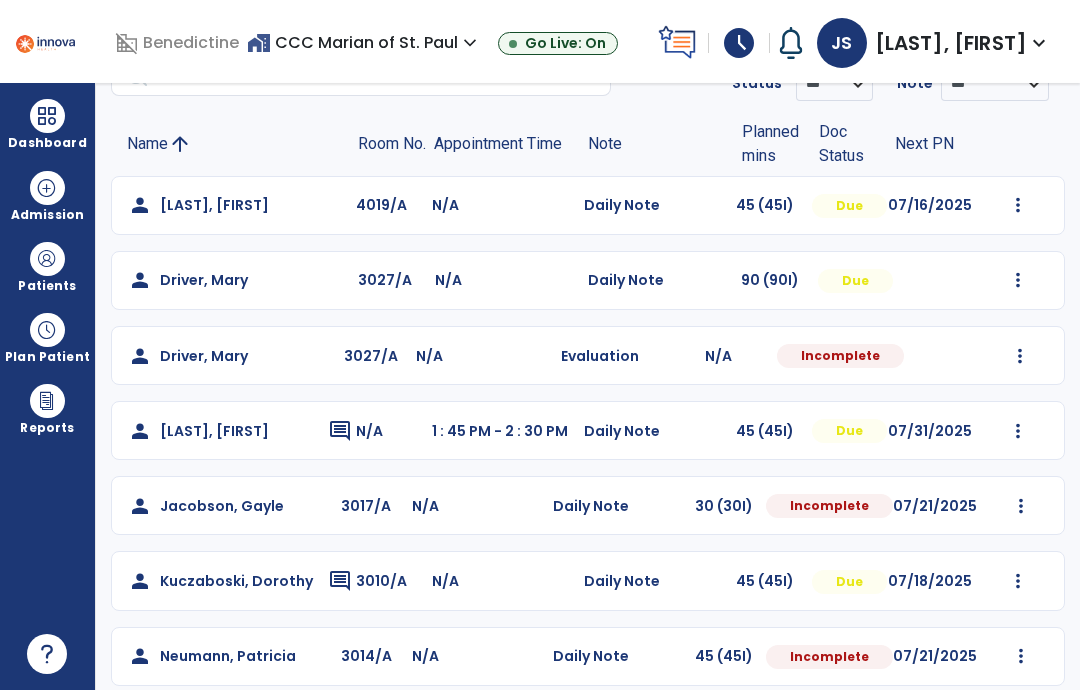scroll, scrollTop: 113, scrollLeft: 0, axis: vertical 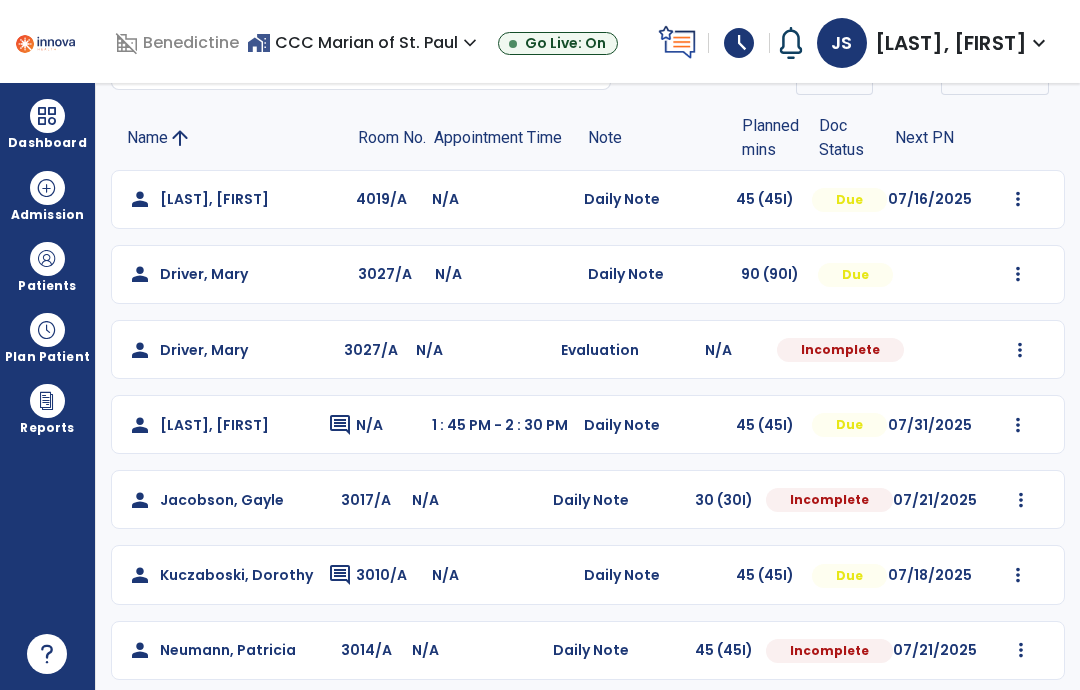click at bounding box center (1018, 199) 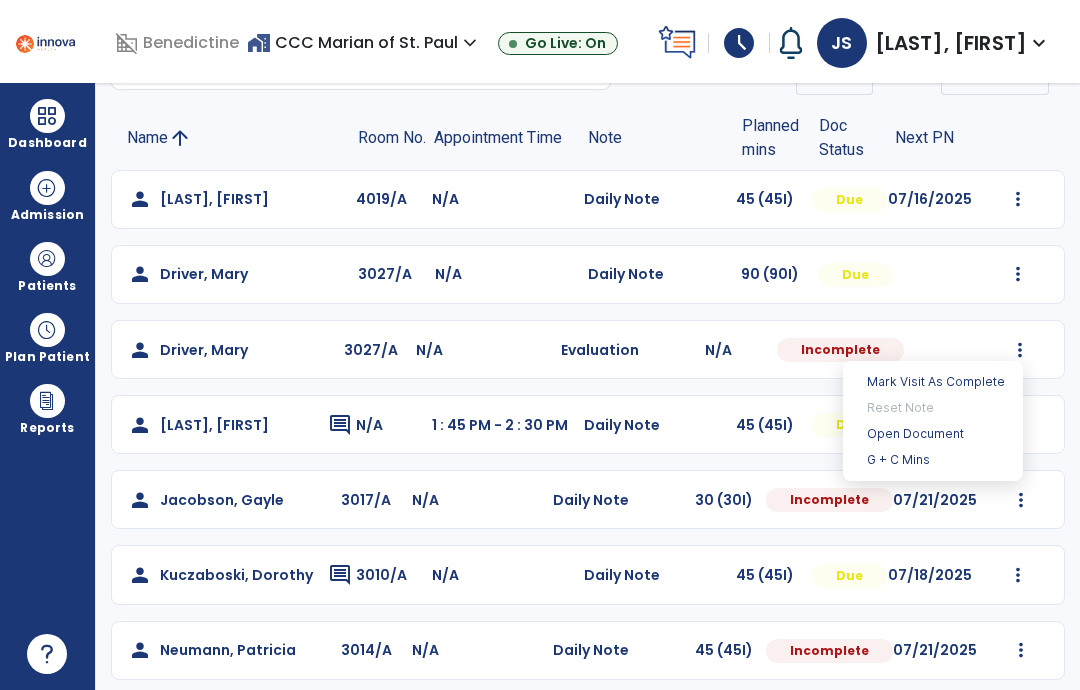 click on "Open Document" at bounding box center (933, 434) 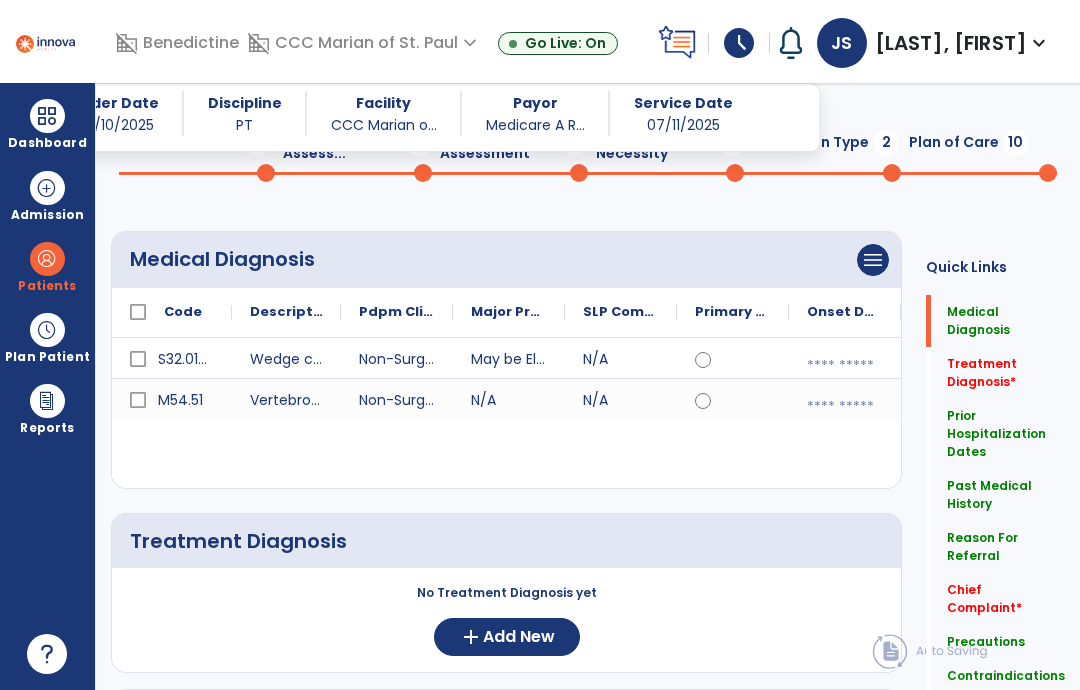 scroll, scrollTop: 388, scrollLeft: 0, axis: vertical 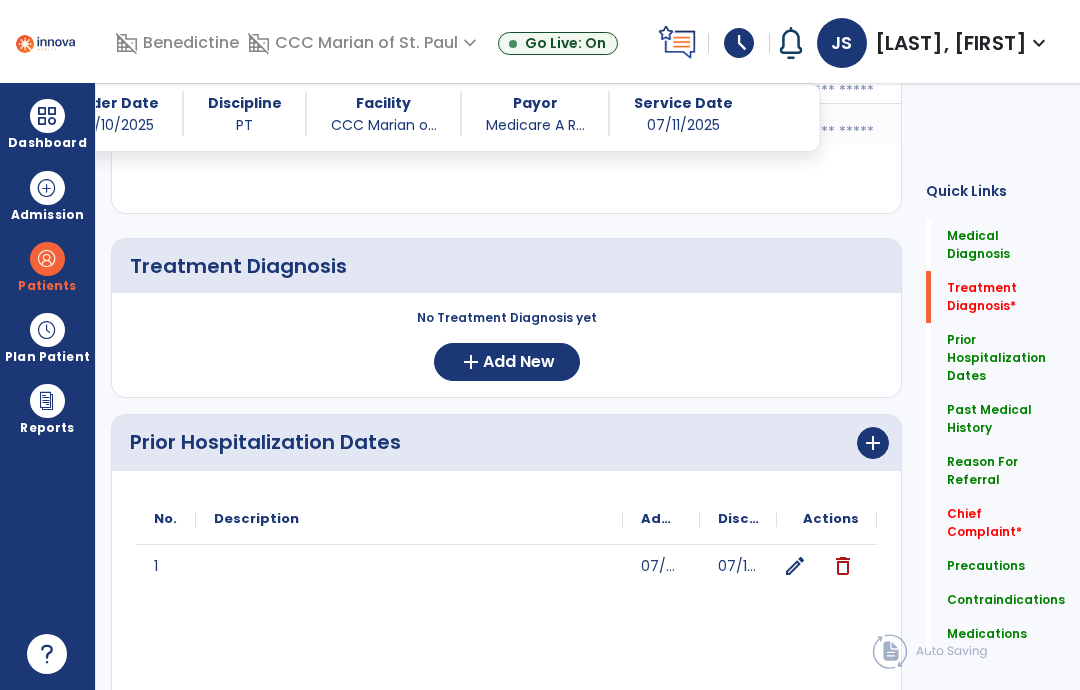 click on "add  Add New" 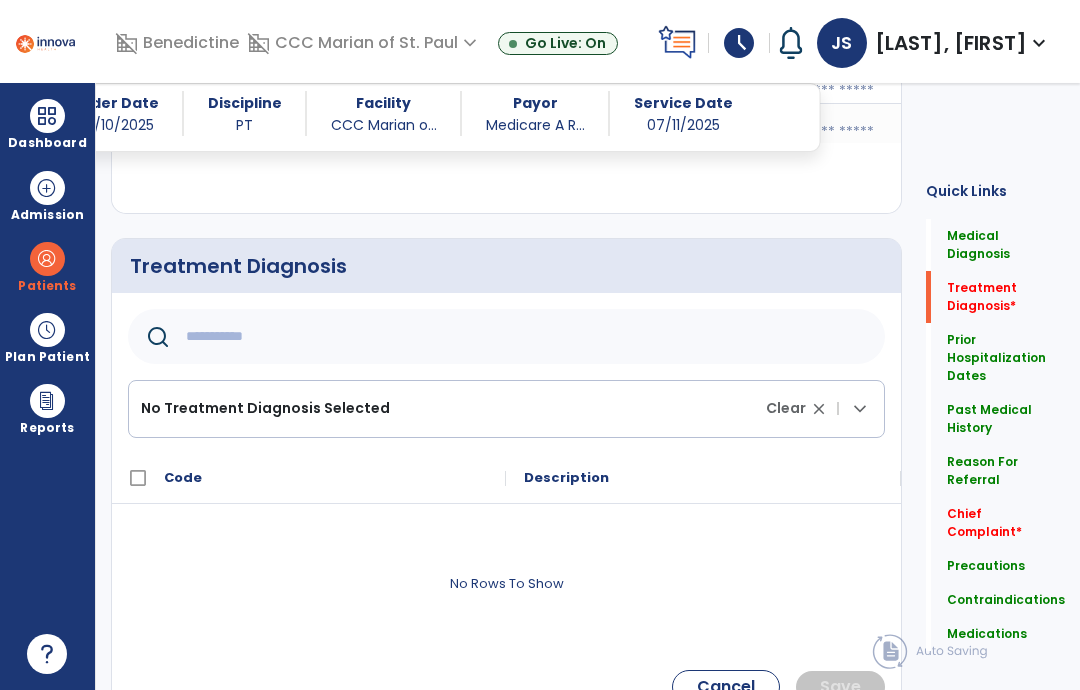 click 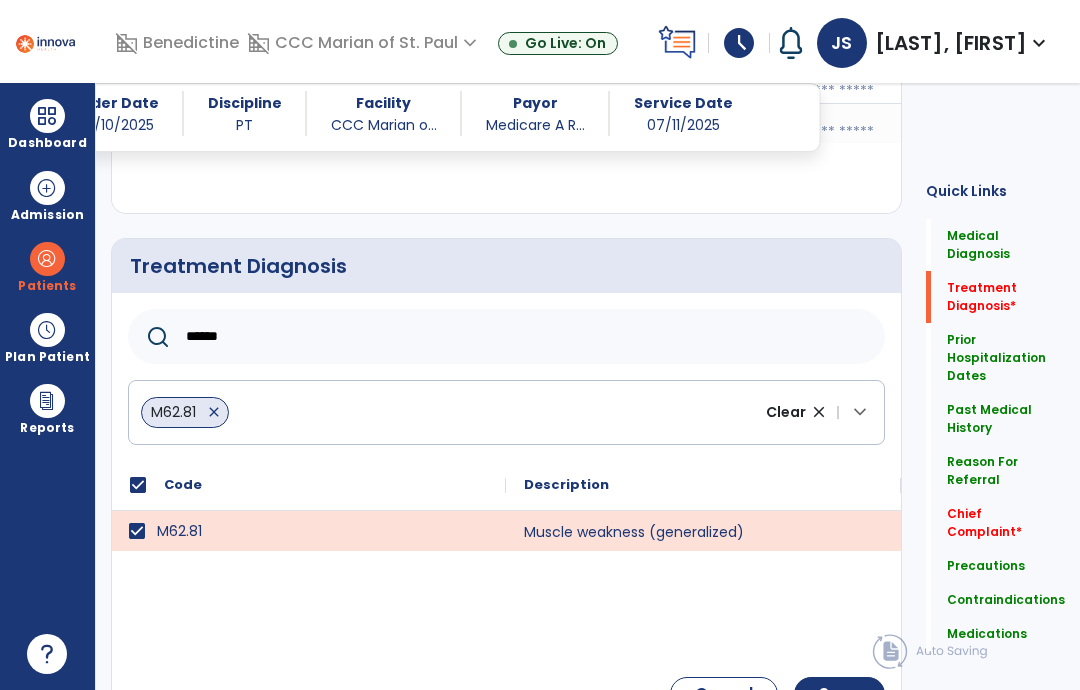 click on "******" 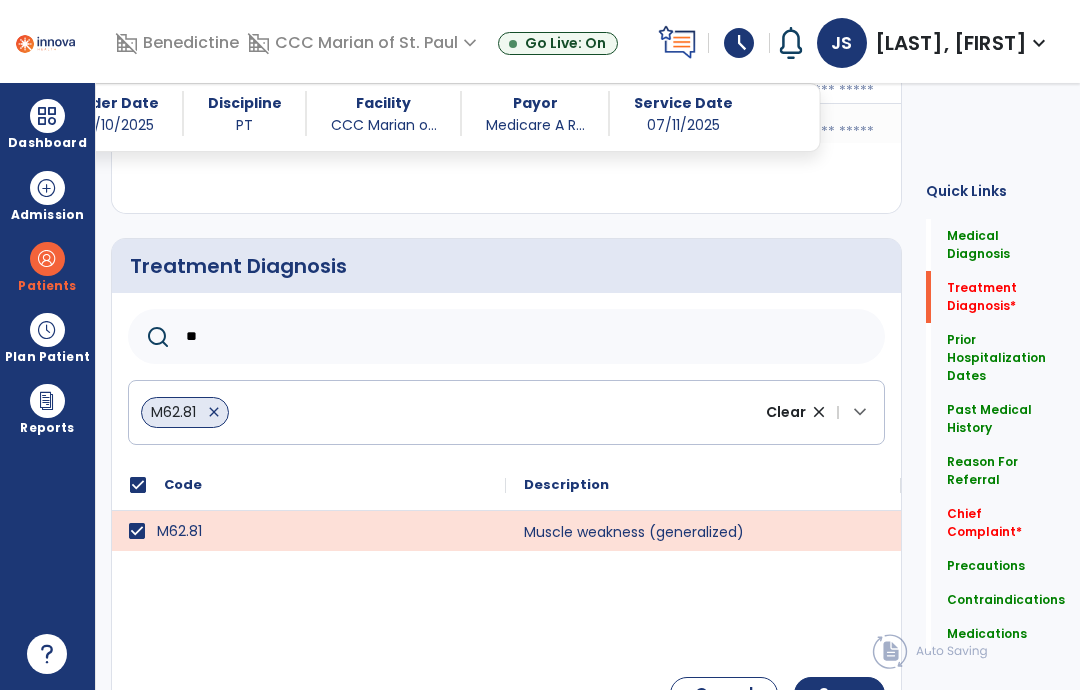 type on "*" 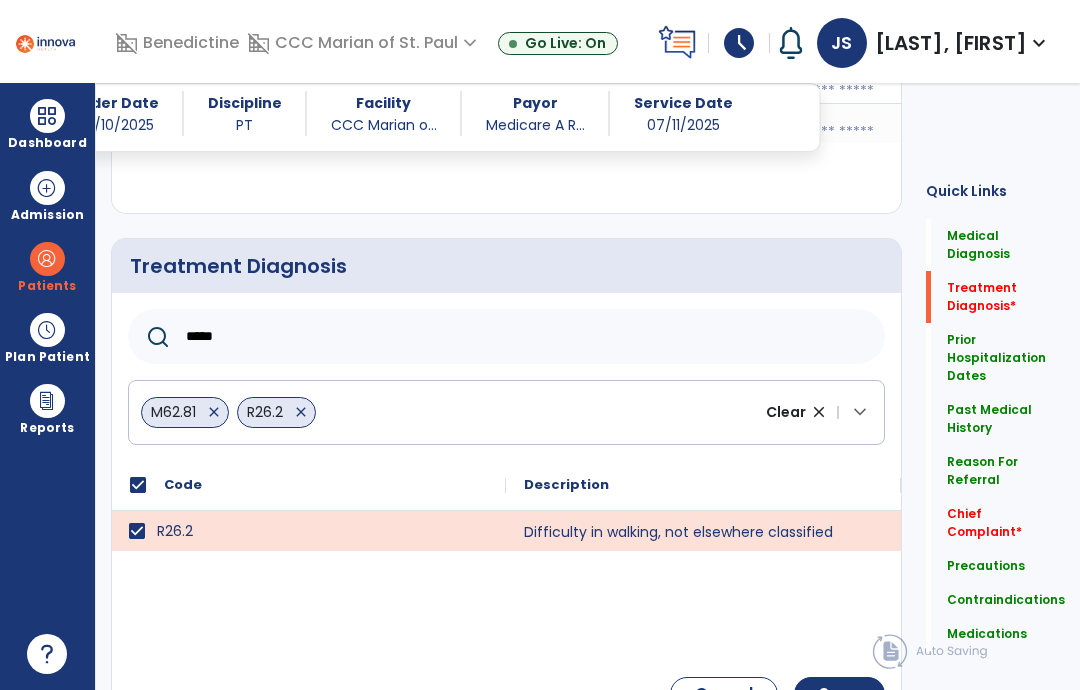 click on "*****" 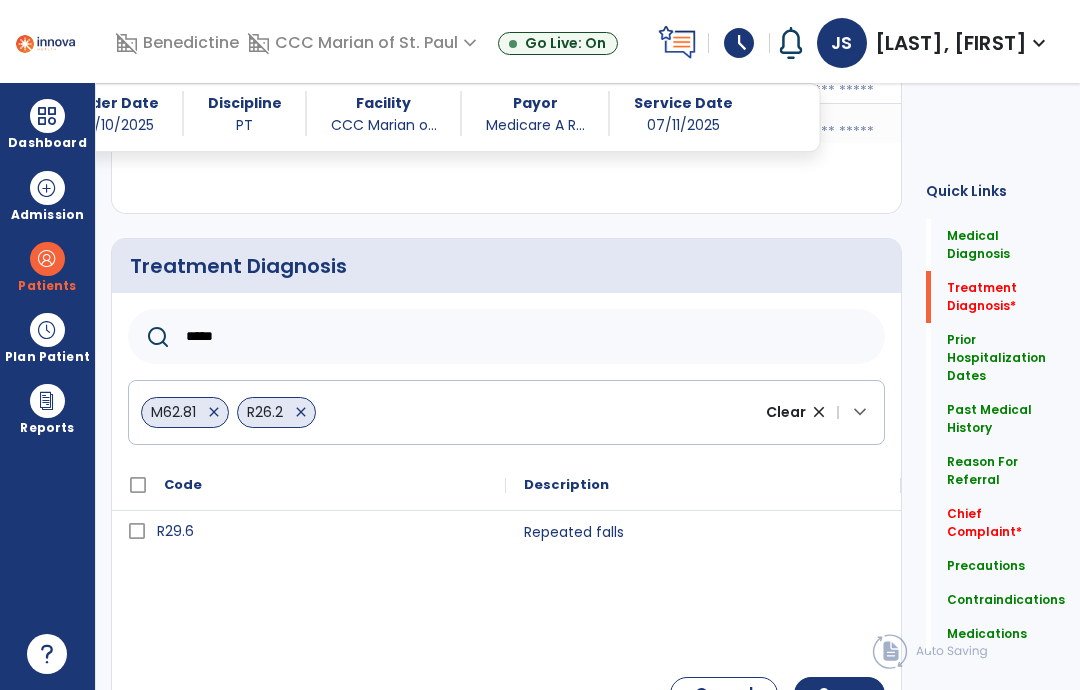 type on "*****" 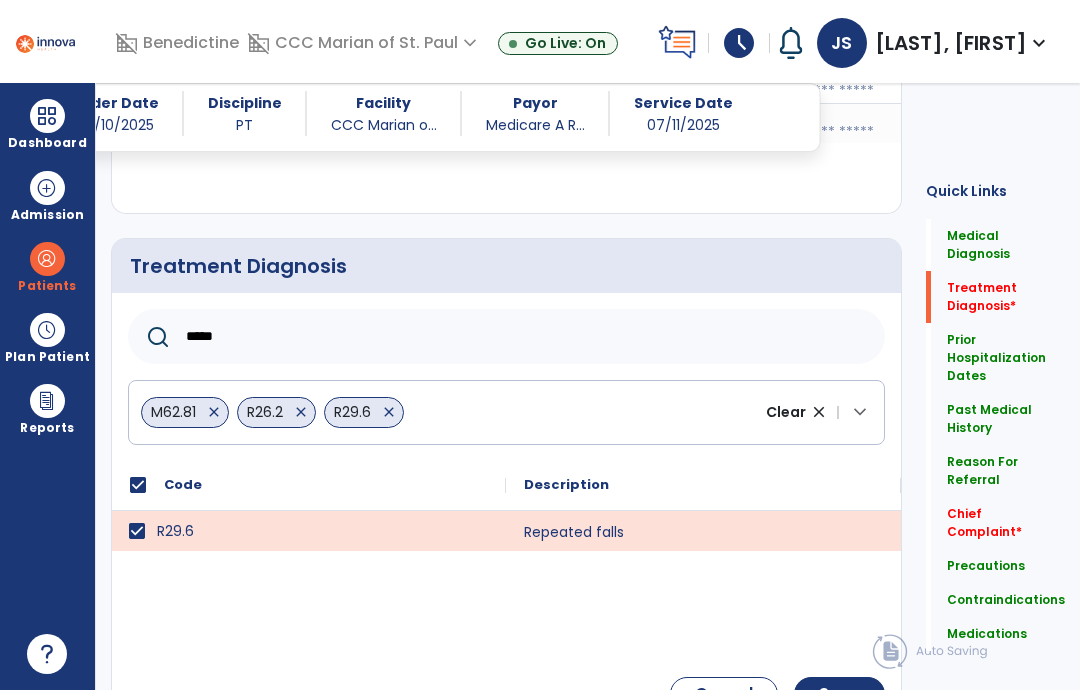 scroll, scrollTop: 561, scrollLeft: 0, axis: vertical 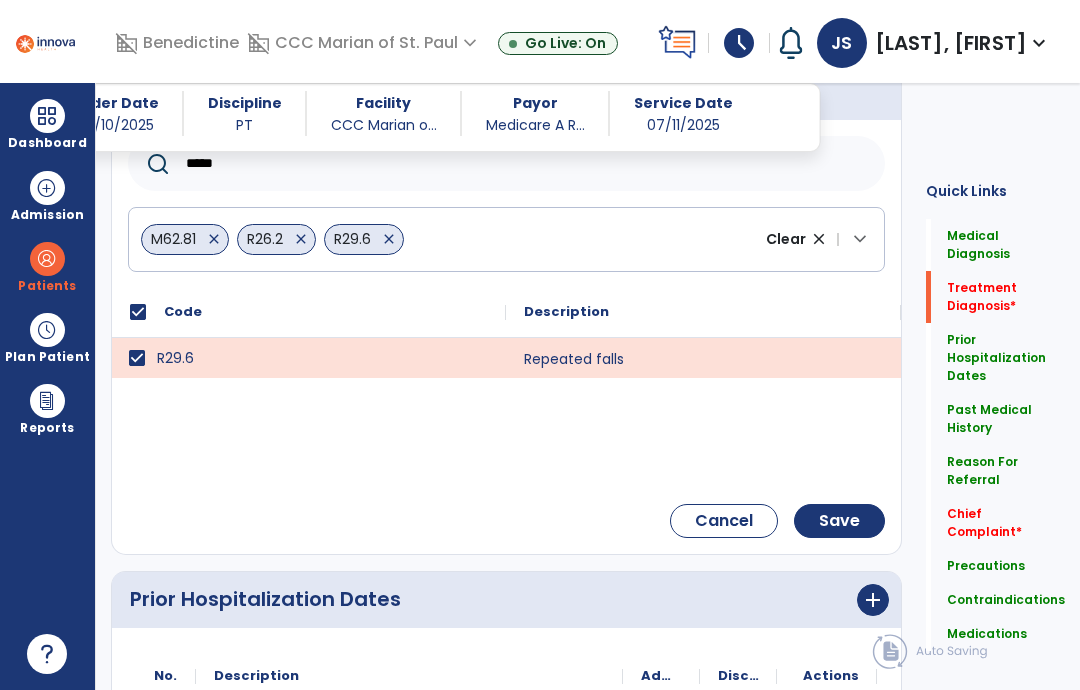 click on "Save" 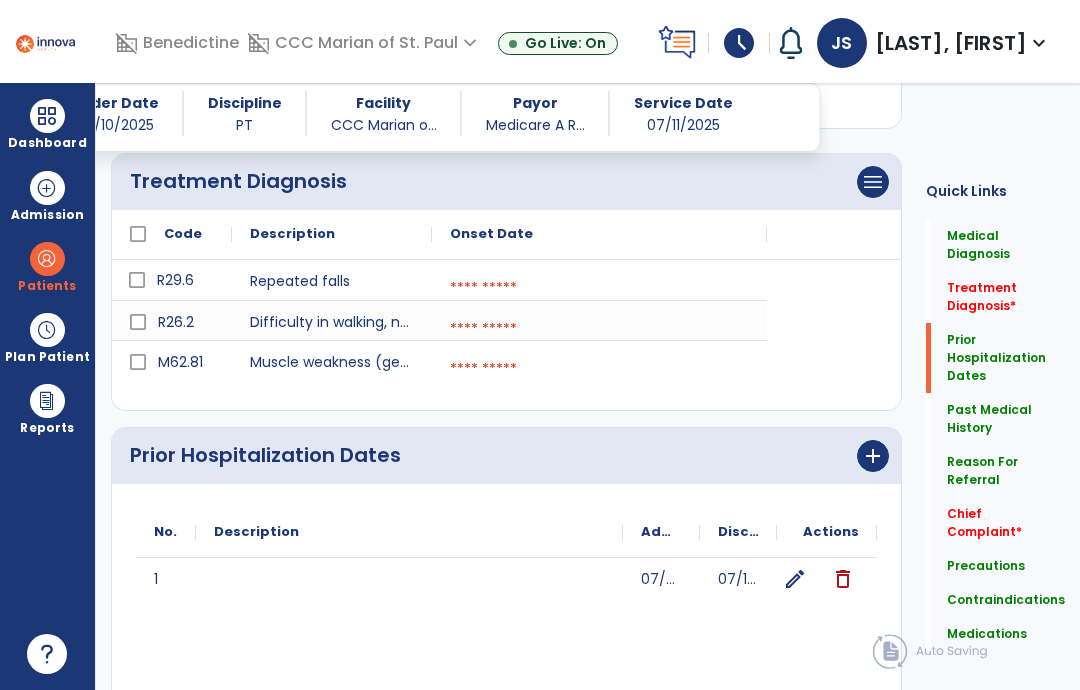 scroll, scrollTop: 475, scrollLeft: 0, axis: vertical 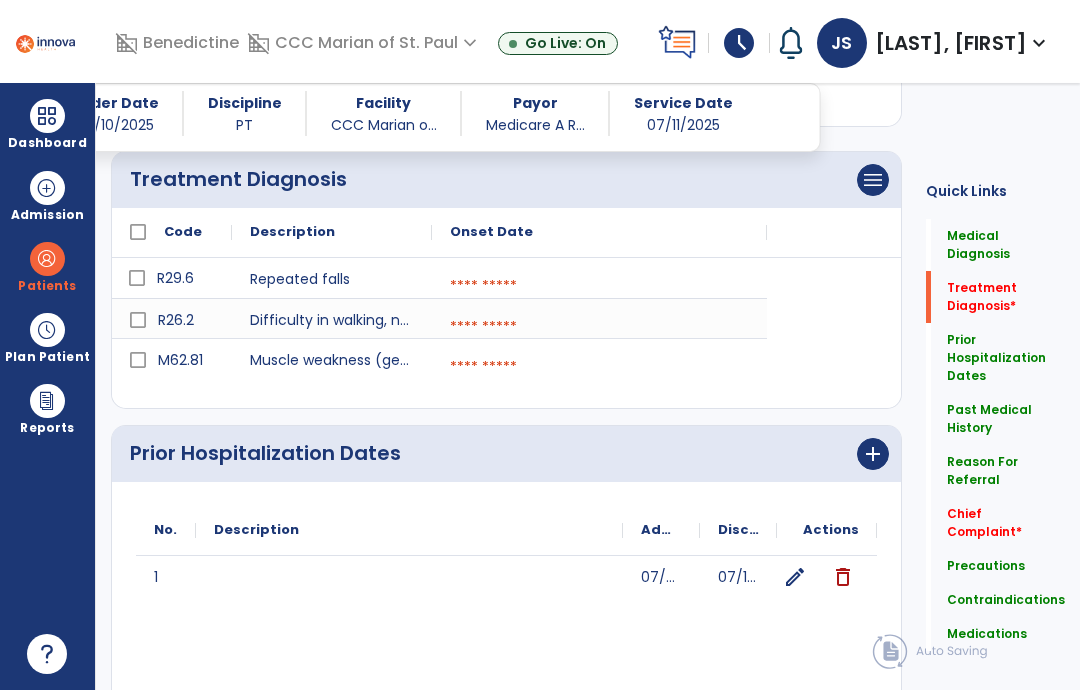 click at bounding box center (599, 286) 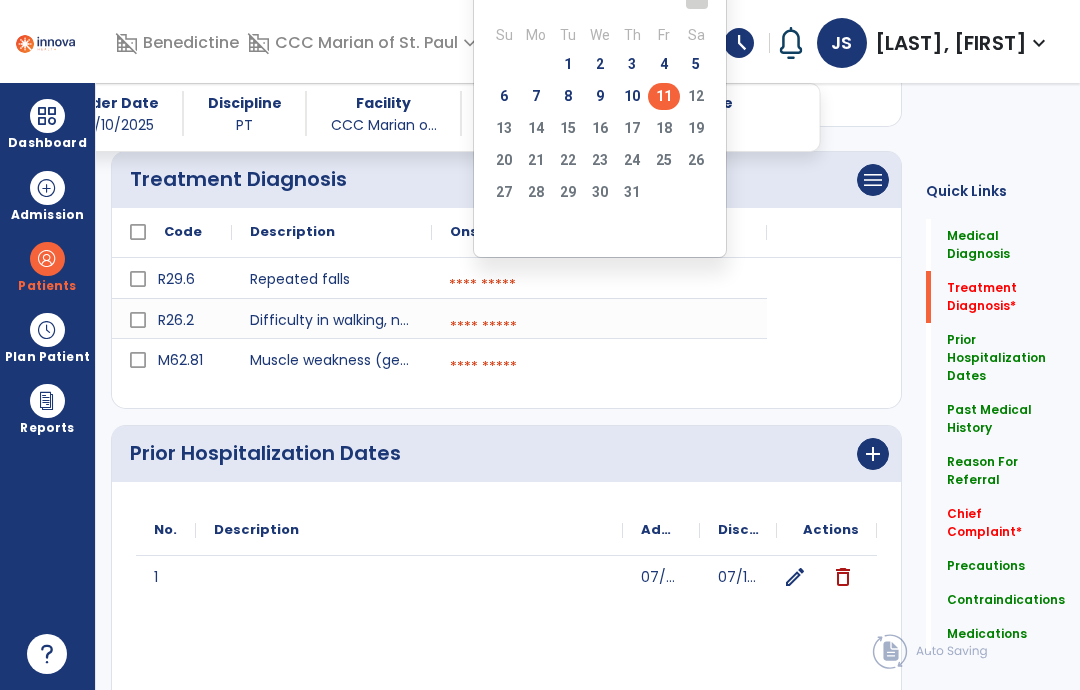 click on "11" 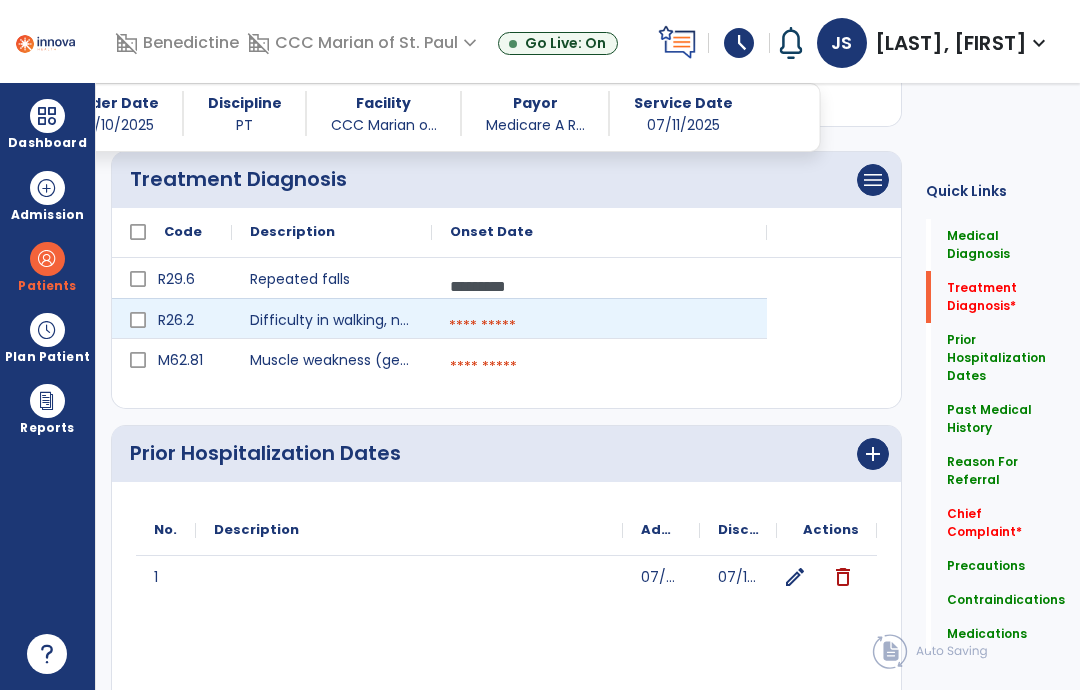 click at bounding box center (599, 326) 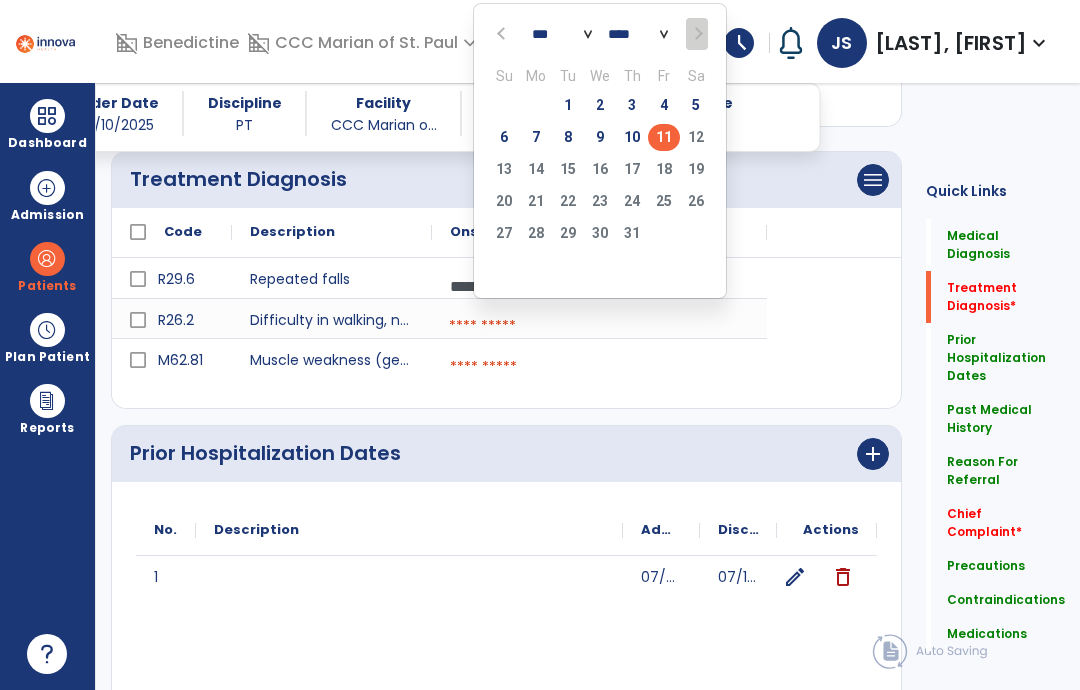 click on "11" 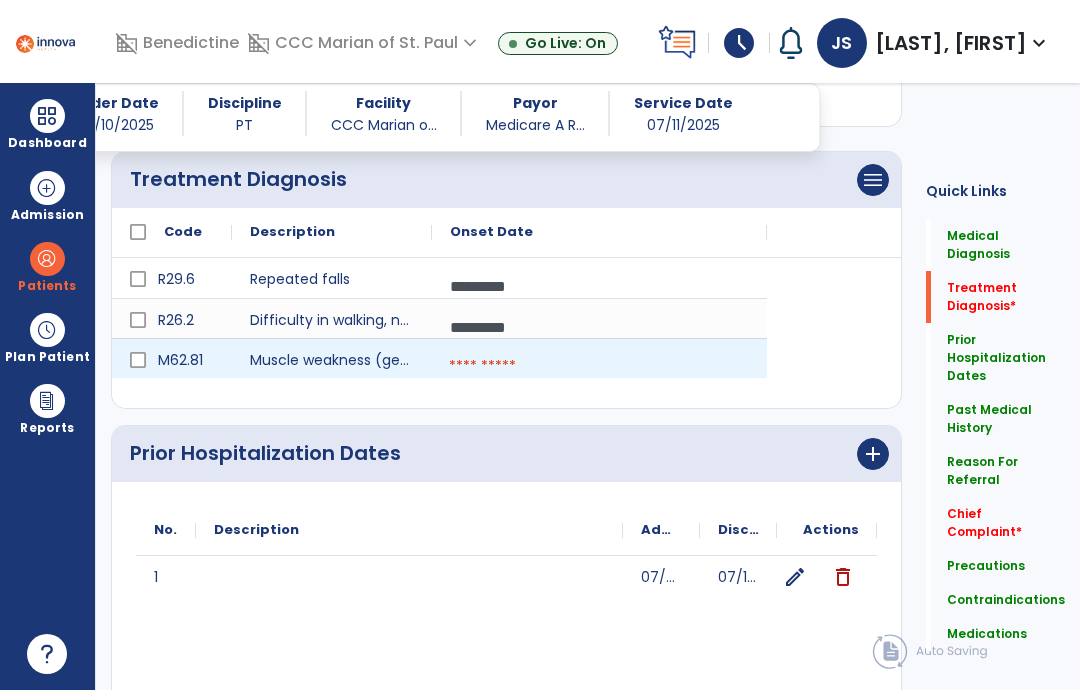 click at bounding box center (599, 366) 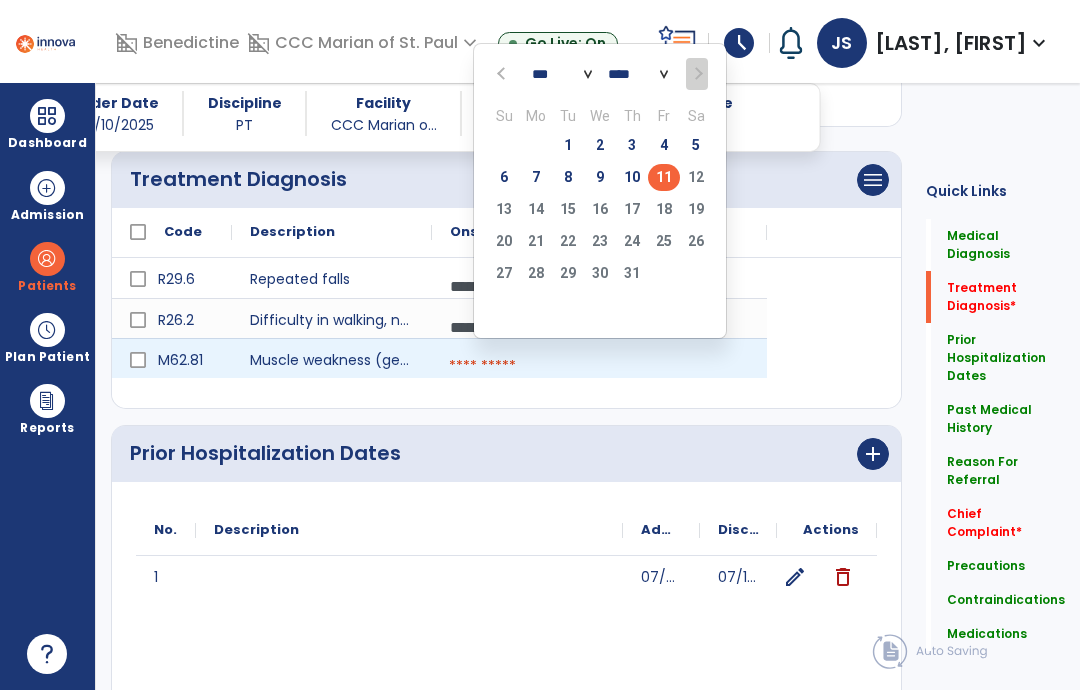 click on "11" 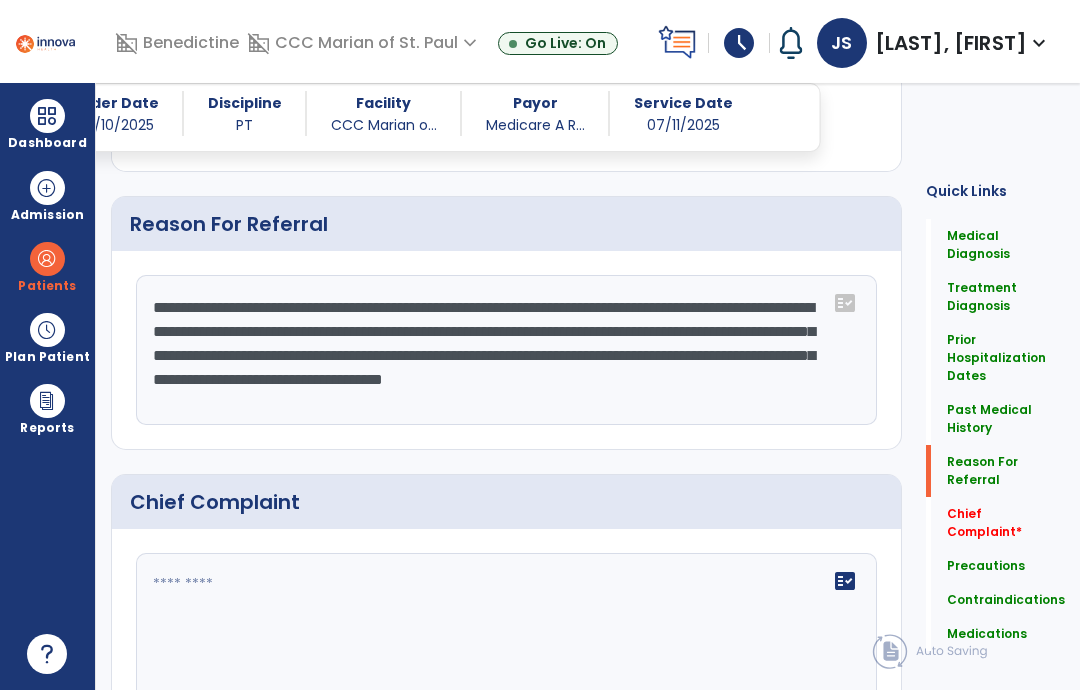 scroll, scrollTop: 1559, scrollLeft: 0, axis: vertical 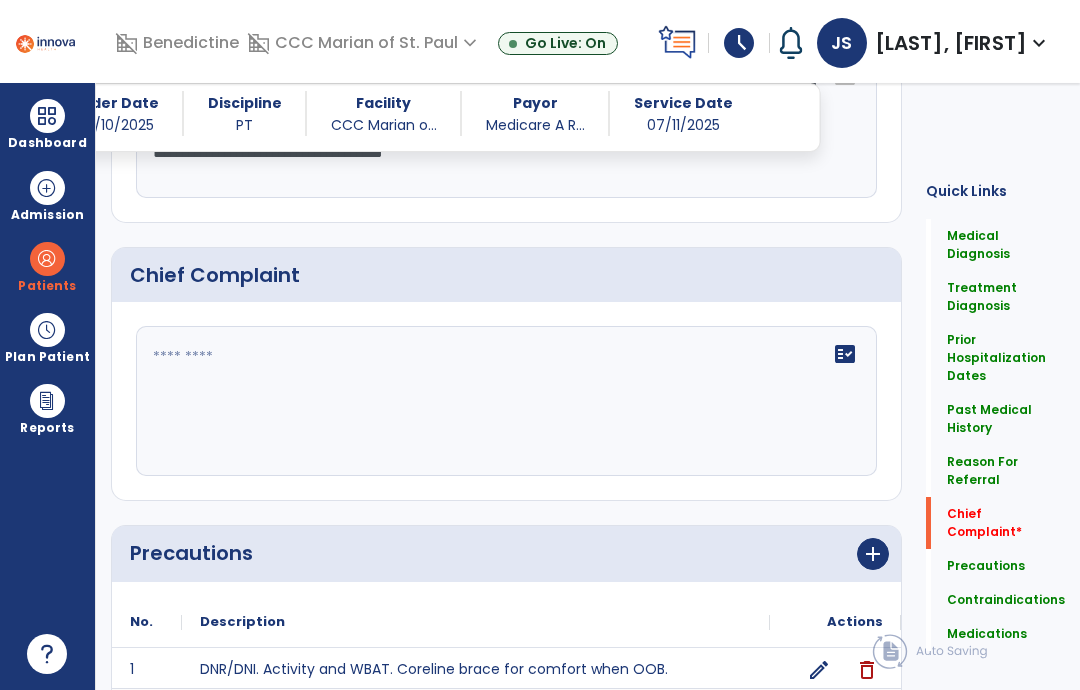 click on "fact_check" 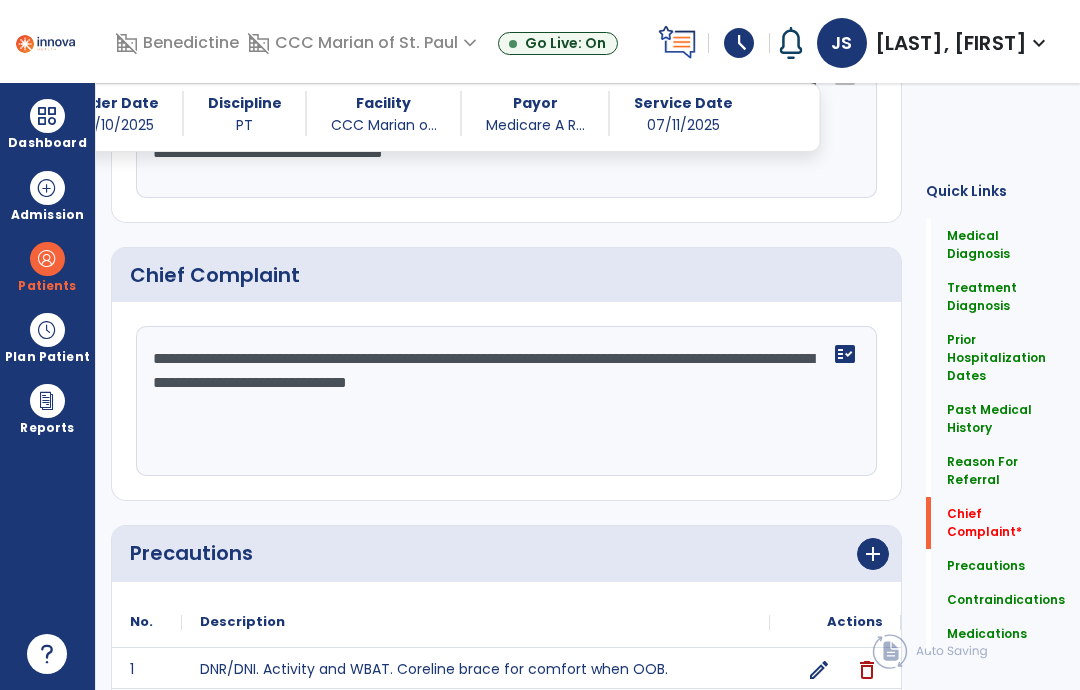 click on "**********" 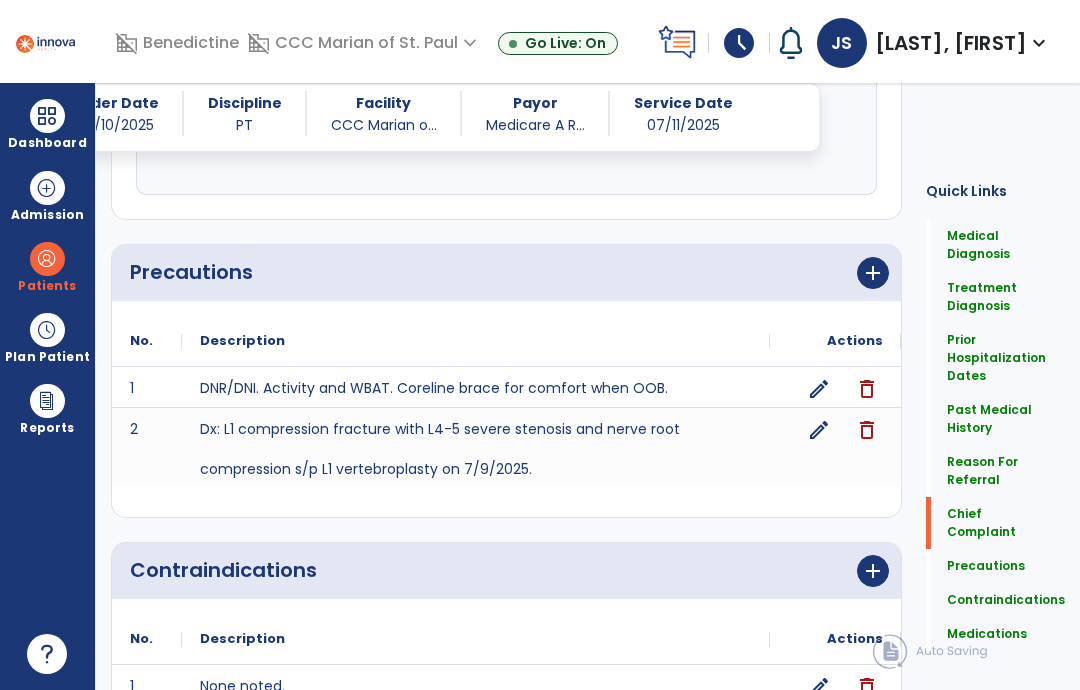 scroll, scrollTop: 1859, scrollLeft: 0, axis: vertical 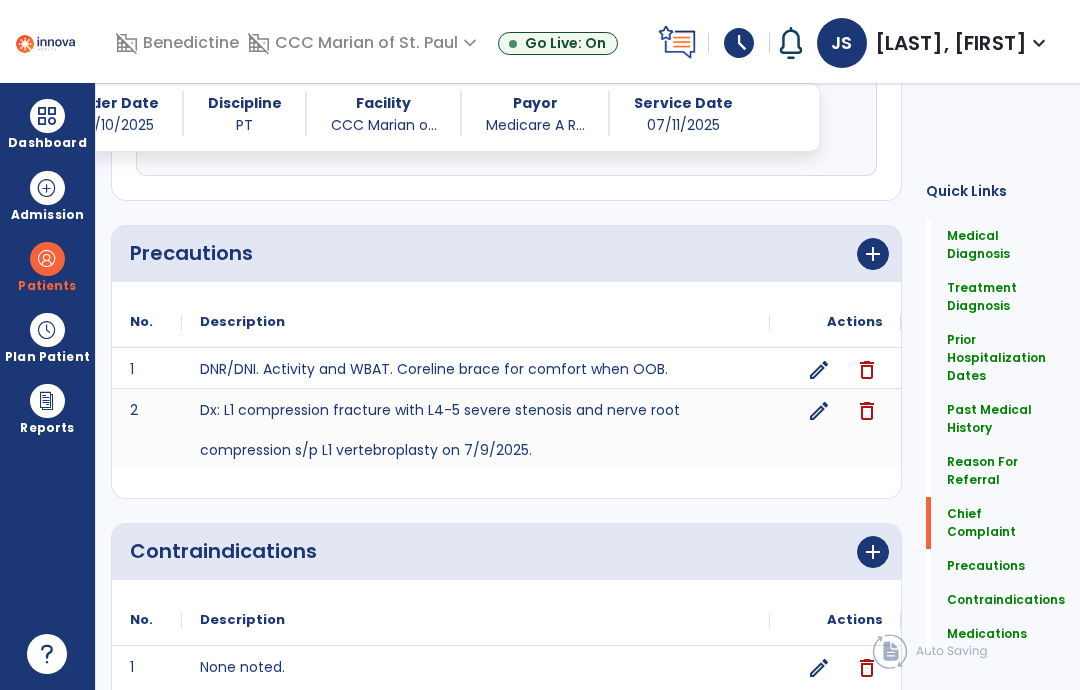 type on "**********" 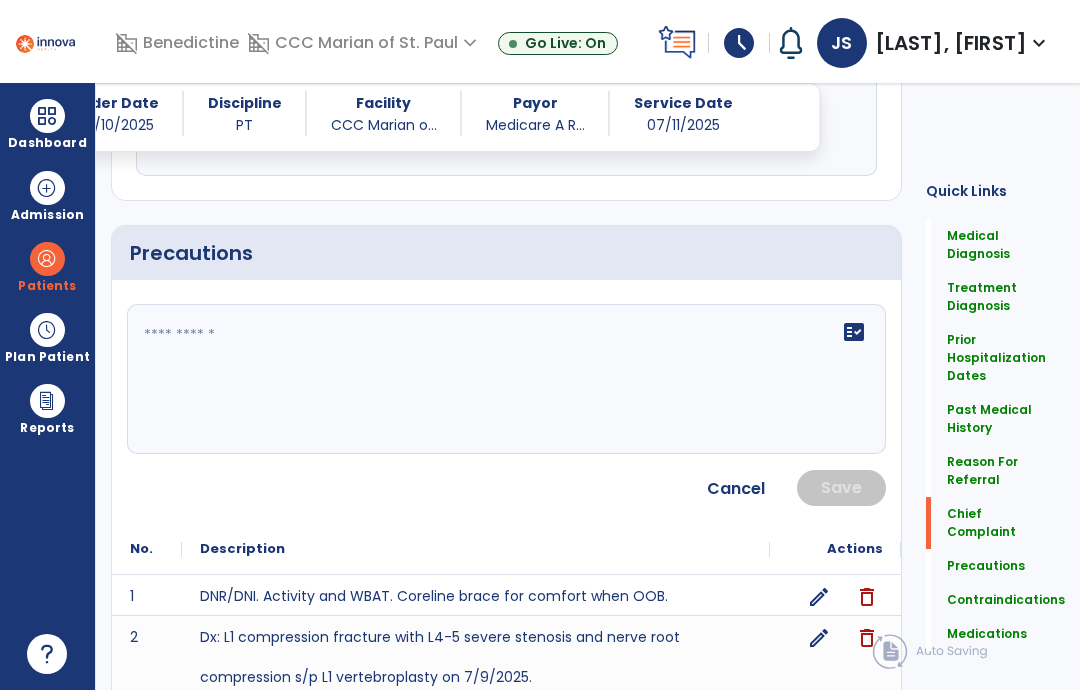 click on "fact_check" 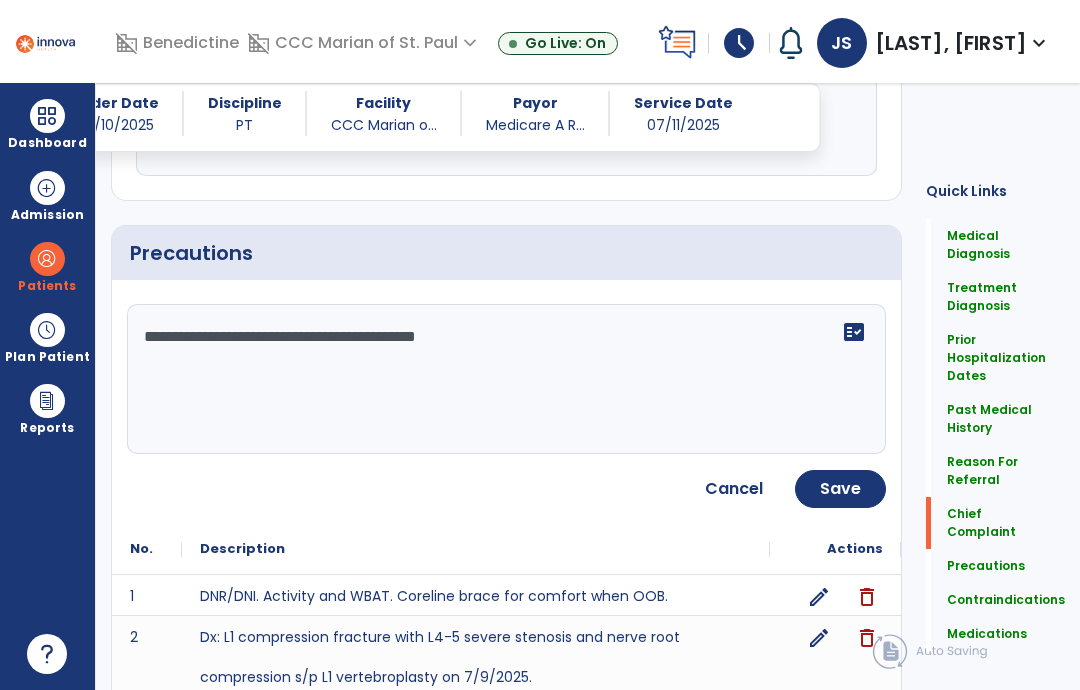 type on "**********" 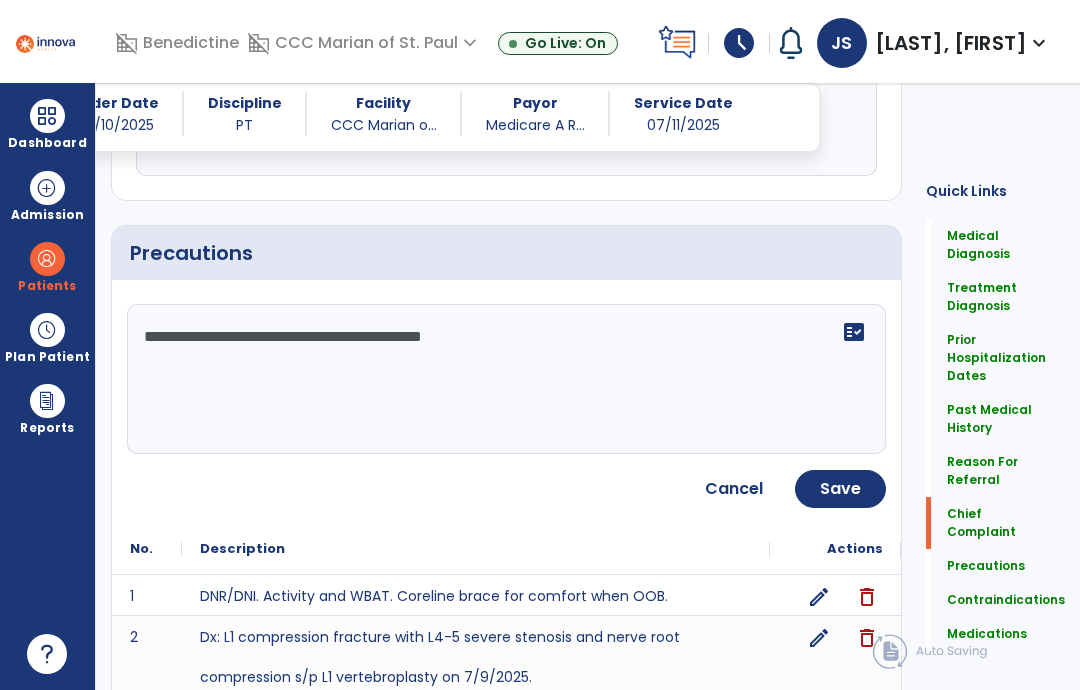 click on "Save" 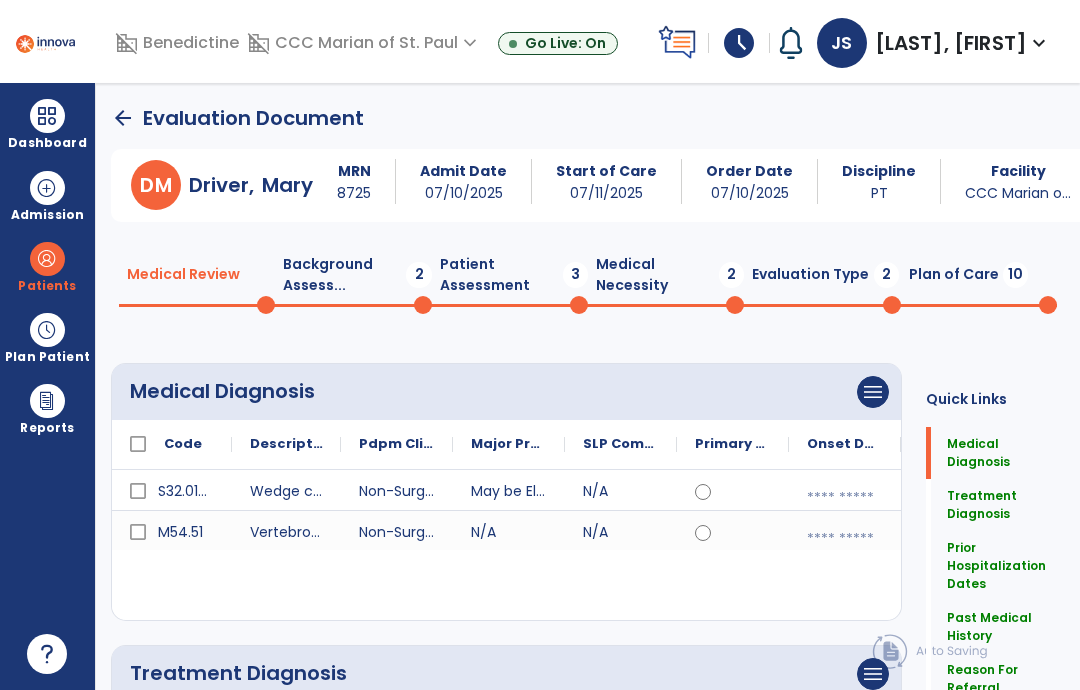 scroll, scrollTop: 0, scrollLeft: 0, axis: both 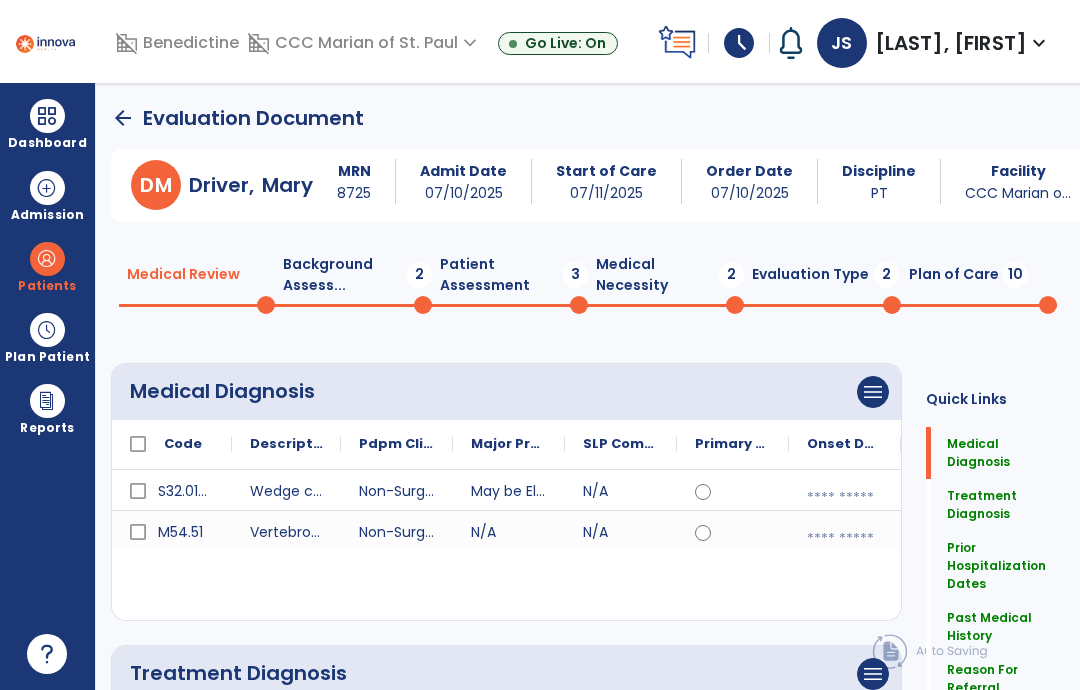 click on "Background Assess...  2" 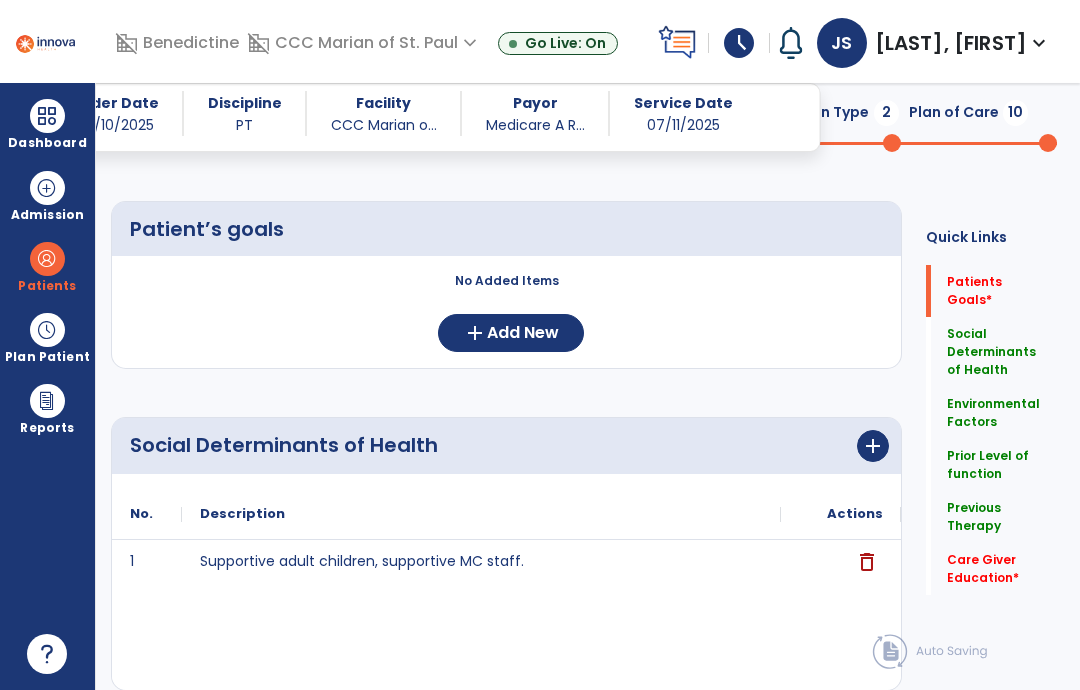 scroll, scrollTop: 142, scrollLeft: 0, axis: vertical 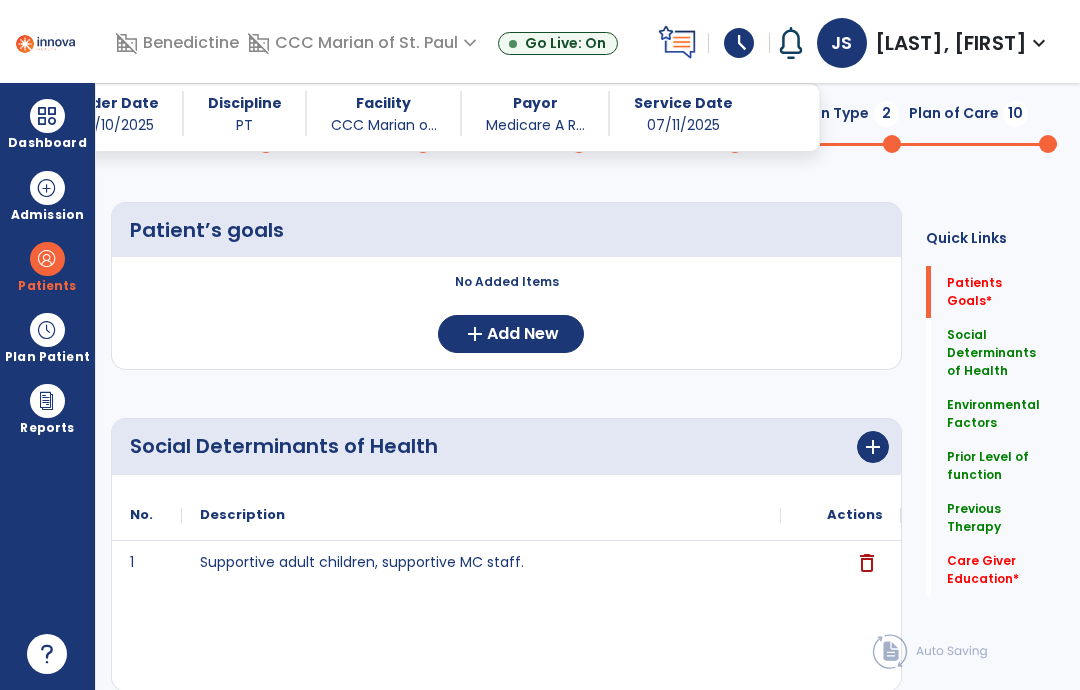 click on "Add New" 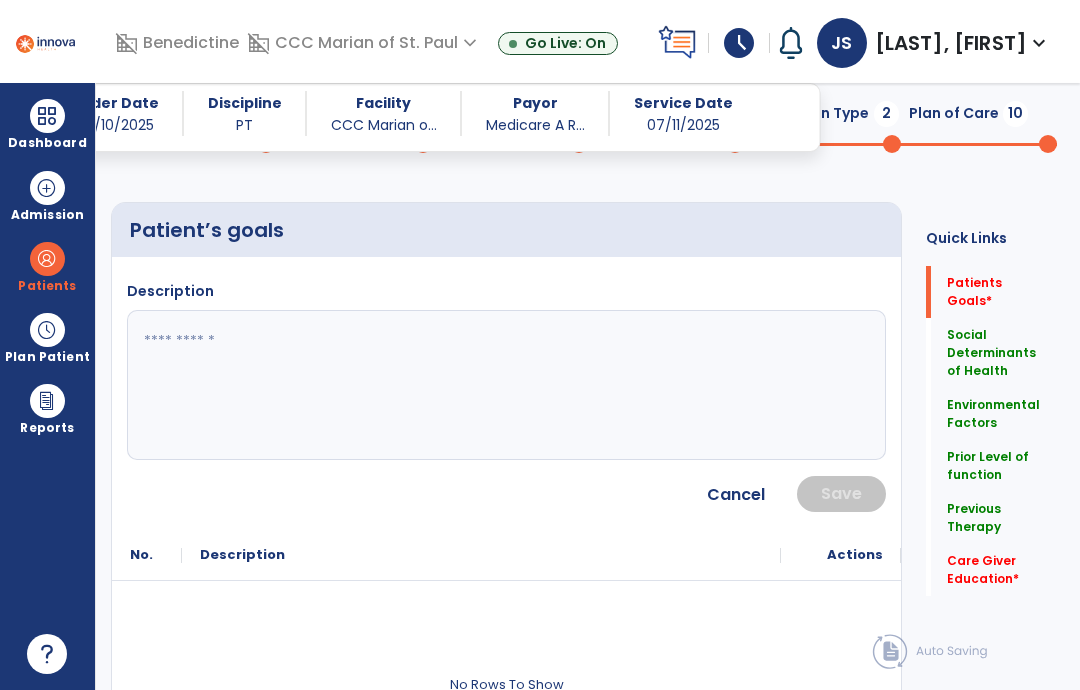 click 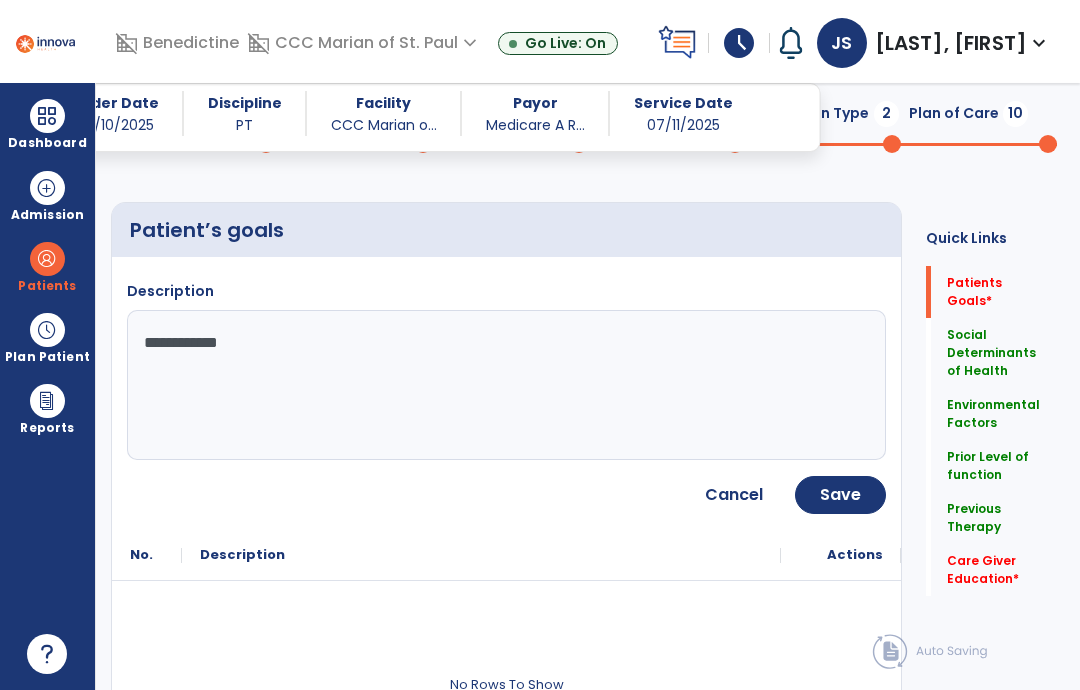 type on "**********" 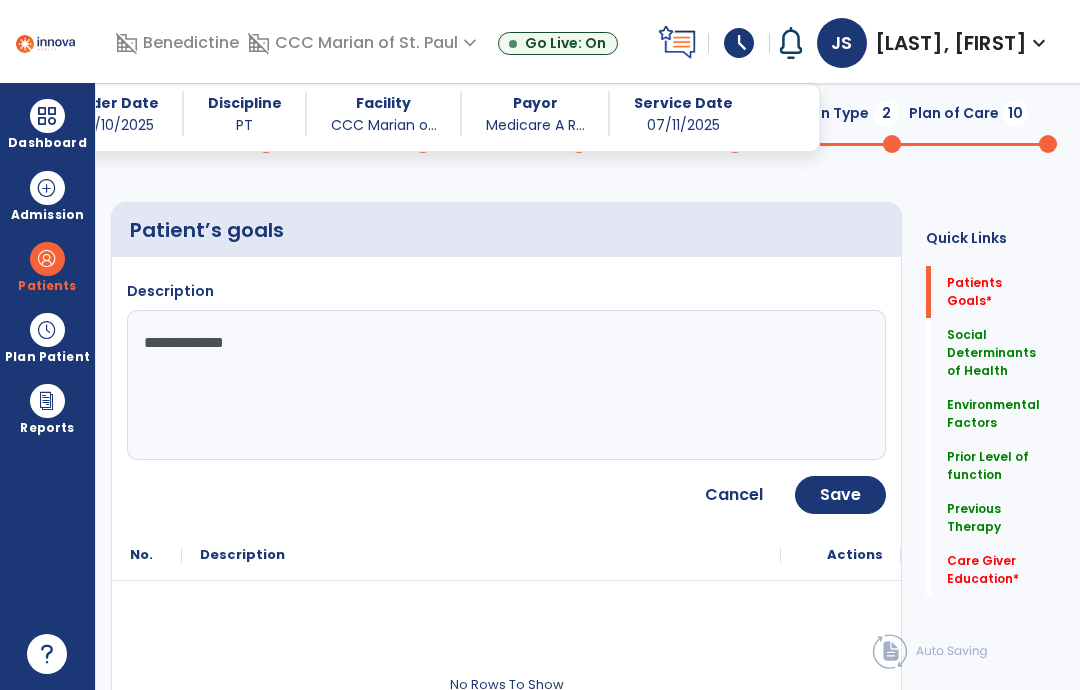 click on "Save" 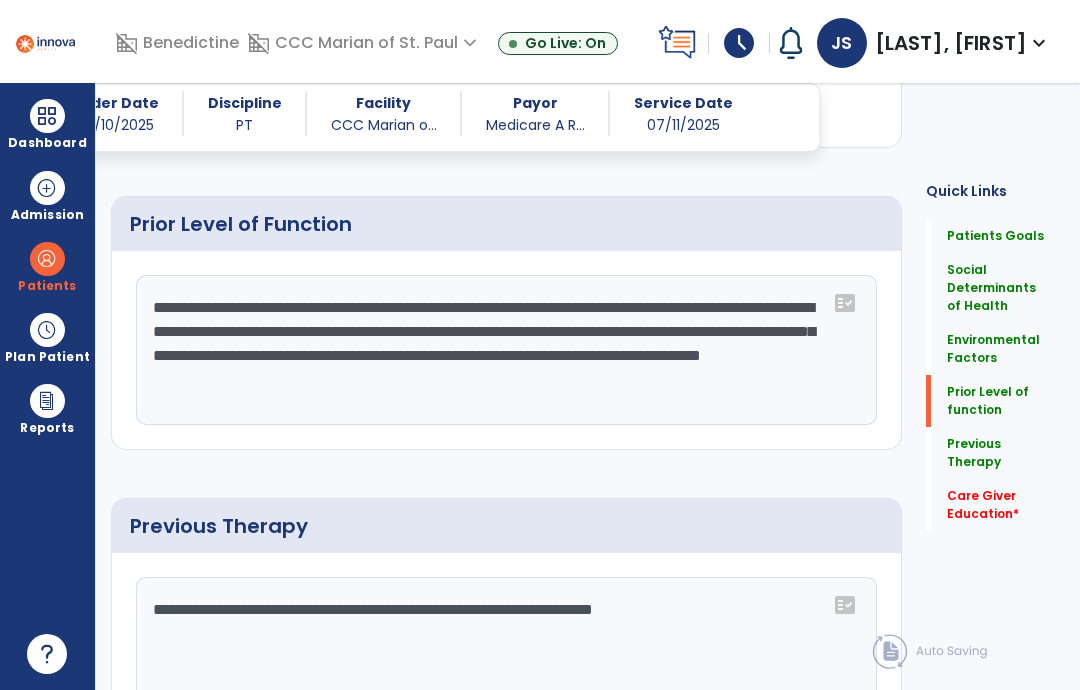 scroll, scrollTop: 1088, scrollLeft: 0, axis: vertical 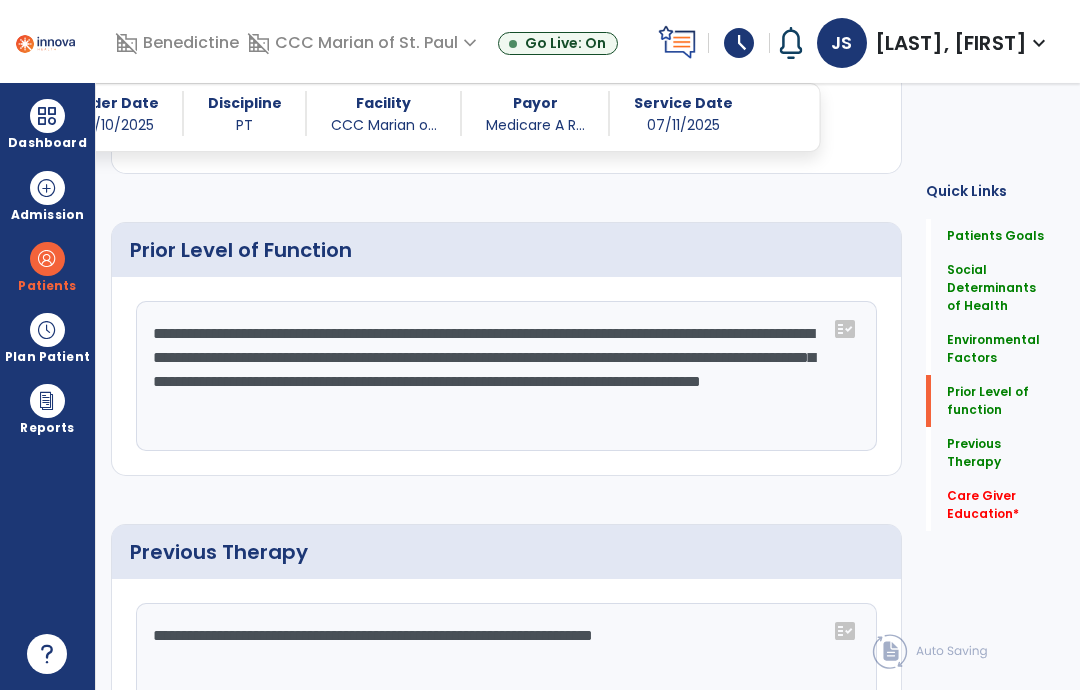 click on "**********" 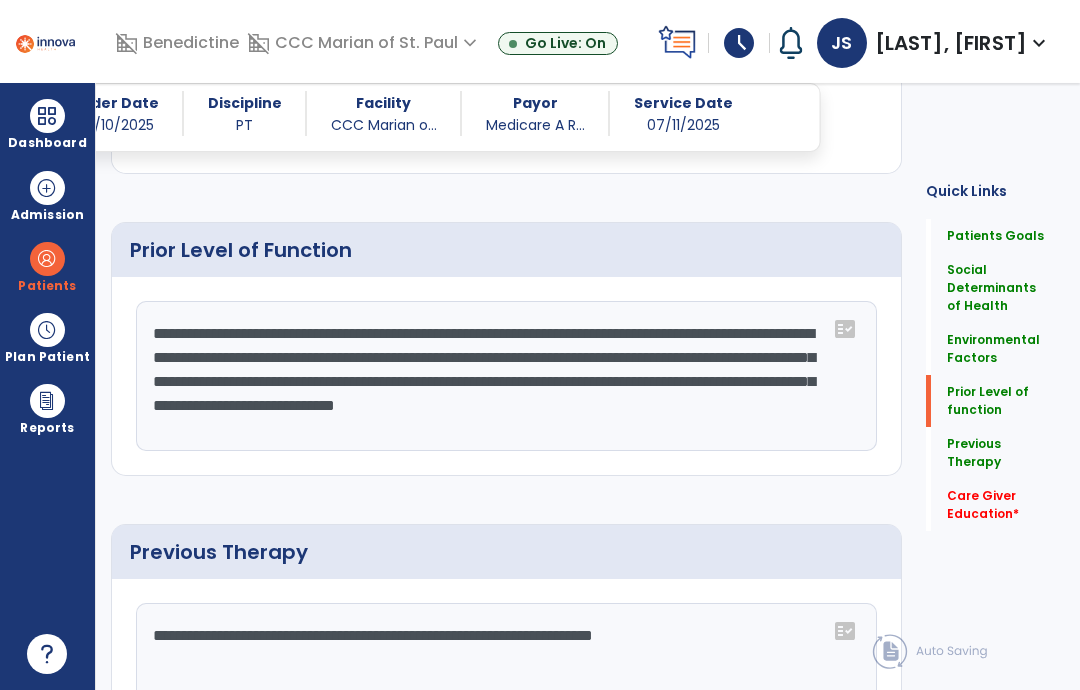 click on "**********" 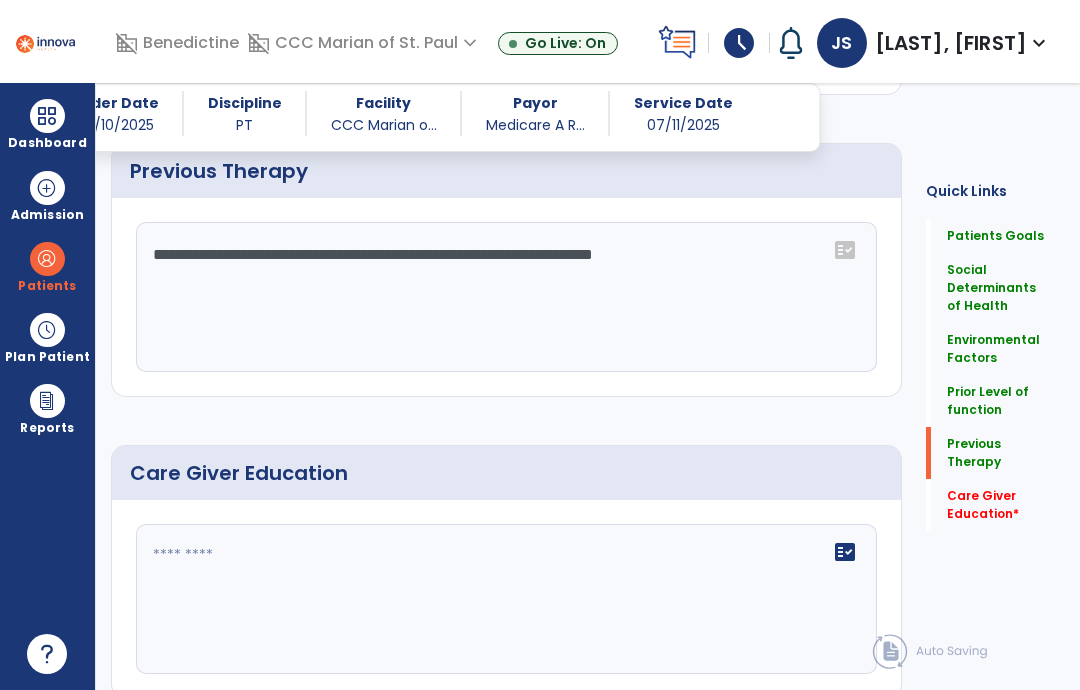 scroll, scrollTop: 1468, scrollLeft: 0, axis: vertical 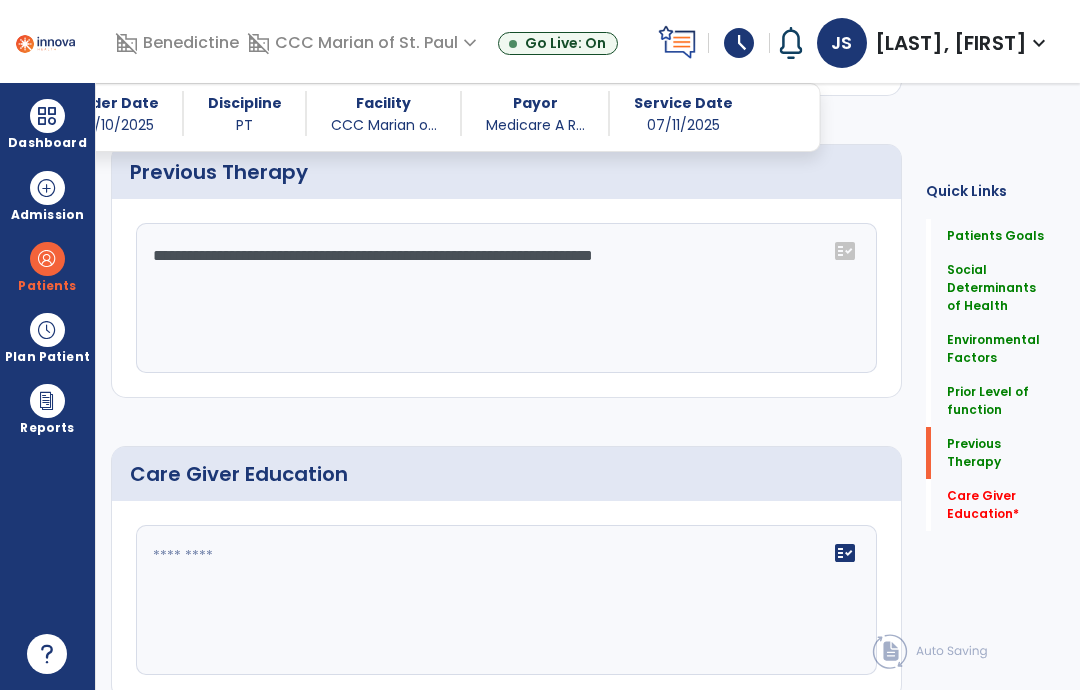 type on "**********" 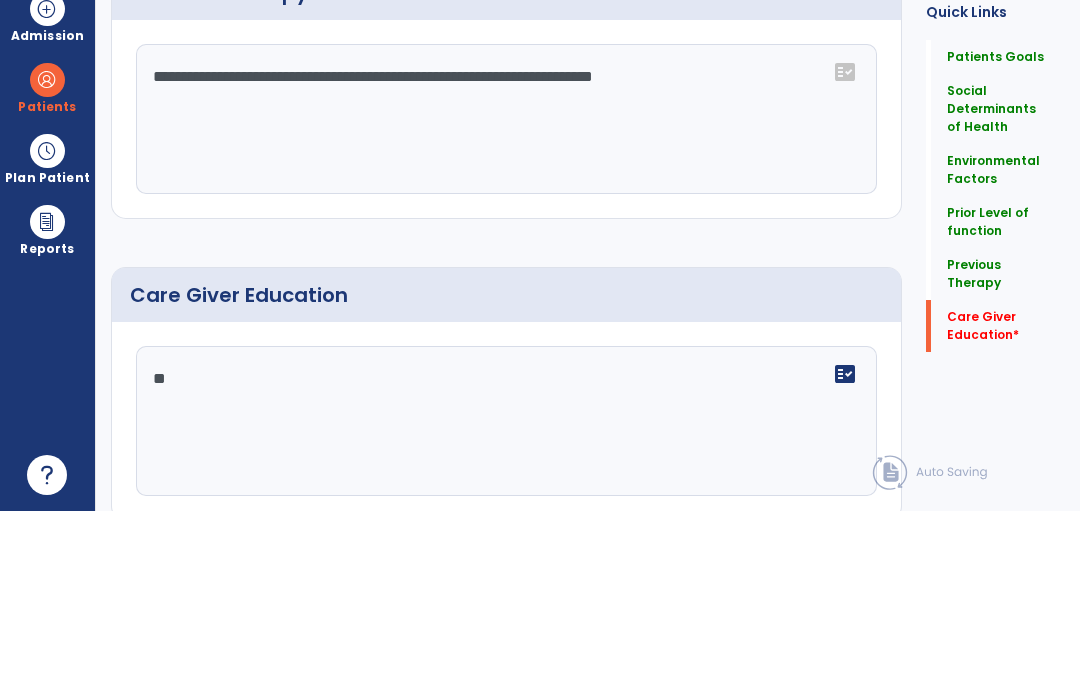 scroll, scrollTop: 80, scrollLeft: 0, axis: vertical 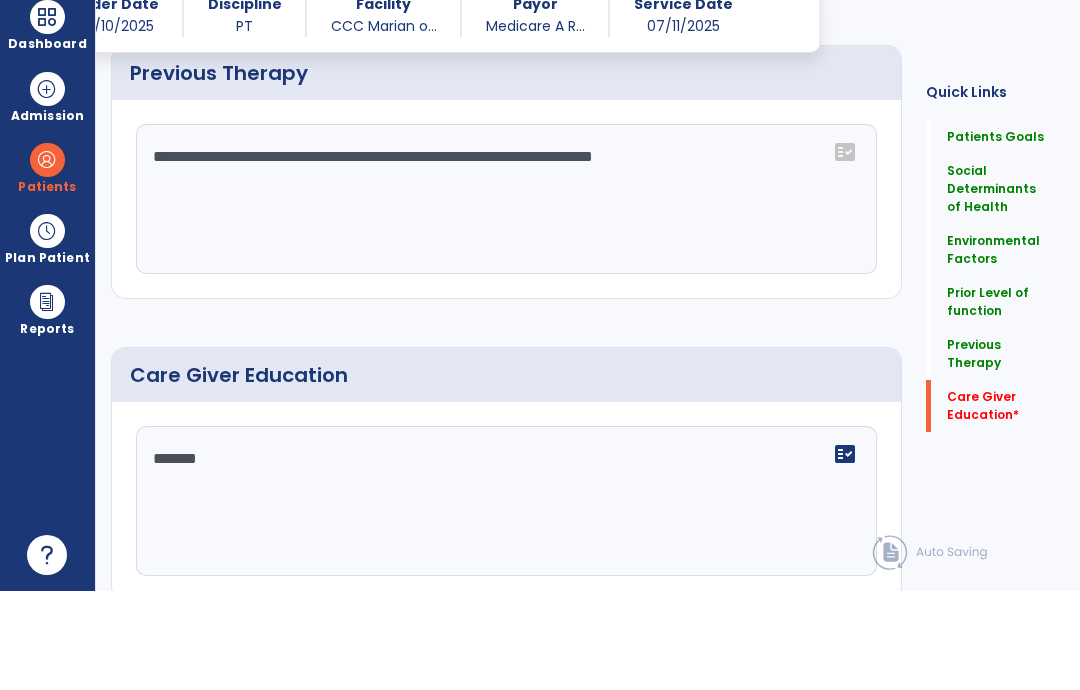 type on "*******" 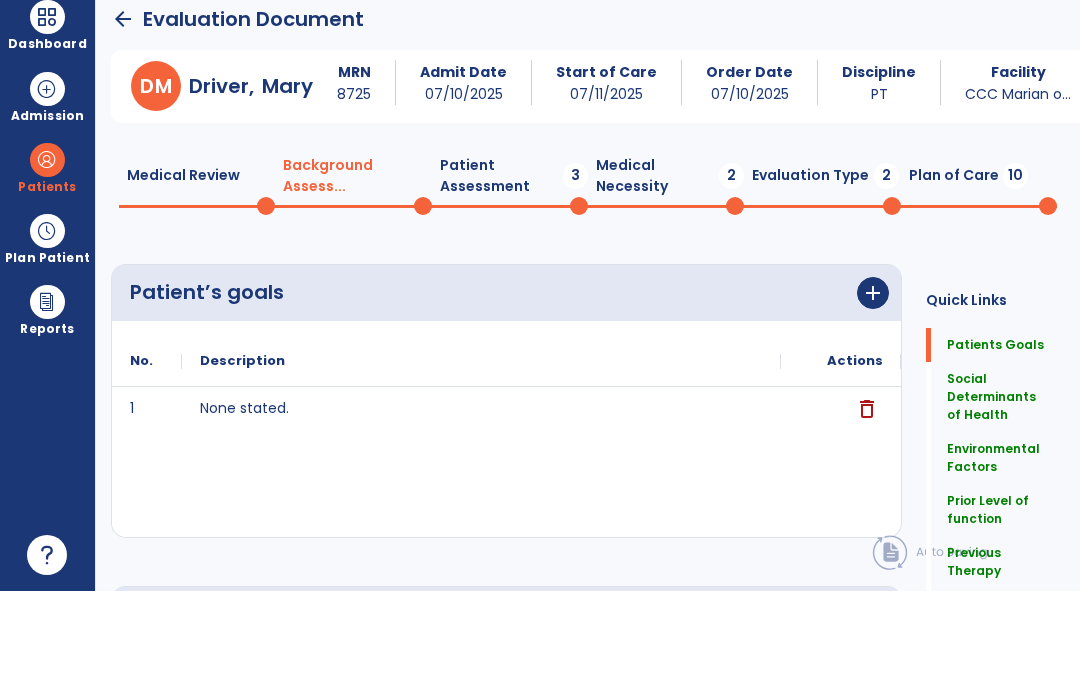 scroll, scrollTop: 0, scrollLeft: 0, axis: both 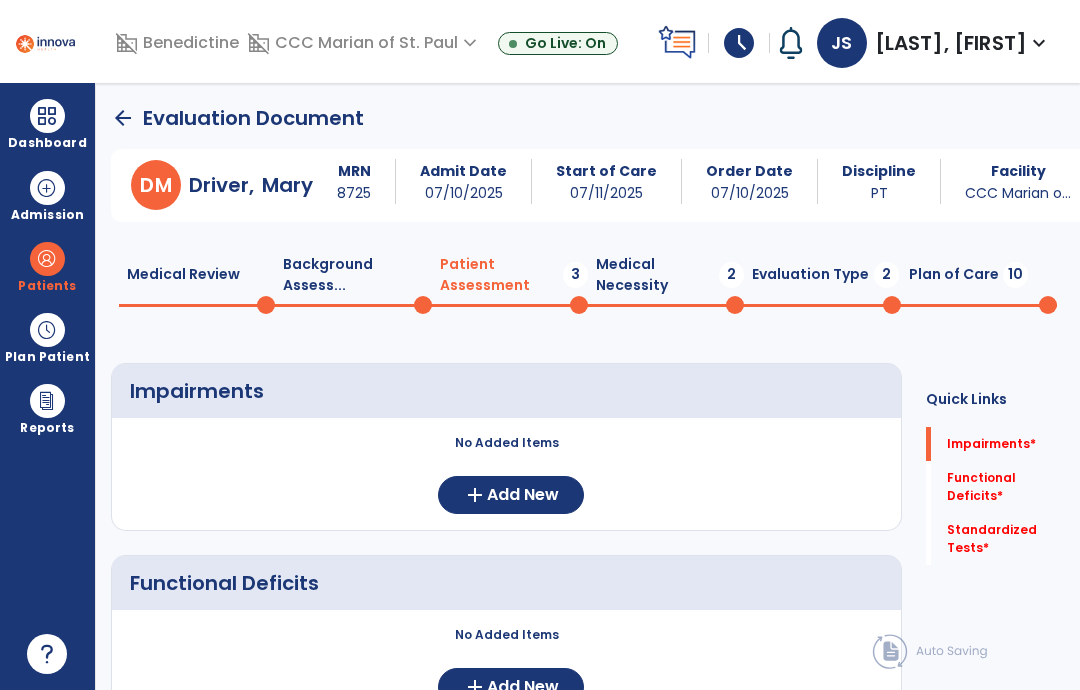 click on "Add New" 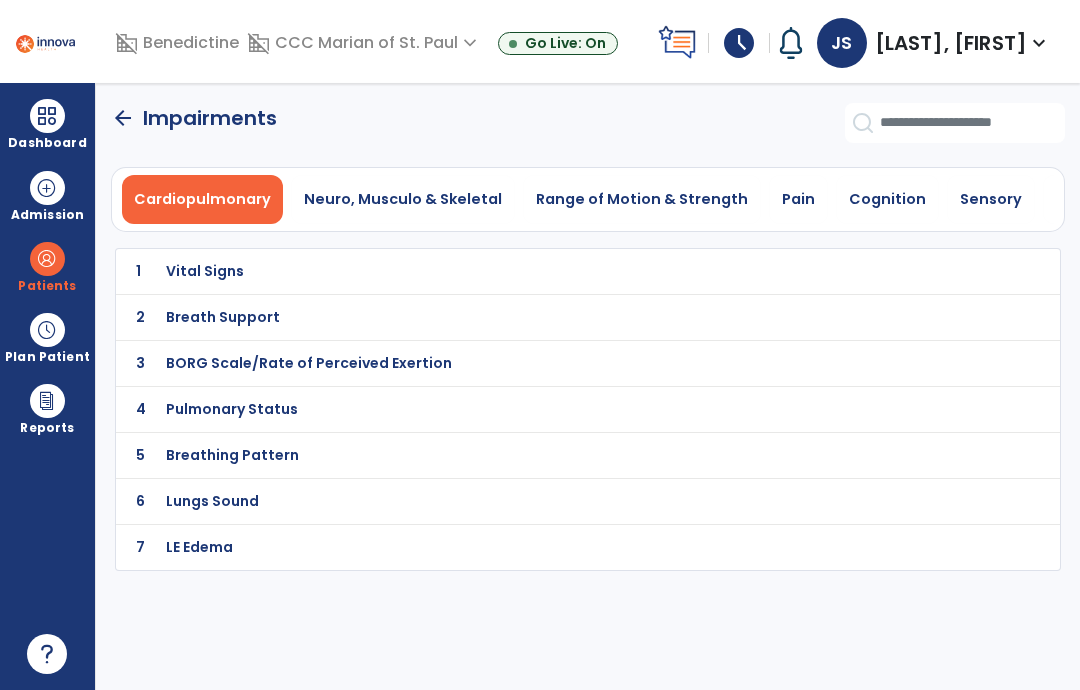 click on "Neuro, Musculo & Skeletal" at bounding box center (403, 199) 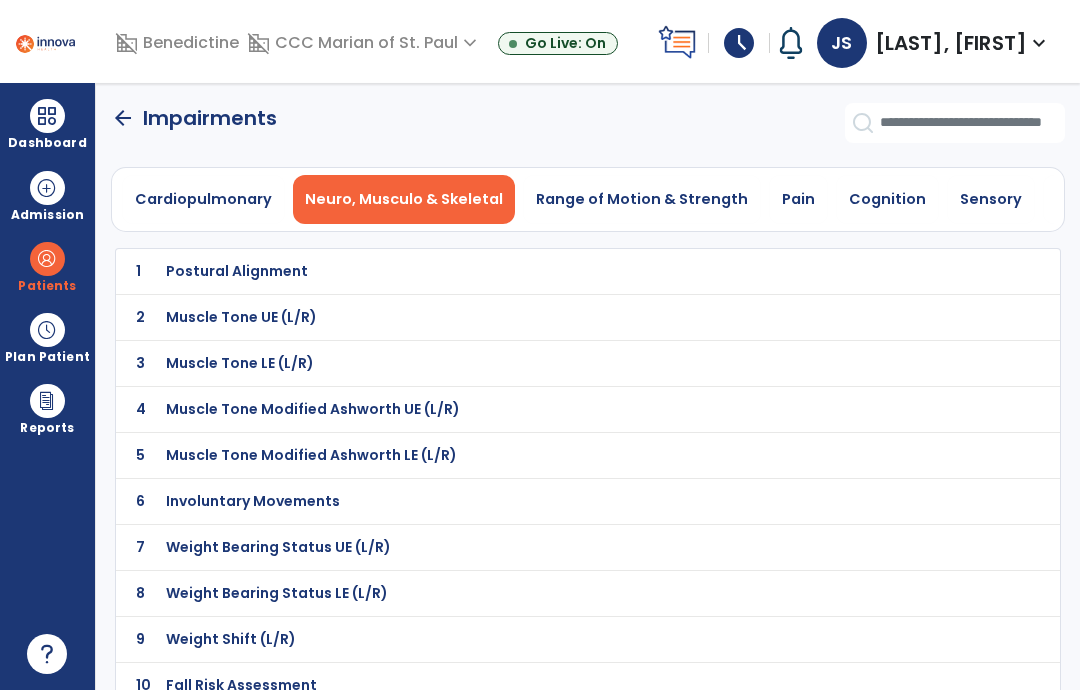 click on "Weight Bearing Status LE (L/R)" at bounding box center [237, 271] 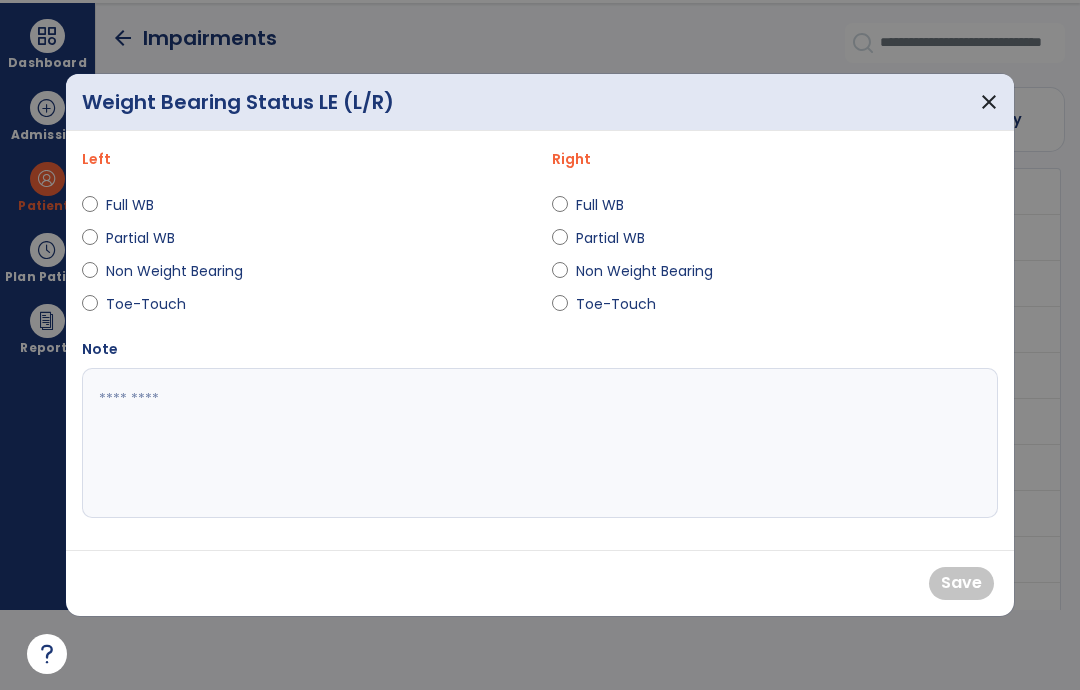 scroll, scrollTop: 0, scrollLeft: 0, axis: both 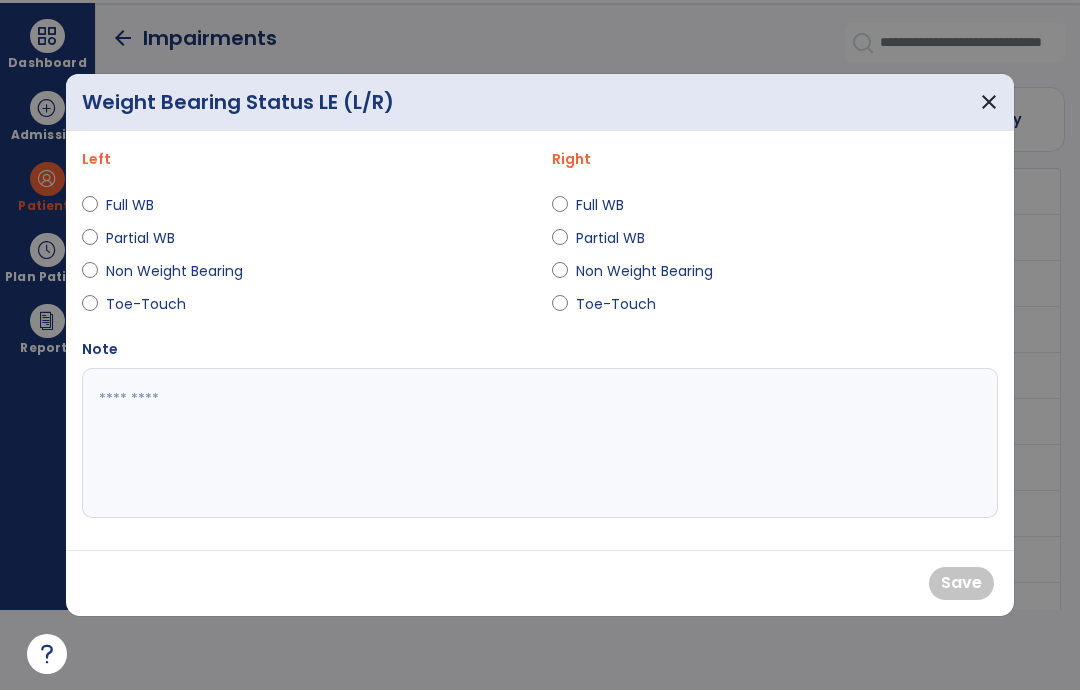 click on "Full WB" at bounding box center (141, 205) 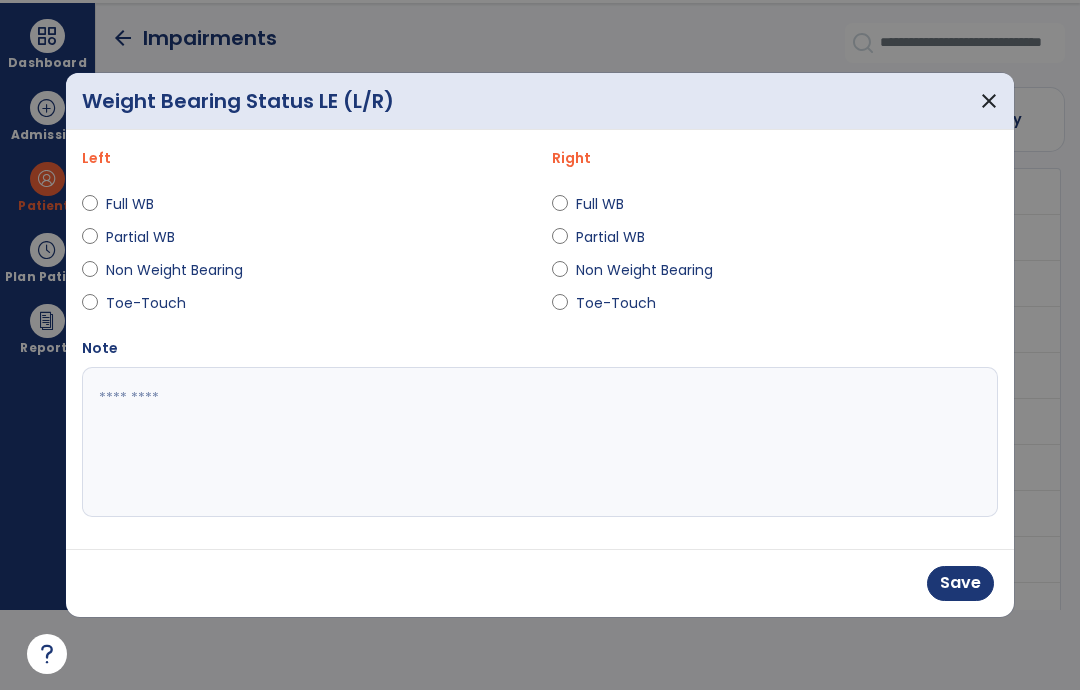 click on "Save" at bounding box center [960, 583] 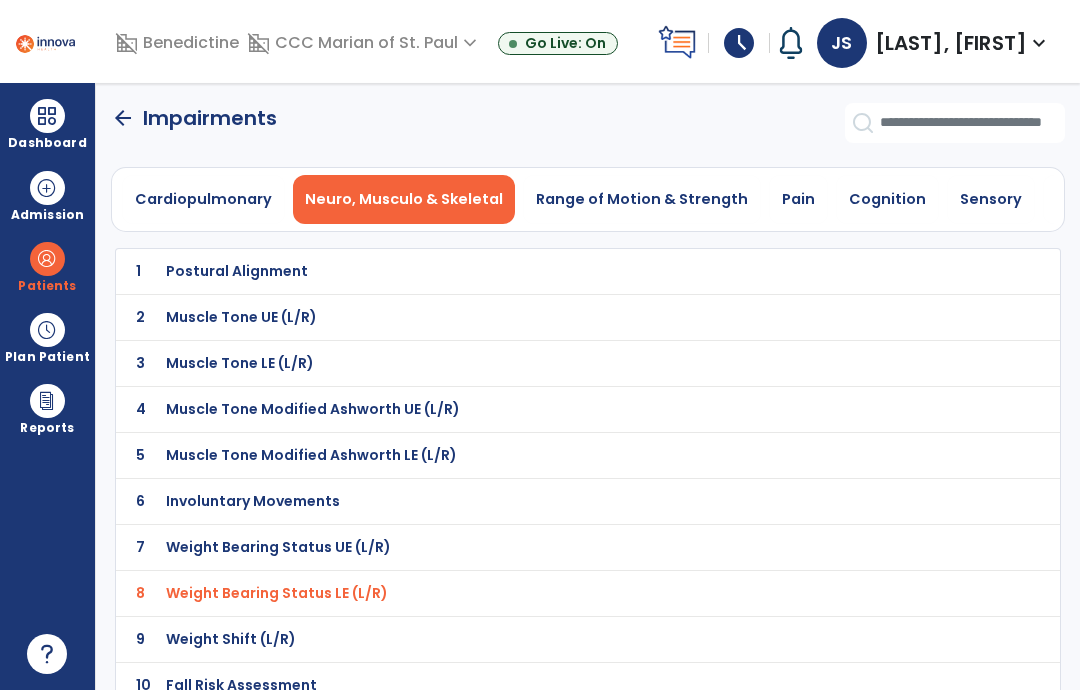 click on "8 Weight Bearing Status LE (L/R)" 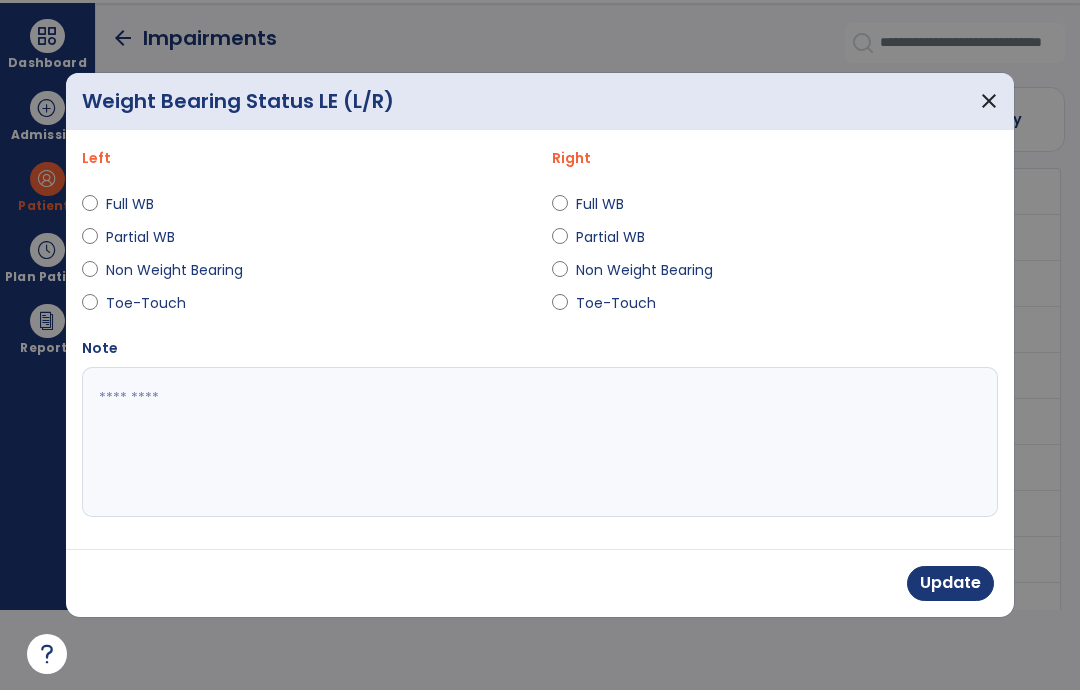 scroll, scrollTop: 0, scrollLeft: 0, axis: both 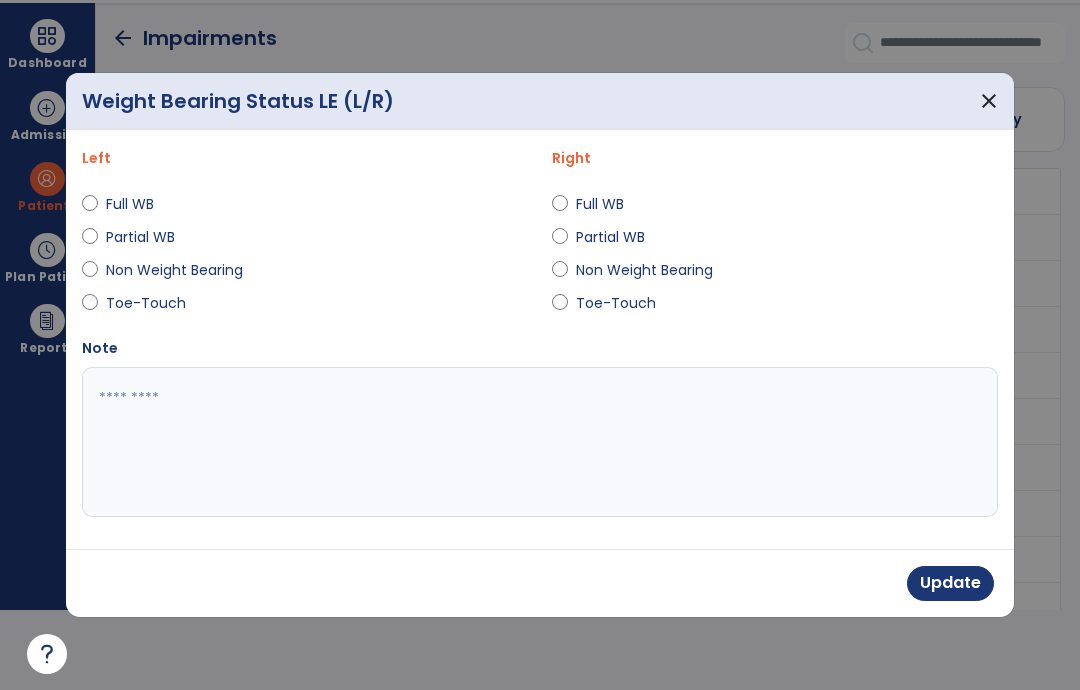click on "Update" at bounding box center [950, 583] 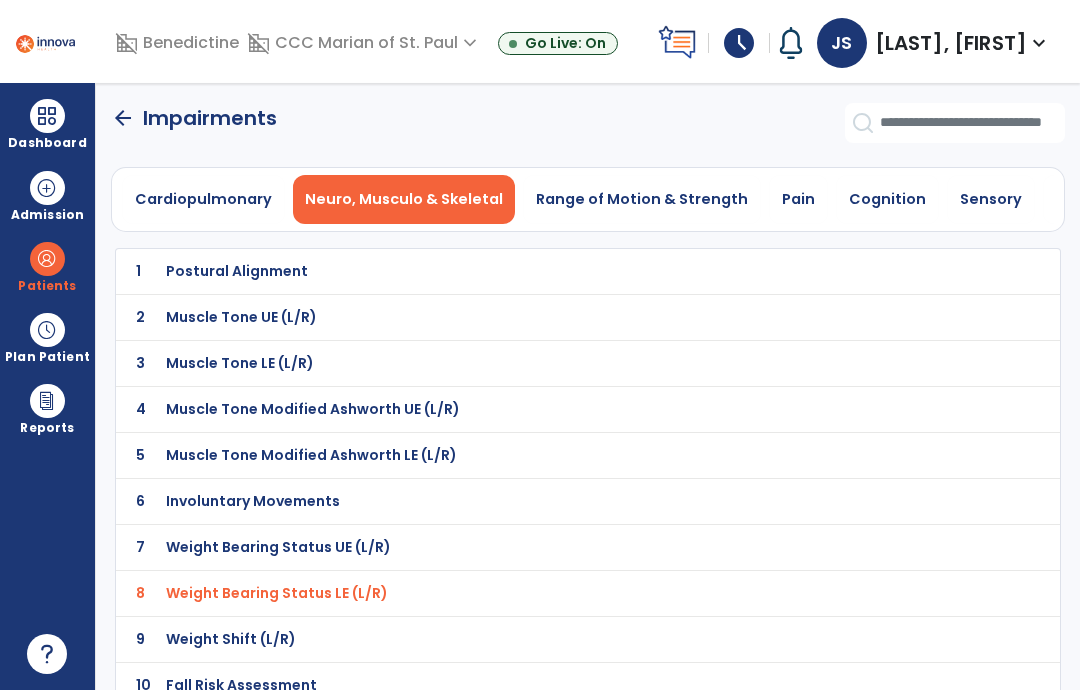 scroll, scrollTop: 80, scrollLeft: 0, axis: vertical 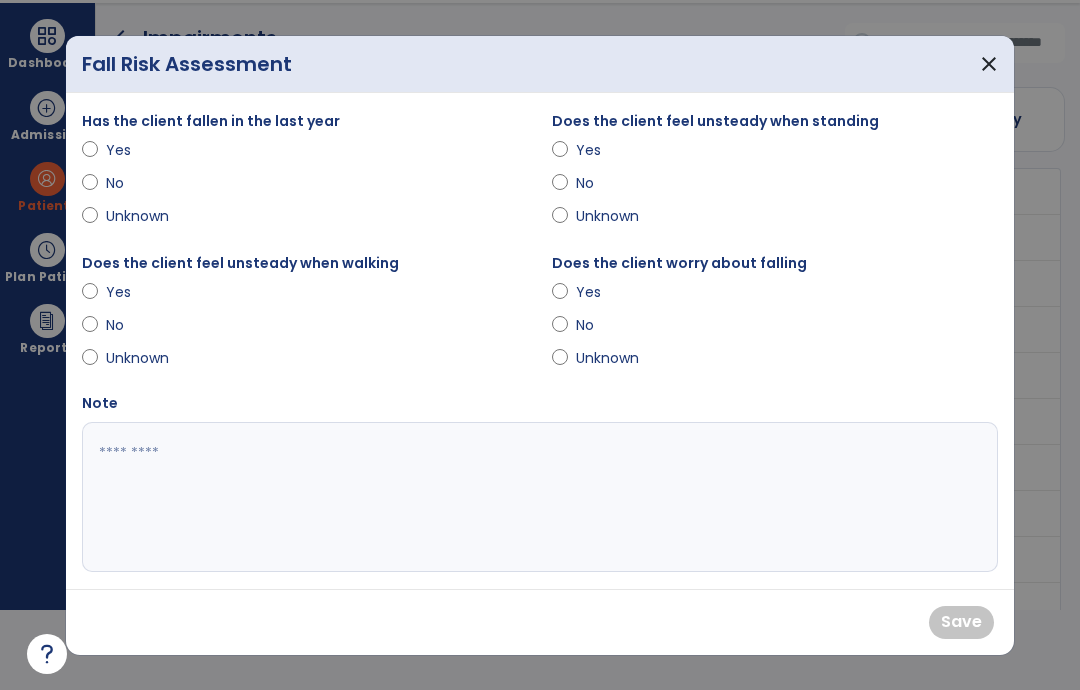 click on "Yes" at bounding box center [141, 150] 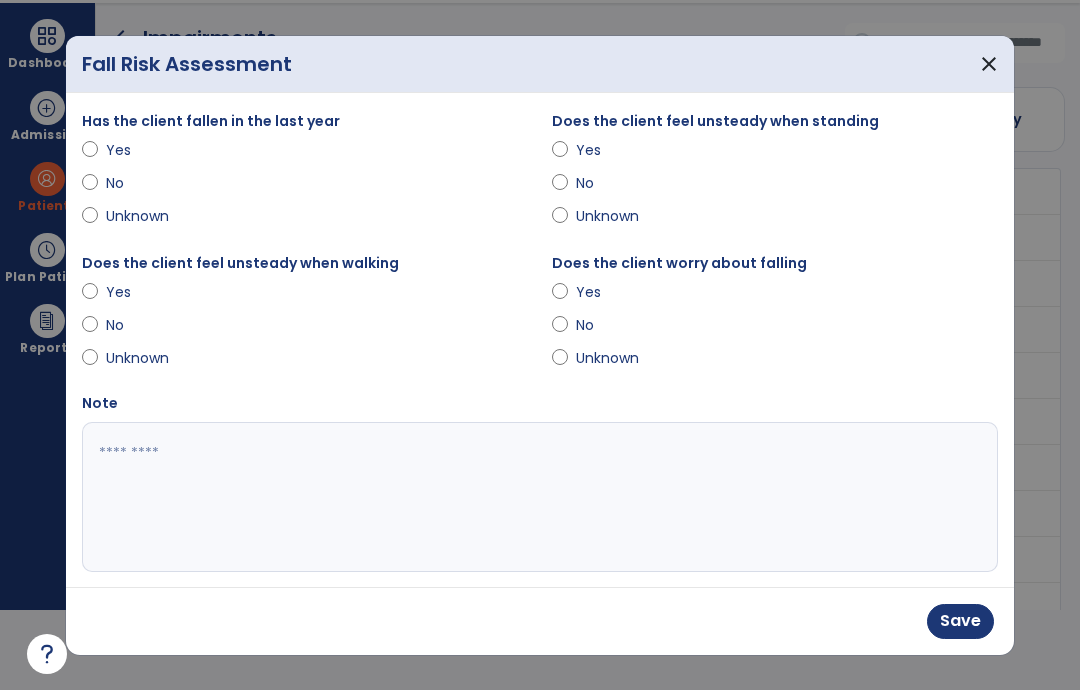 click on "Save" at bounding box center [960, 621] 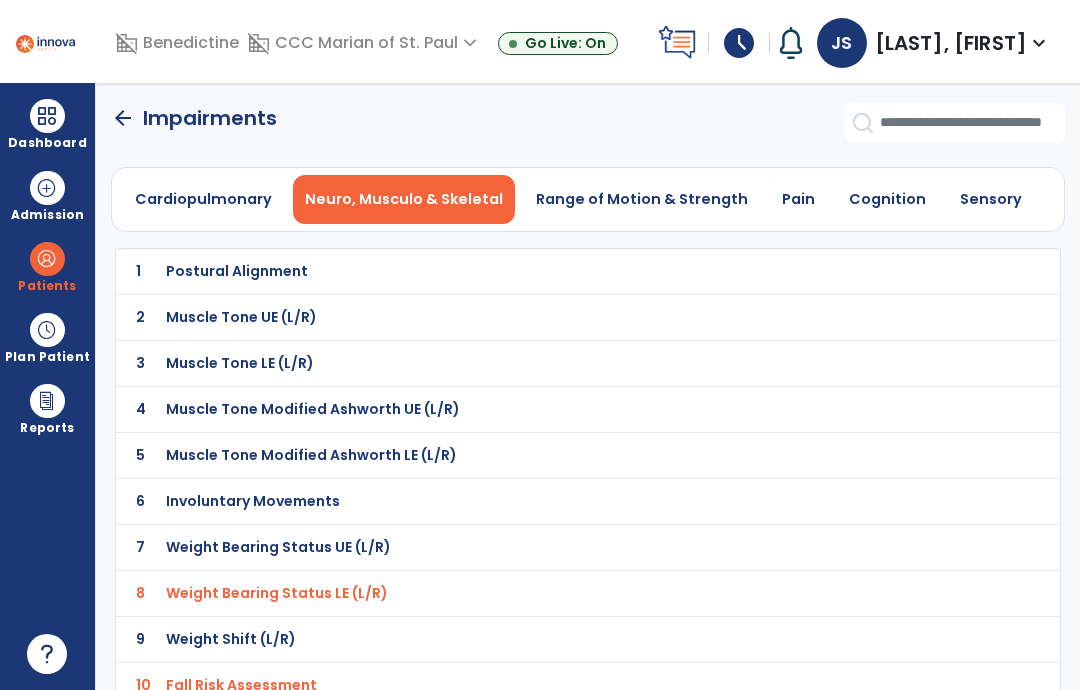 click on "Pain" at bounding box center (798, 199) 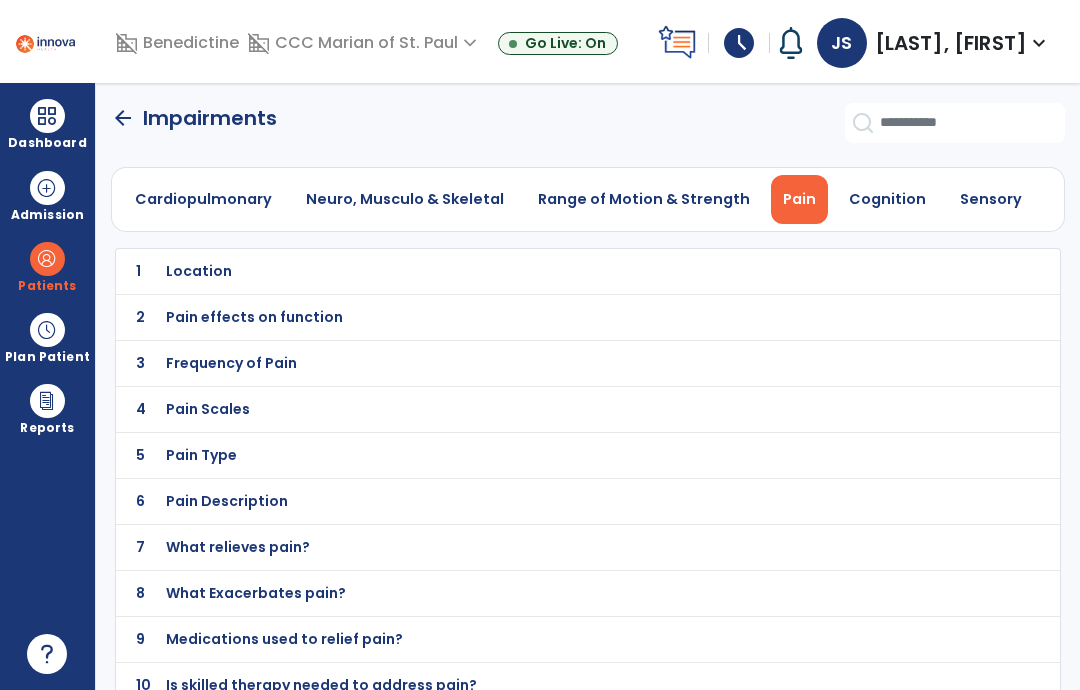 click on "Pain Scales" at bounding box center [199, 271] 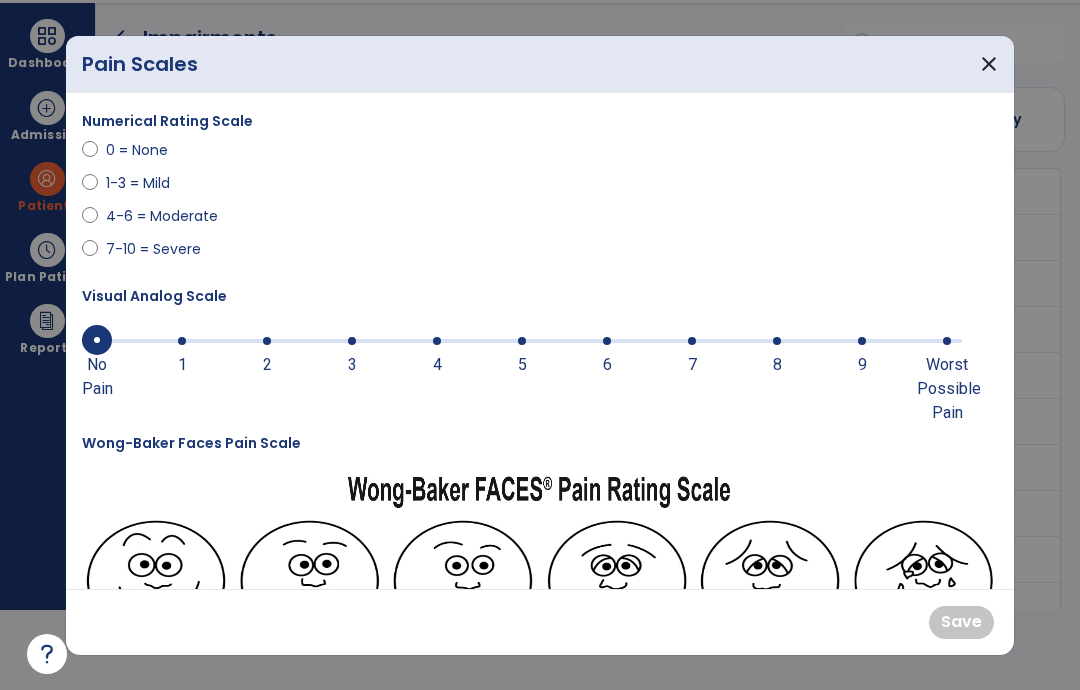 scroll, scrollTop: 0, scrollLeft: 0, axis: both 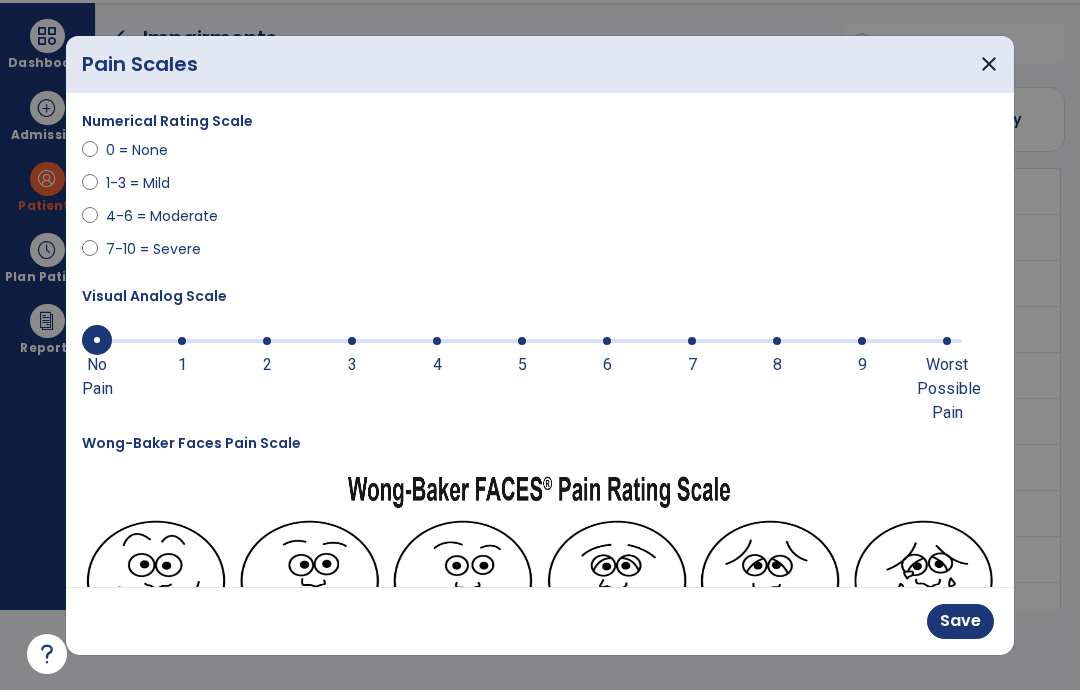 click on "Save" at bounding box center [960, 621] 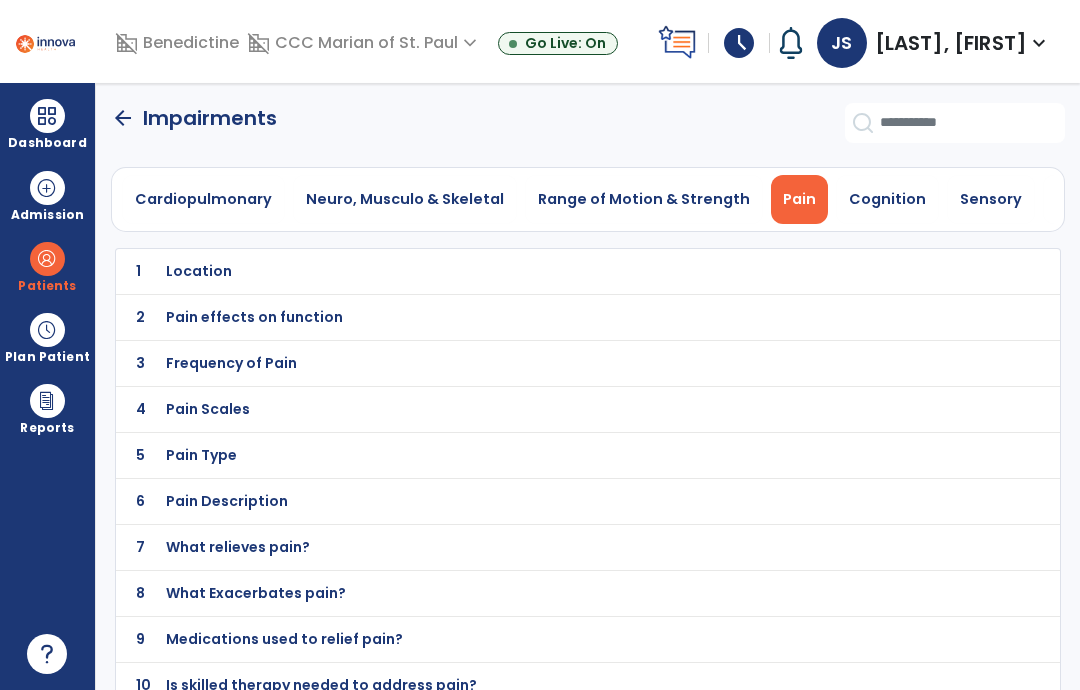 scroll, scrollTop: 80, scrollLeft: 0, axis: vertical 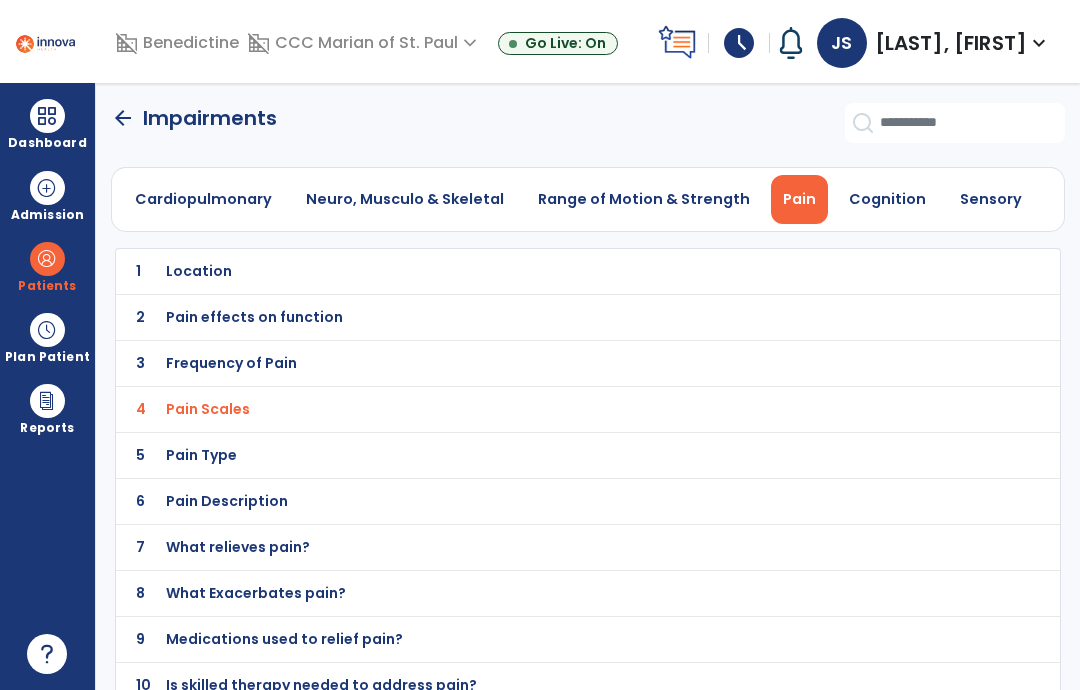 click on "1 Location" 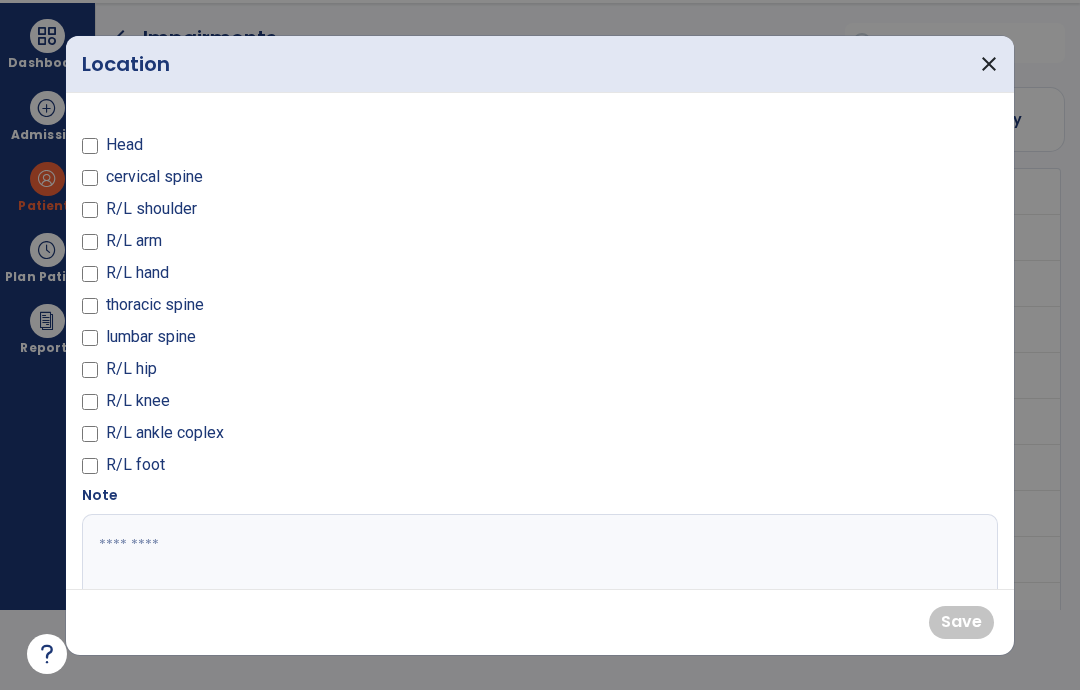 scroll, scrollTop: 0, scrollLeft: 0, axis: both 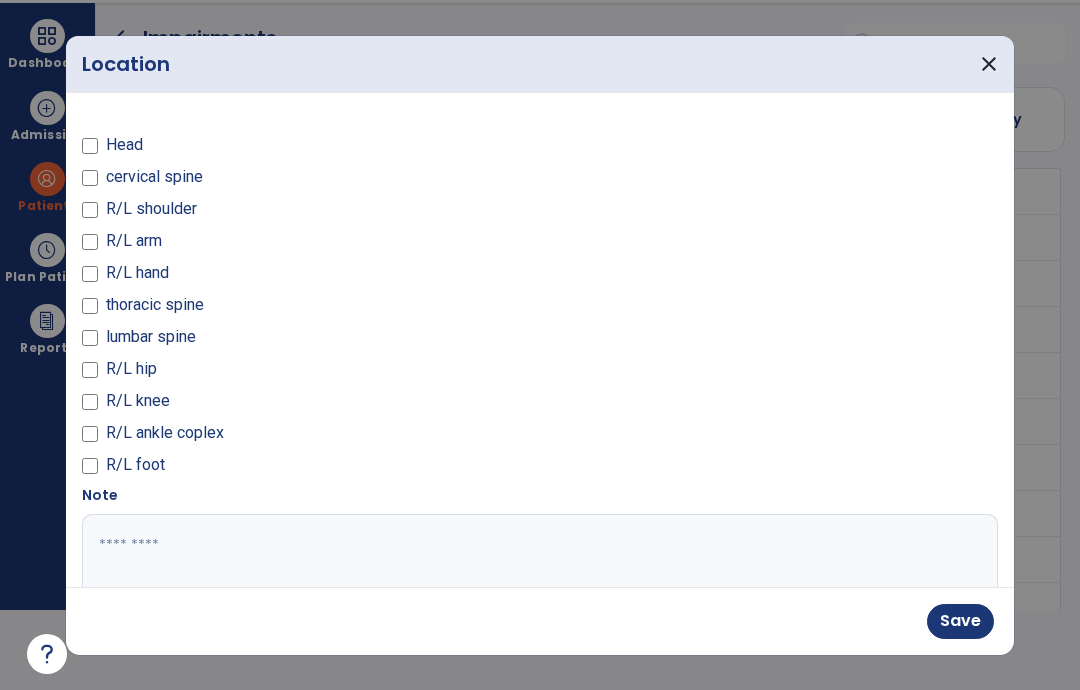 click on "Save" at bounding box center [960, 621] 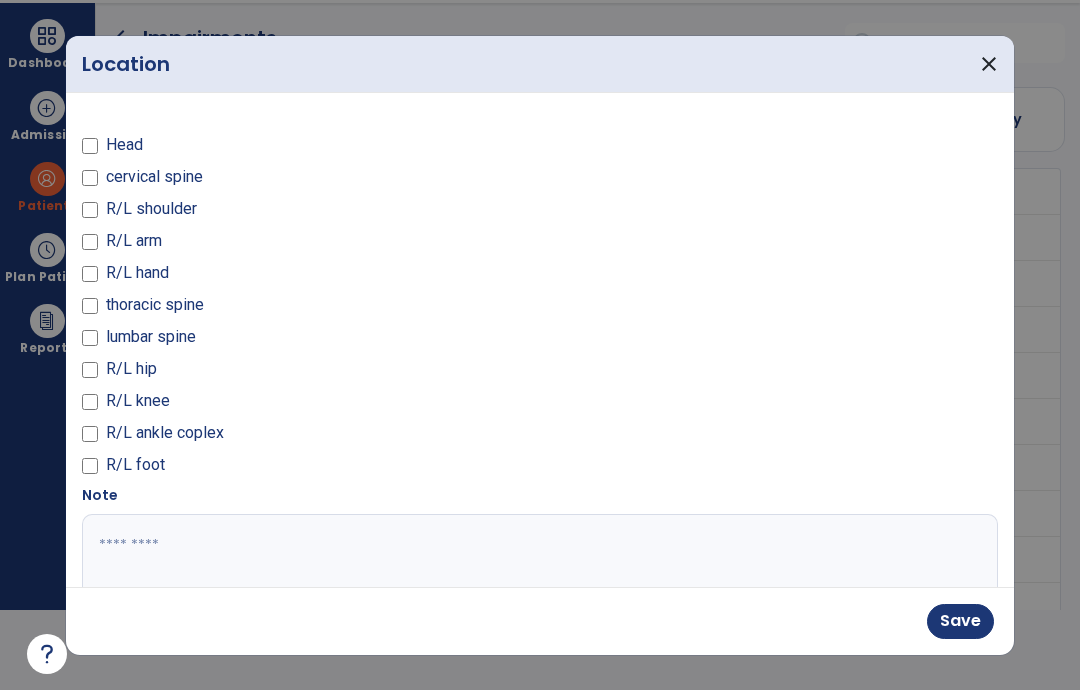 scroll, scrollTop: 80, scrollLeft: 0, axis: vertical 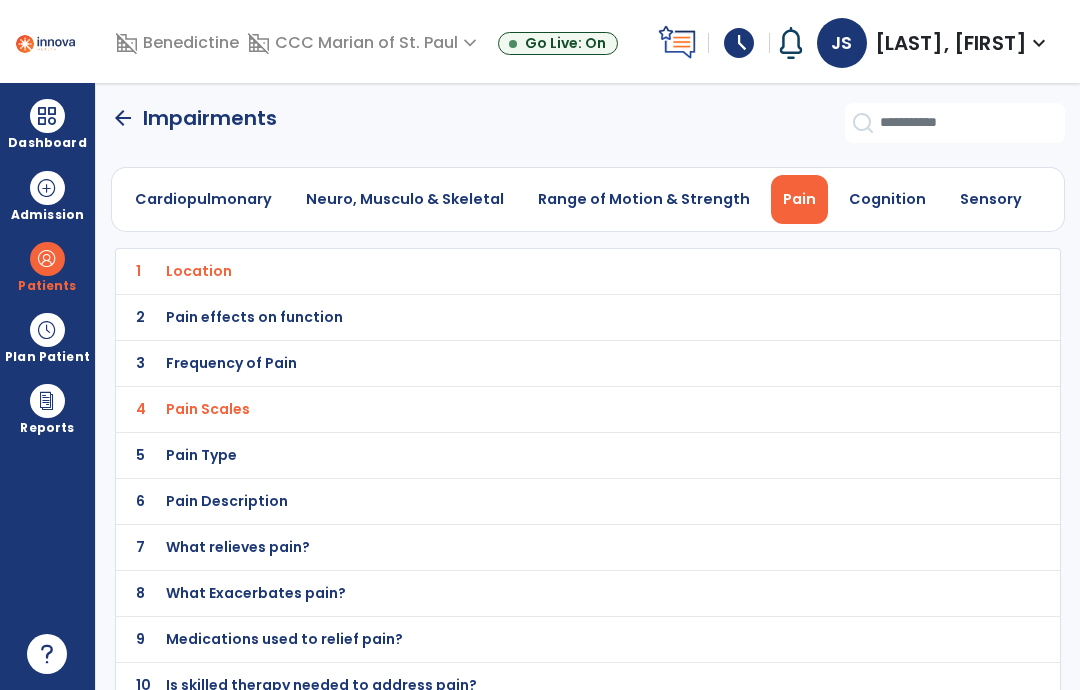 click on "Cognition" at bounding box center [887, 199] 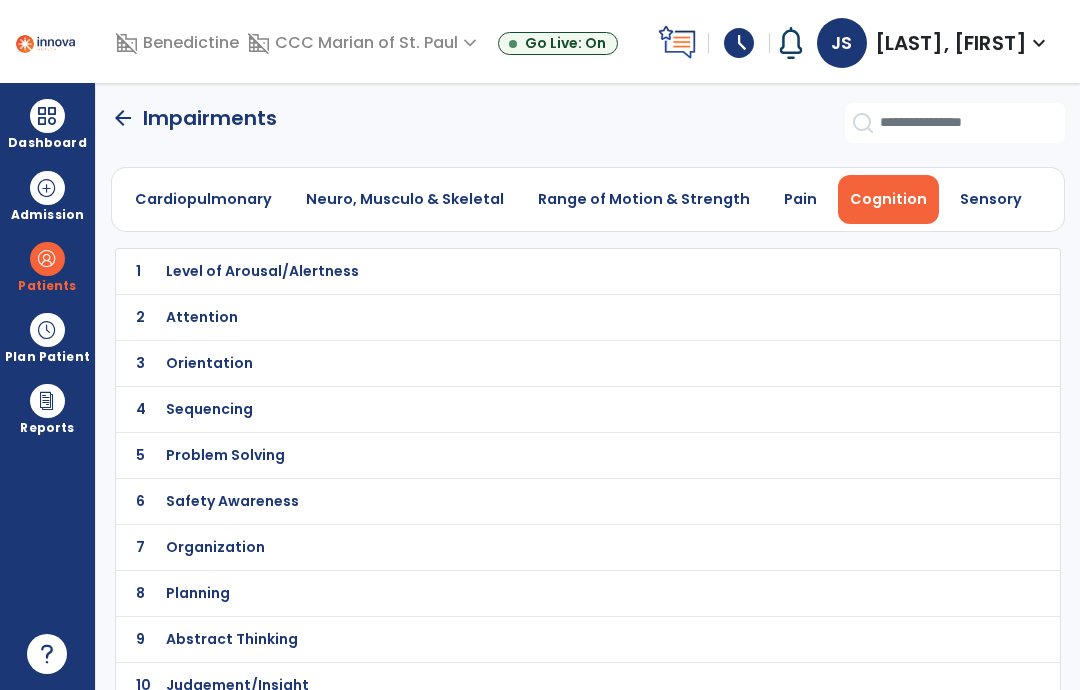click on "Safety Awareness" at bounding box center (262, 271) 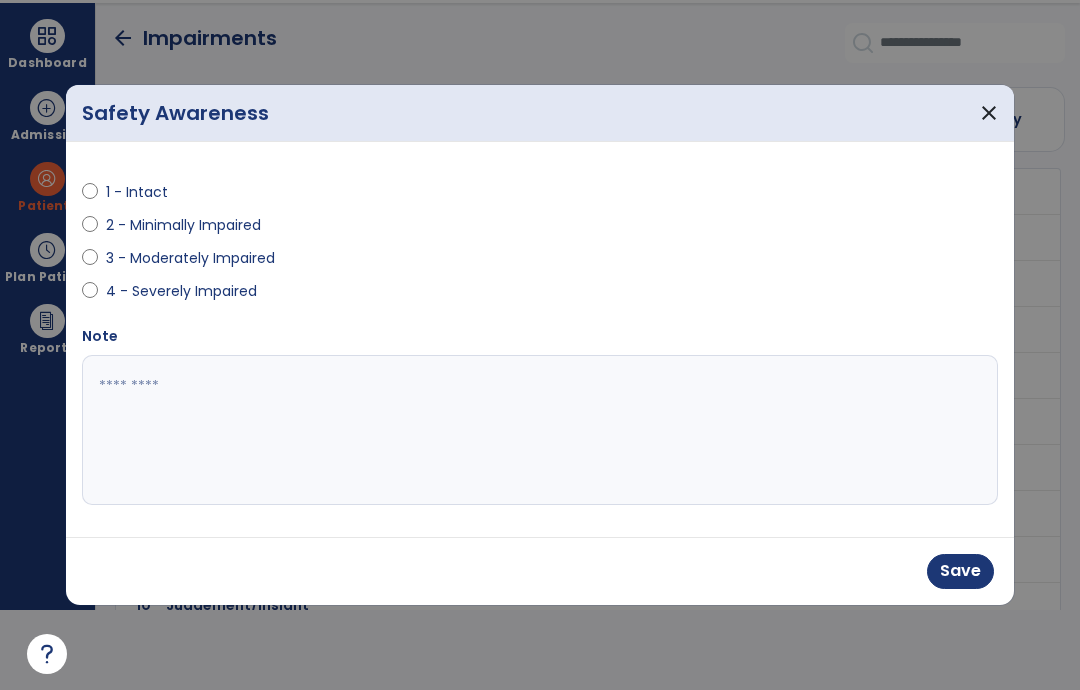 click on "Save" at bounding box center (960, 571) 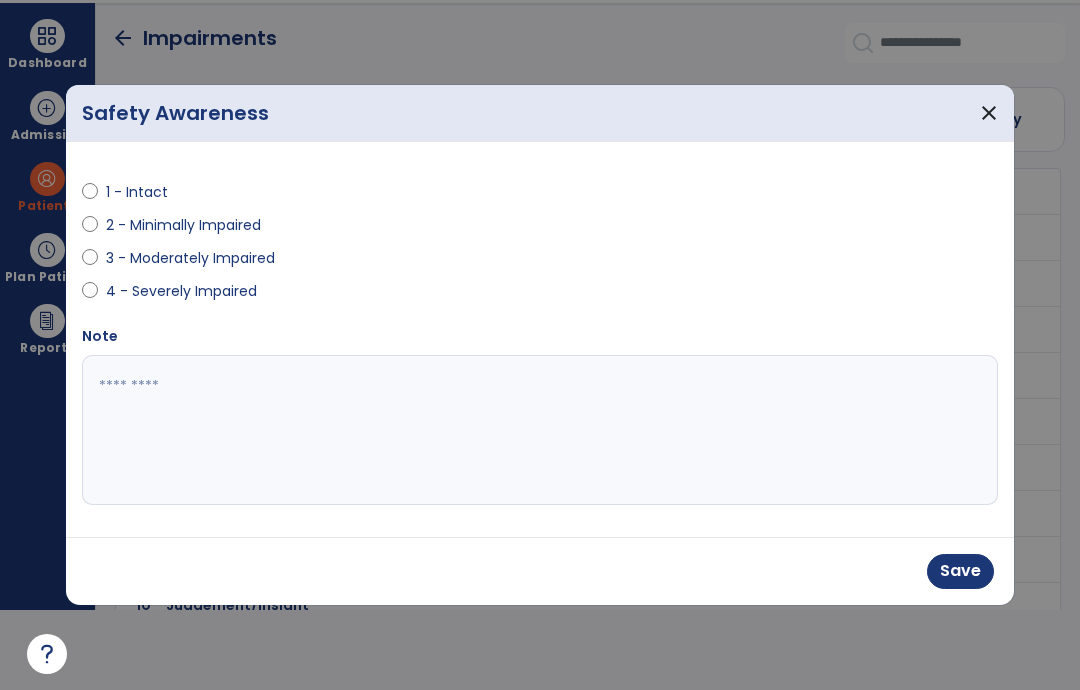 scroll, scrollTop: 80, scrollLeft: 0, axis: vertical 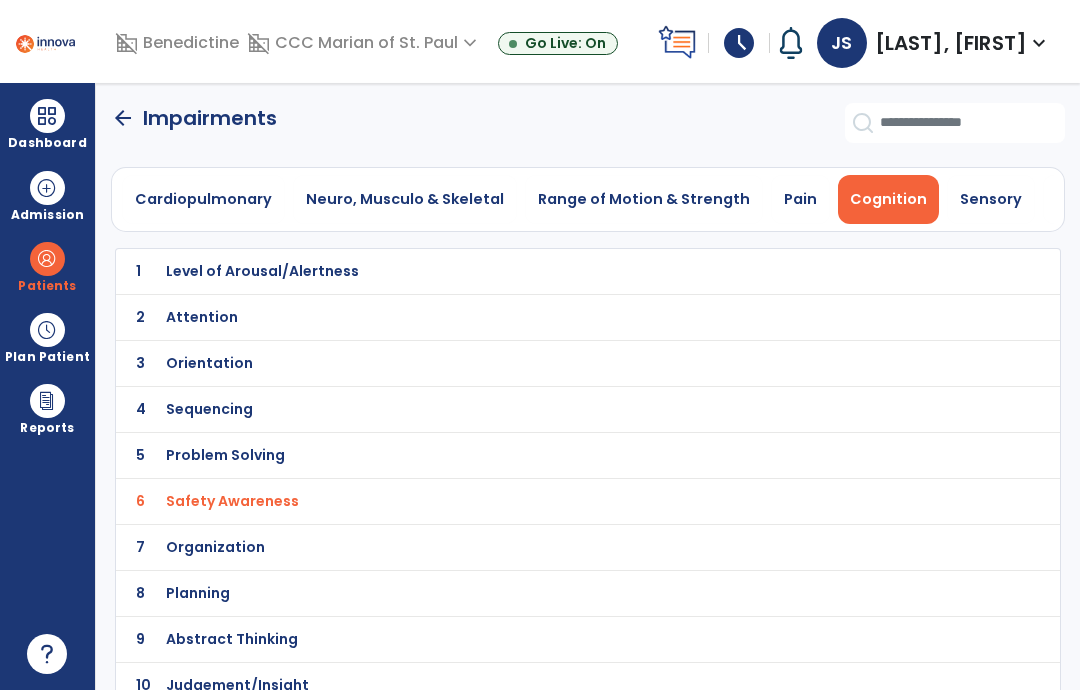 click on "Planning" at bounding box center (544, 271) 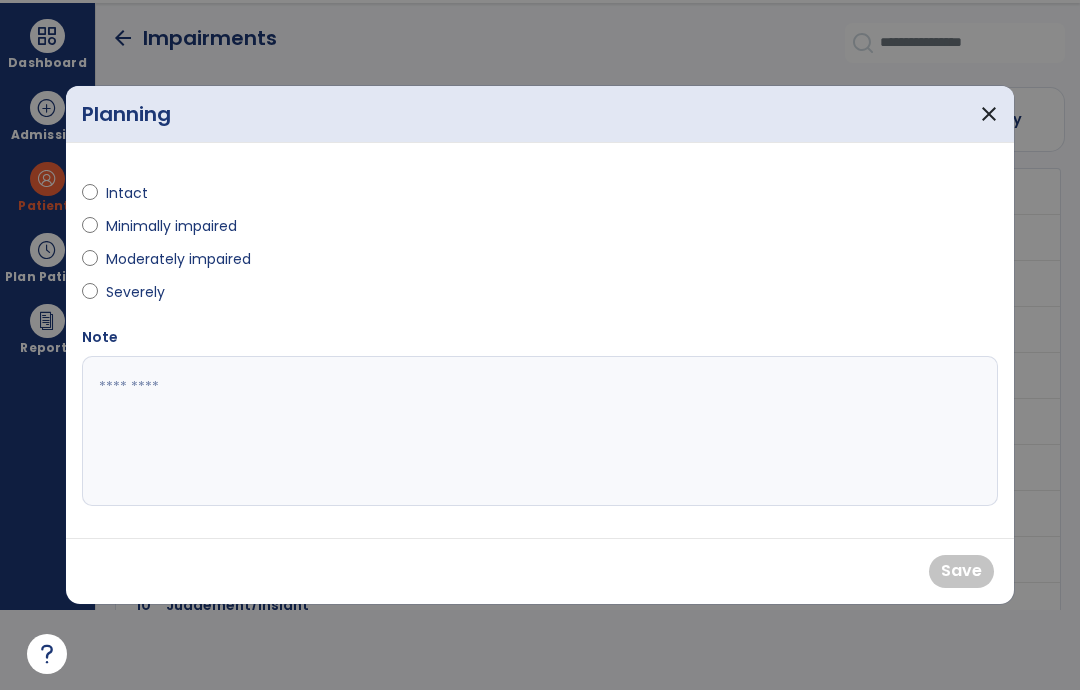 scroll, scrollTop: 0, scrollLeft: 0, axis: both 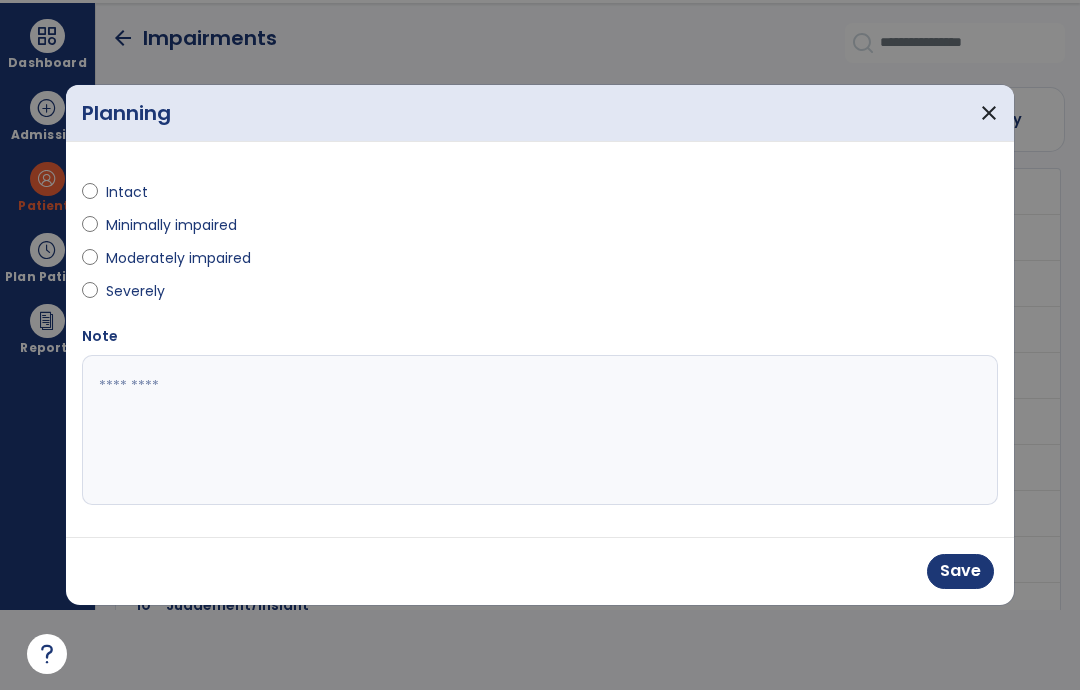 click on "Save" at bounding box center (960, 571) 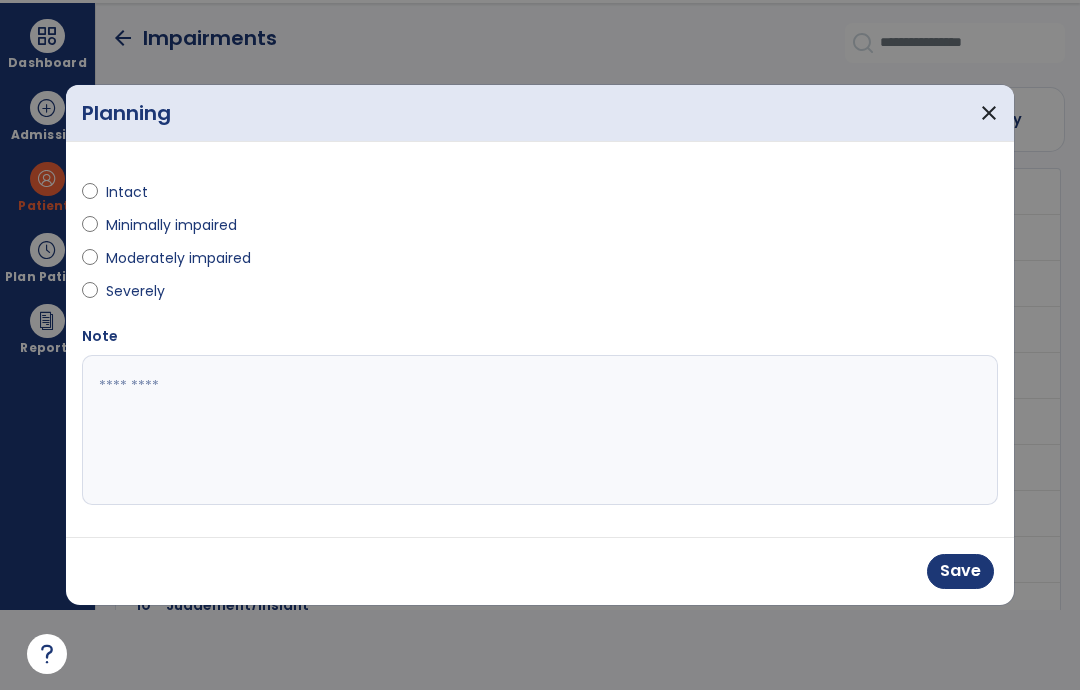 scroll, scrollTop: 80, scrollLeft: 0, axis: vertical 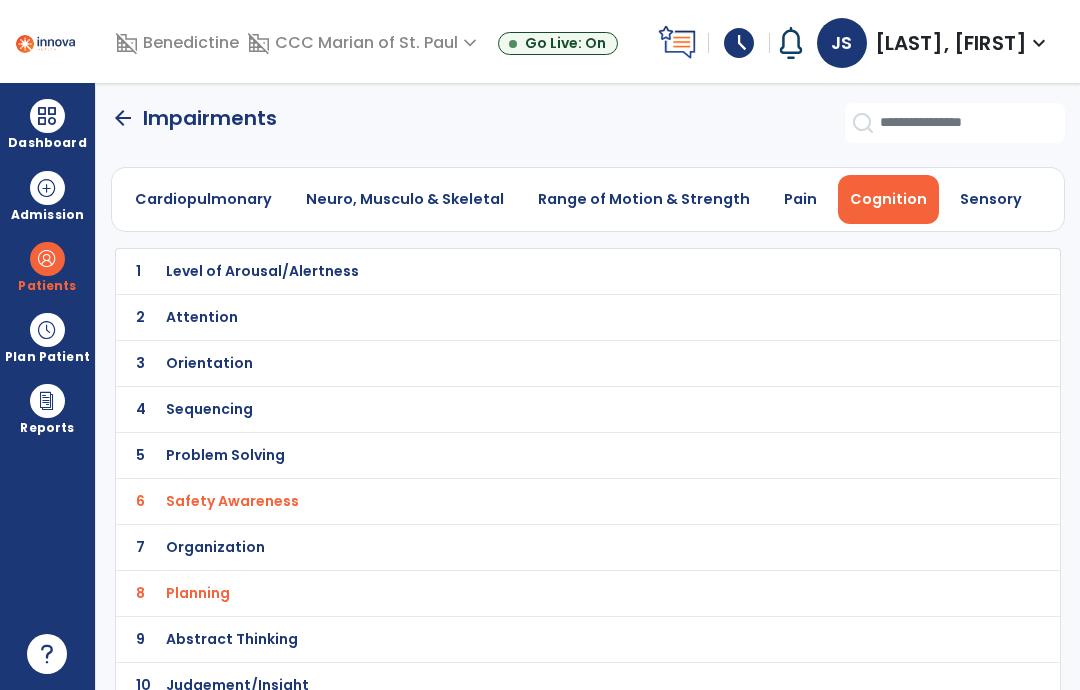 click on "arrow_back" 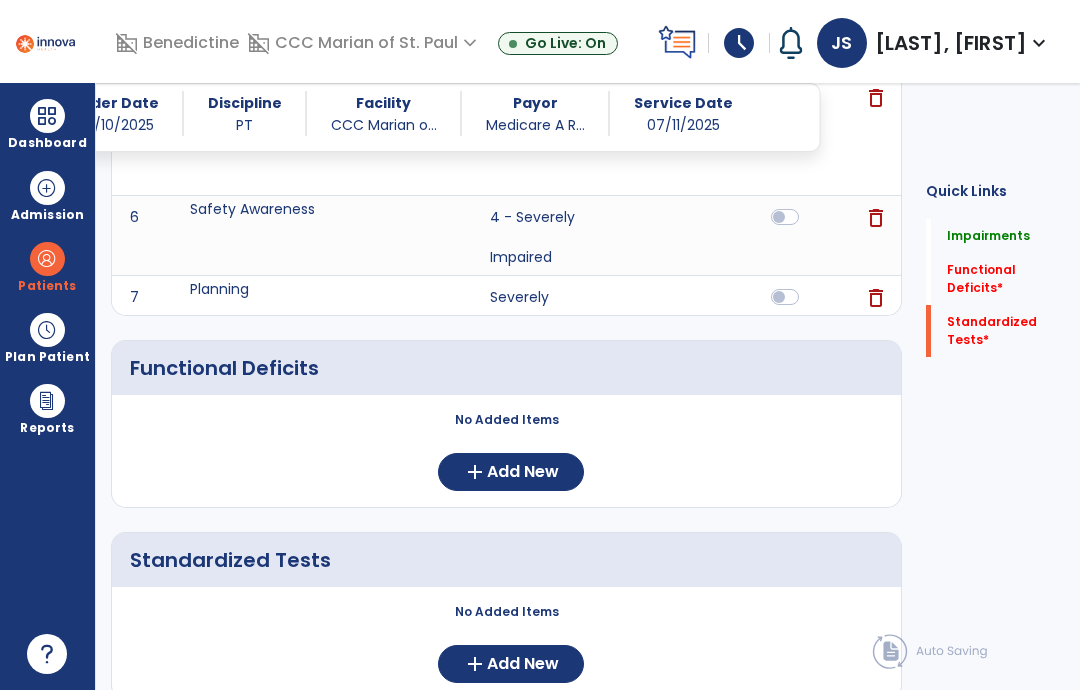 click on "Add New" 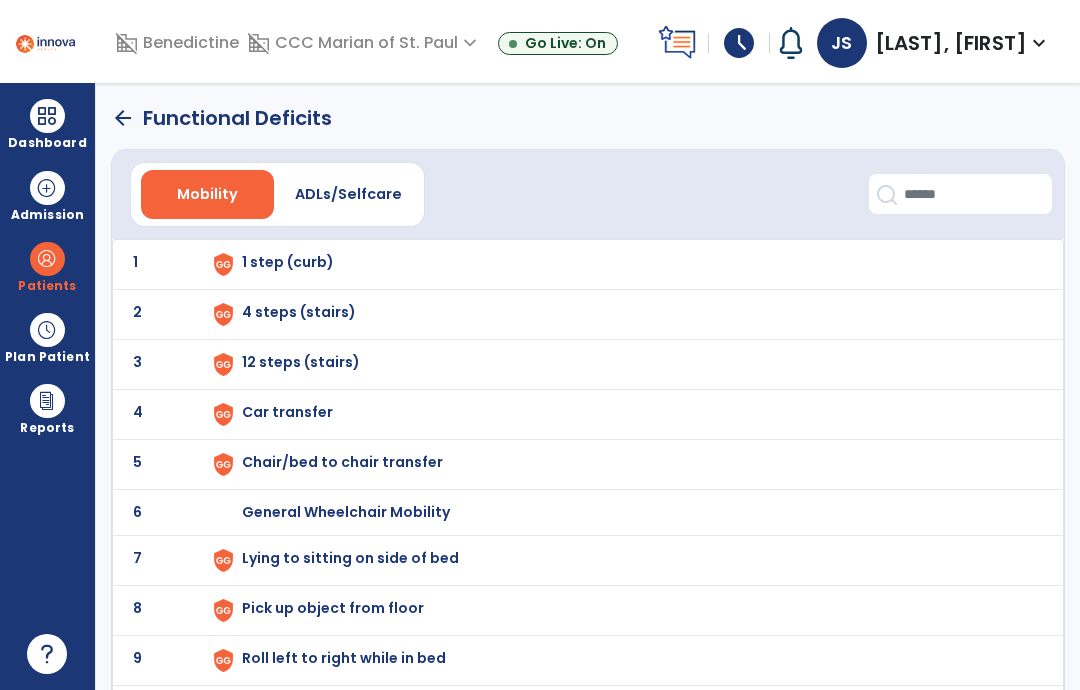 scroll, scrollTop: 0, scrollLeft: 0, axis: both 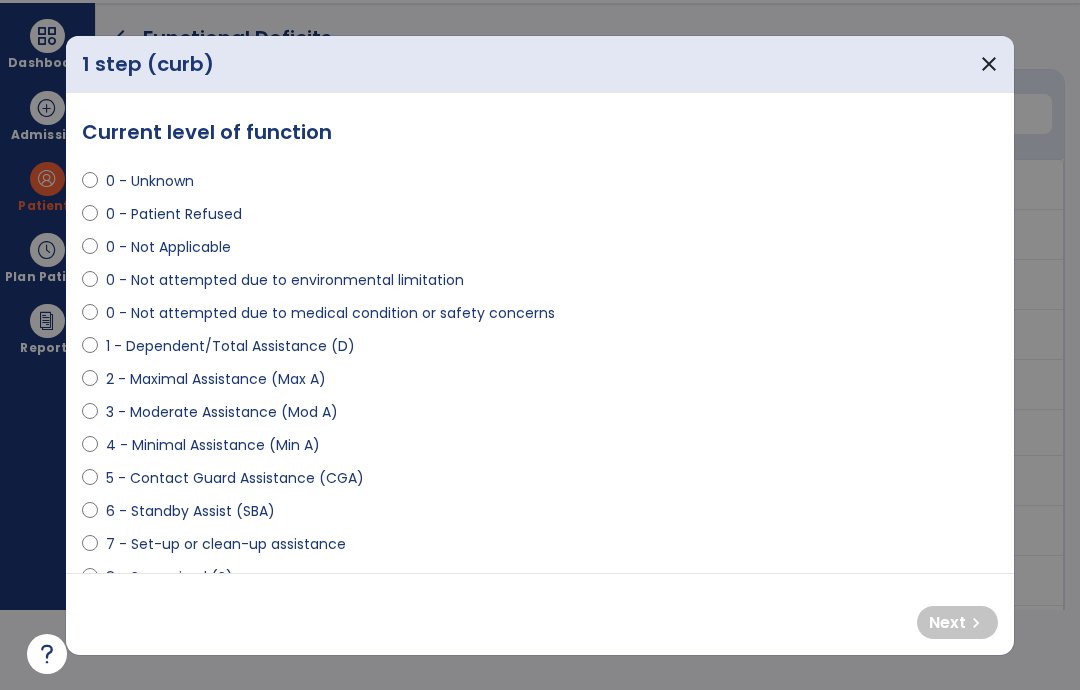 click on "0 - Not Applicable" at bounding box center [168, 247] 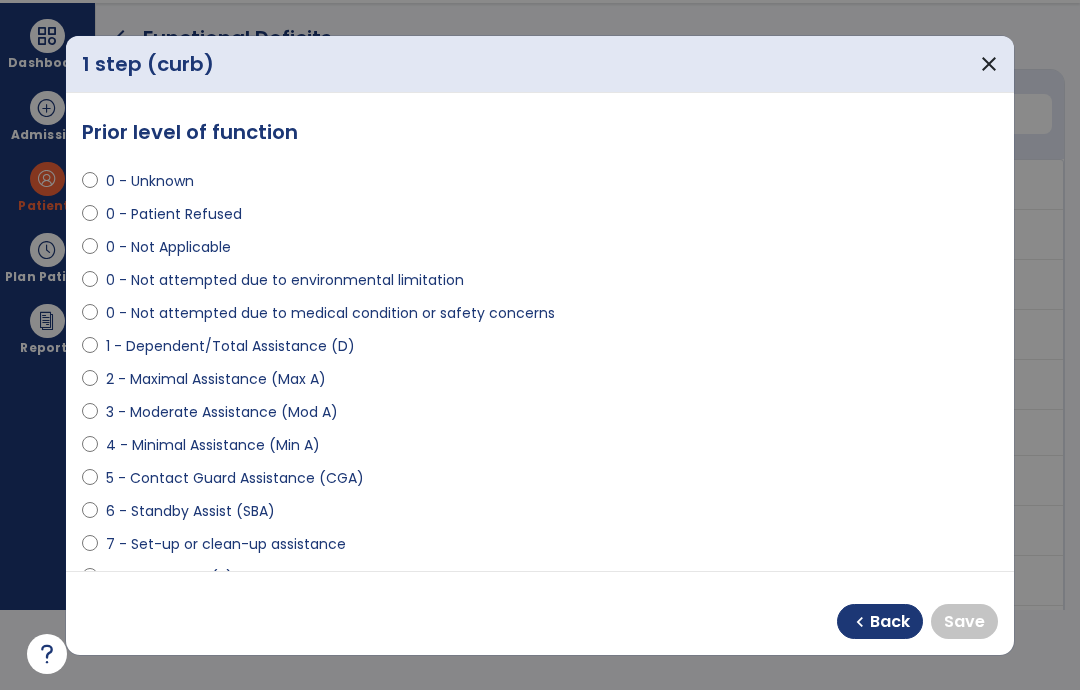 click on "0 - Not Applicable" at bounding box center [168, 247] 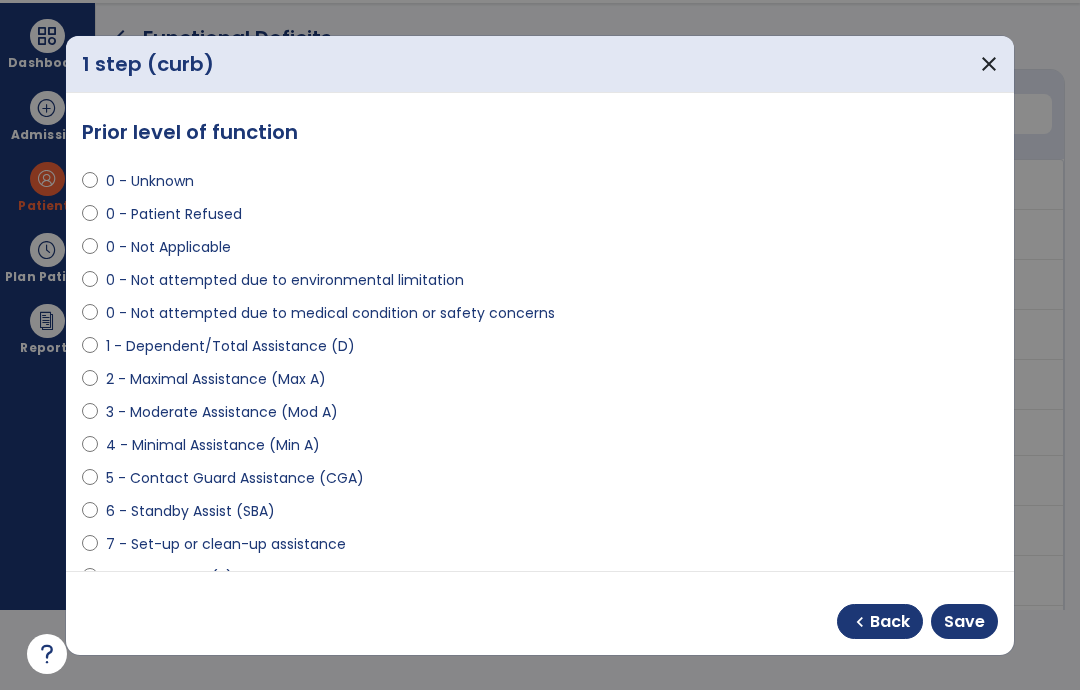 click on "chevron_left  Back Save" at bounding box center (540, 613) 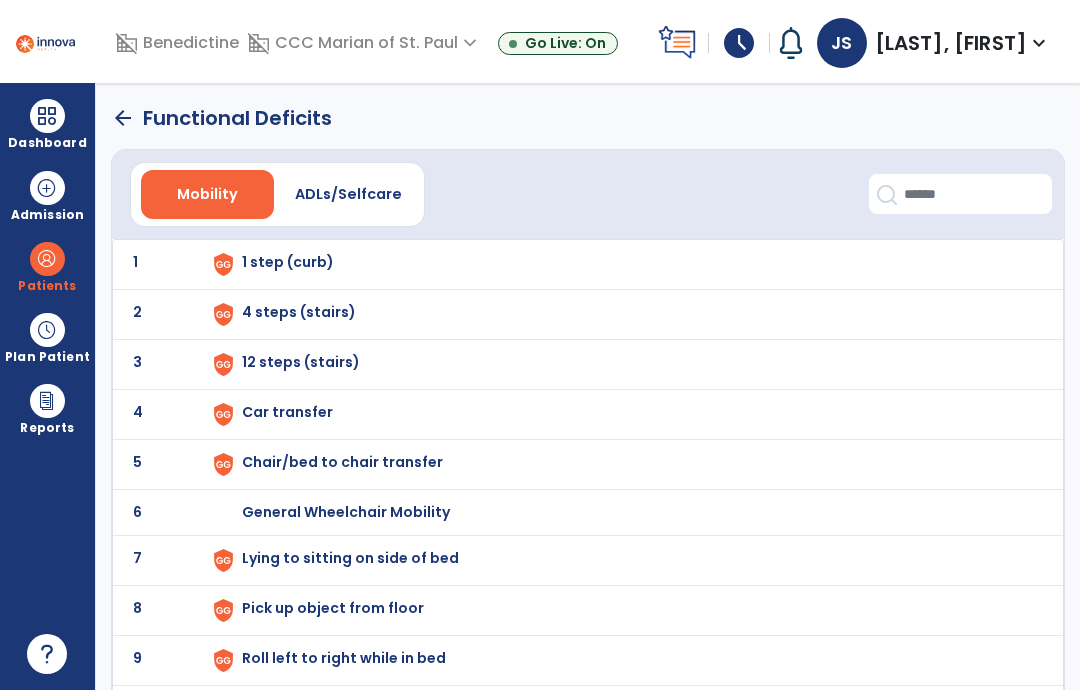 scroll, scrollTop: 80, scrollLeft: 0, axis: vertical 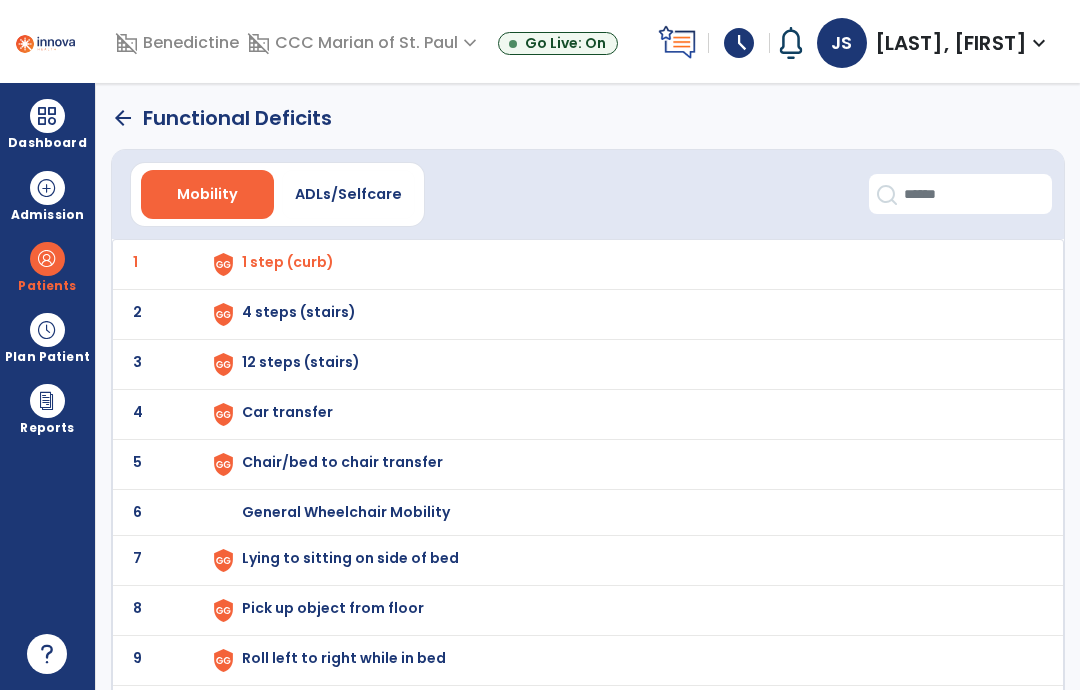 click at bounding box center (223, 264) 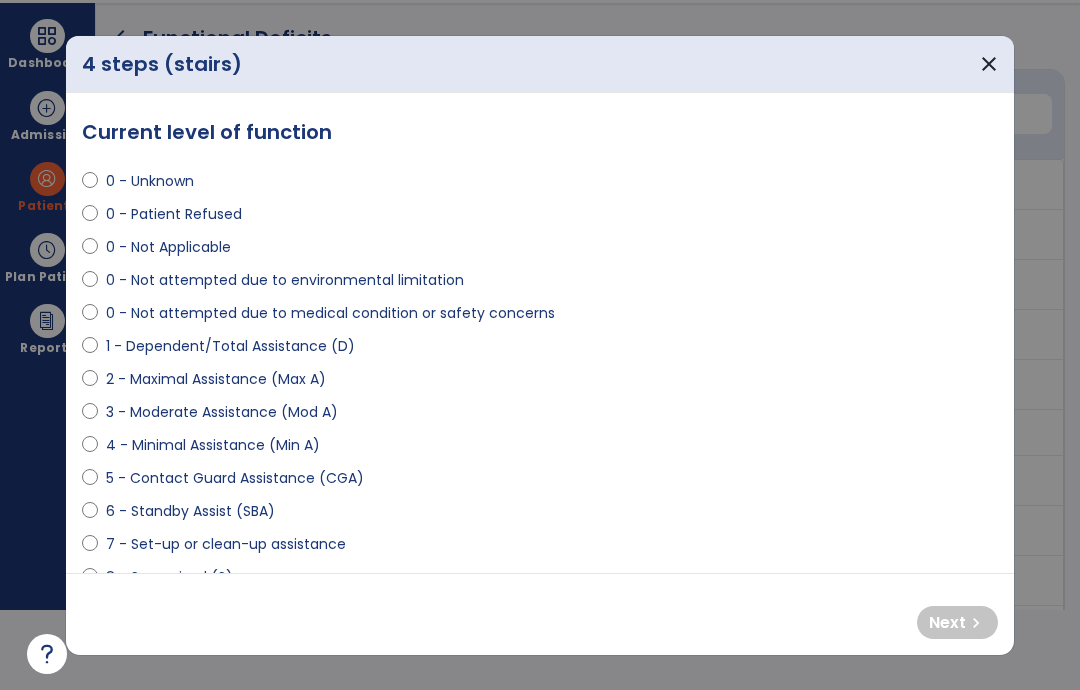 click on "0 - Not Applicable" at bounding box center (168, 247) 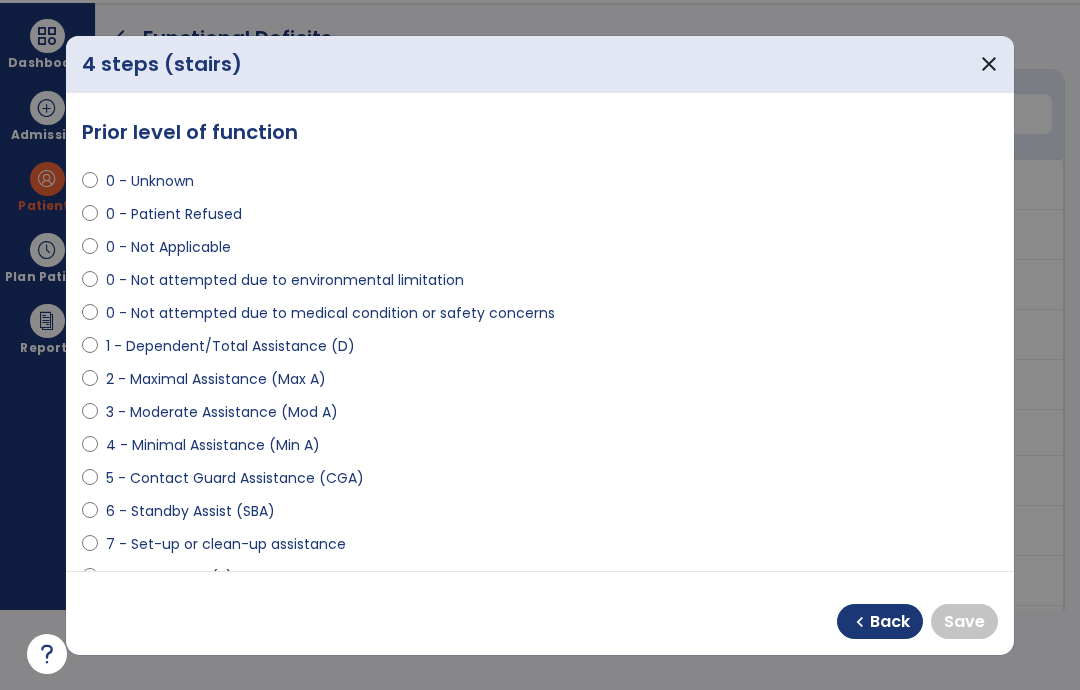 click on "0 - Not Applicable" at bounding box center [168, 247] 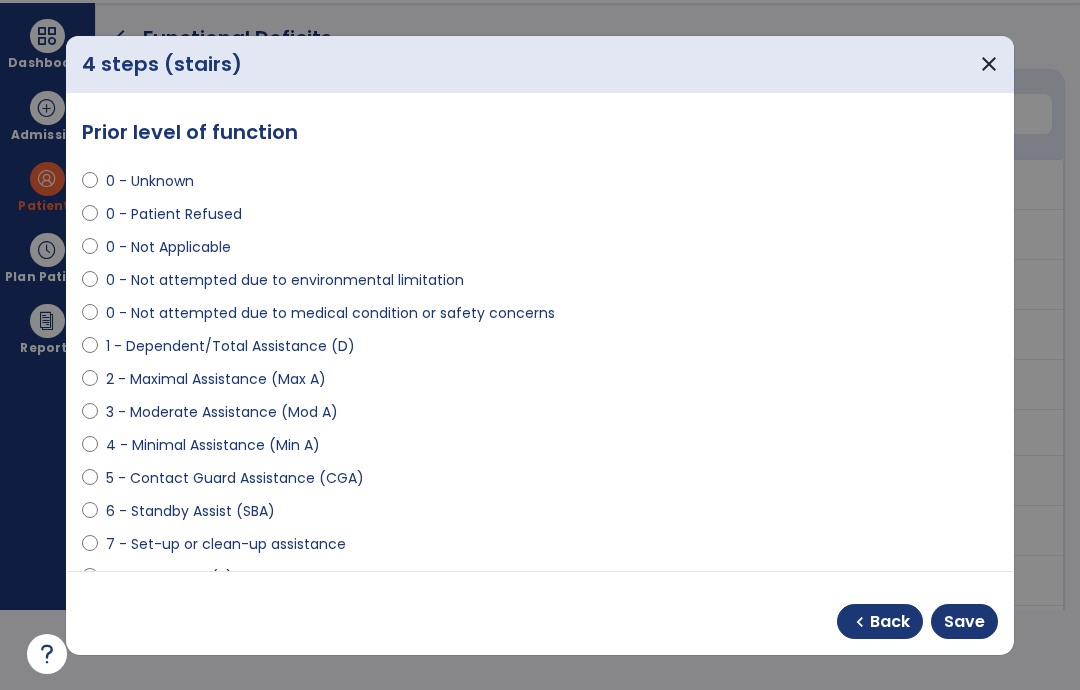 click on "Save" at bounding box center [964, 621] 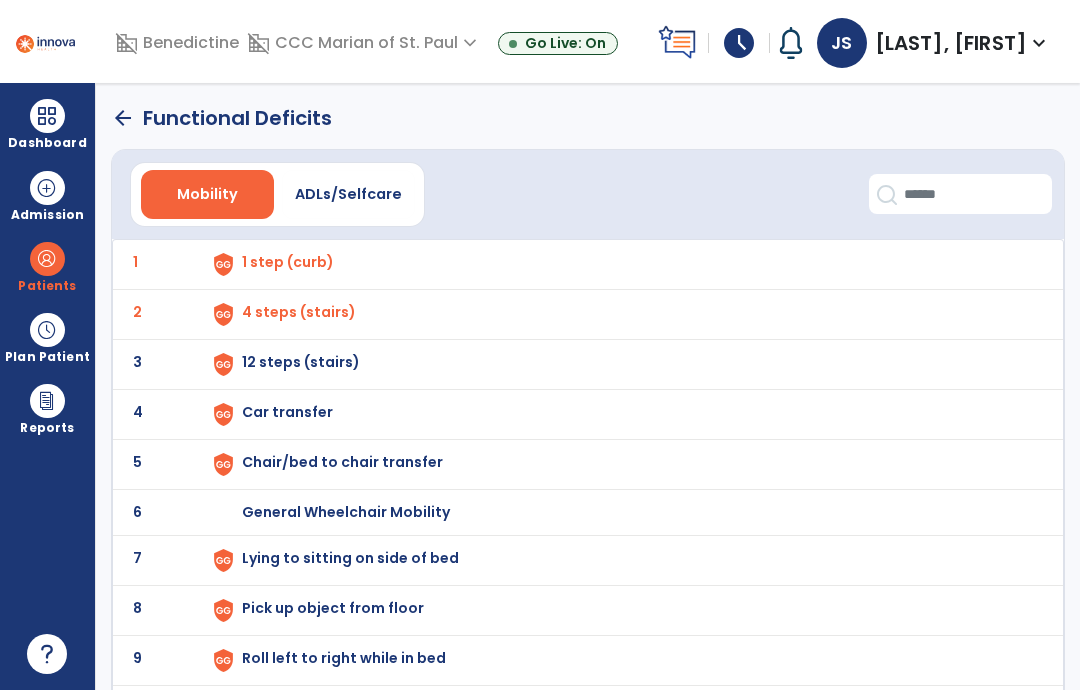 click at bounding box center (223, 264) 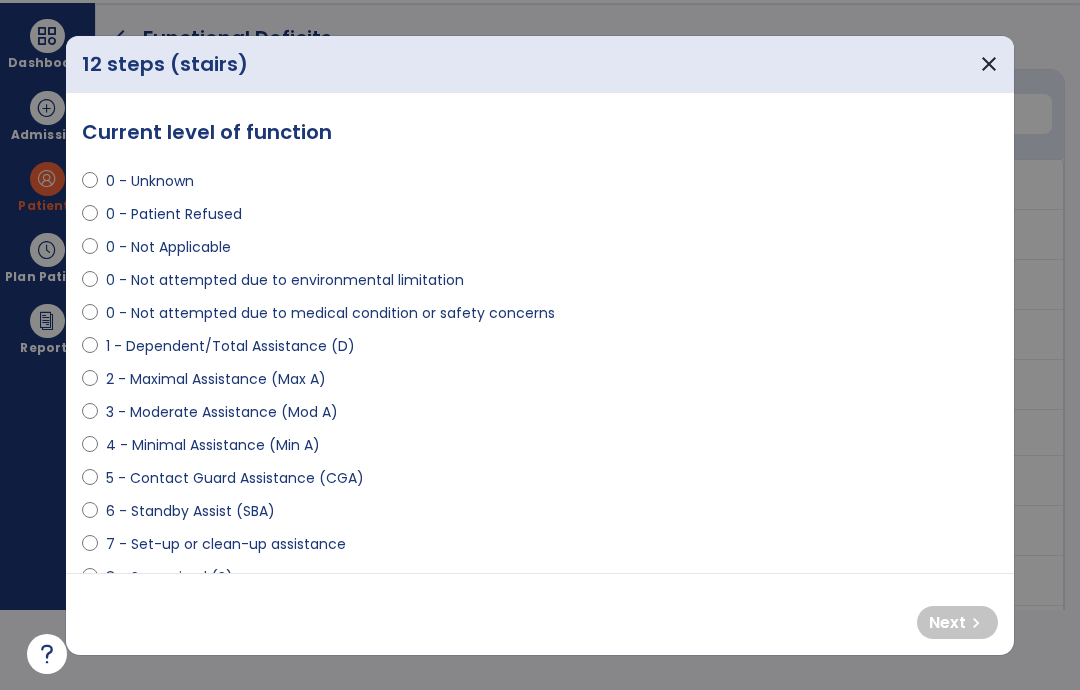 click on "0 - Not Applicable" at bounding box center (168, 247) 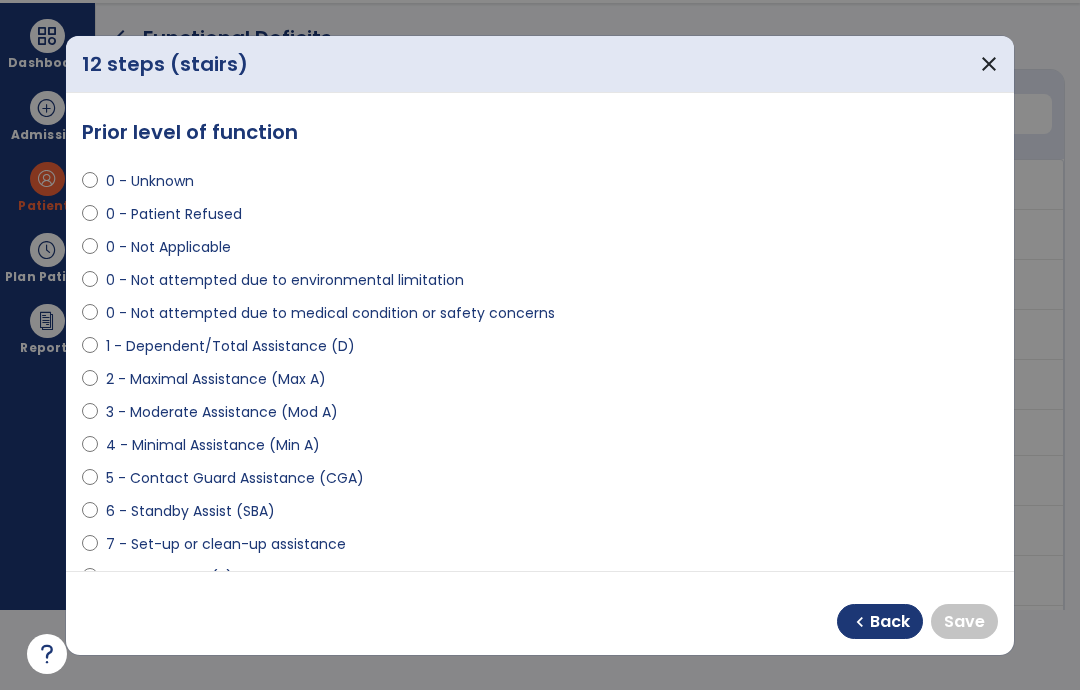 click on "0 - Not Applicable" at bounding box center [168, 247] 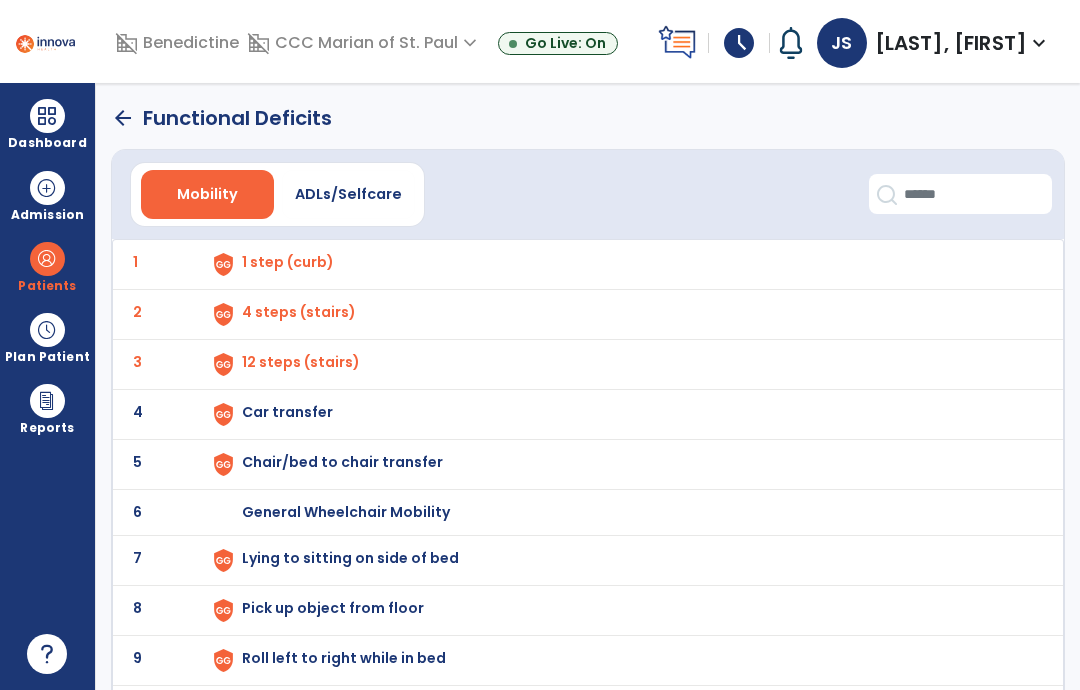 click at bounding box center [223, 264] 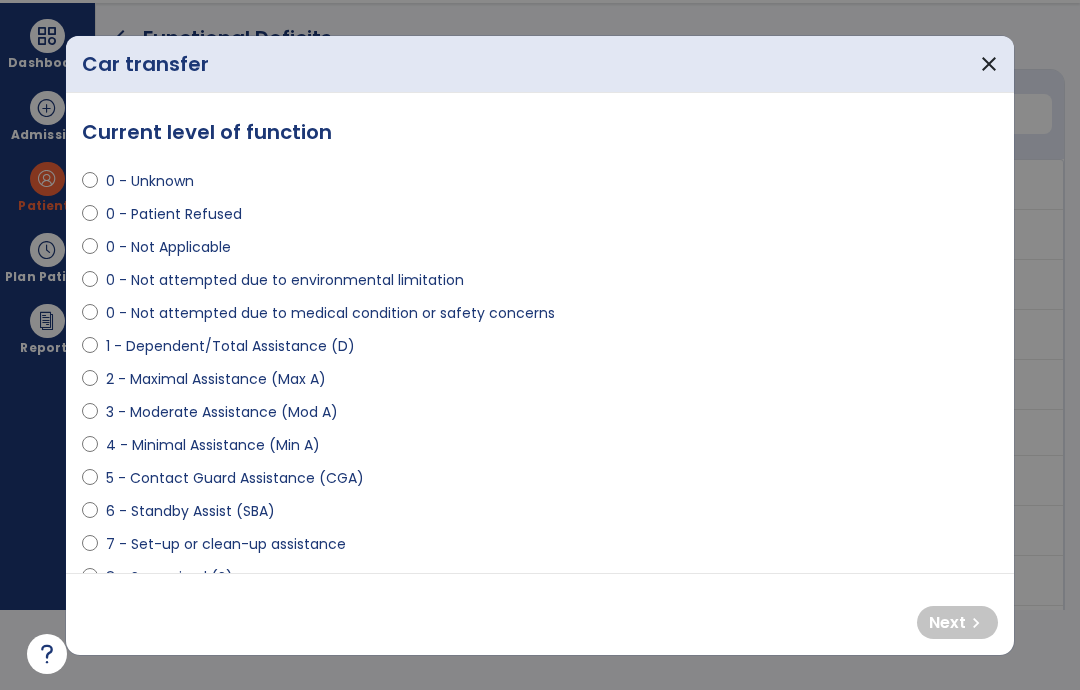 click on "0 - Not attempted due to environmental limitation" at bounding box center [285, 280] 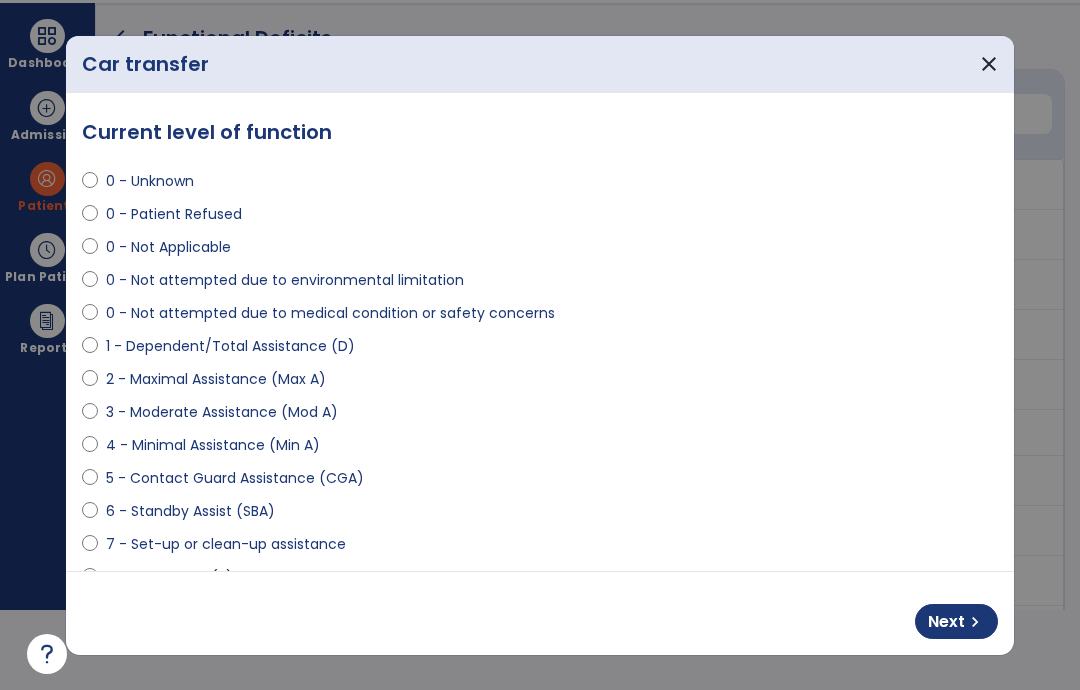 click on "Next  chevron_right" at bounding box center [540, 613] 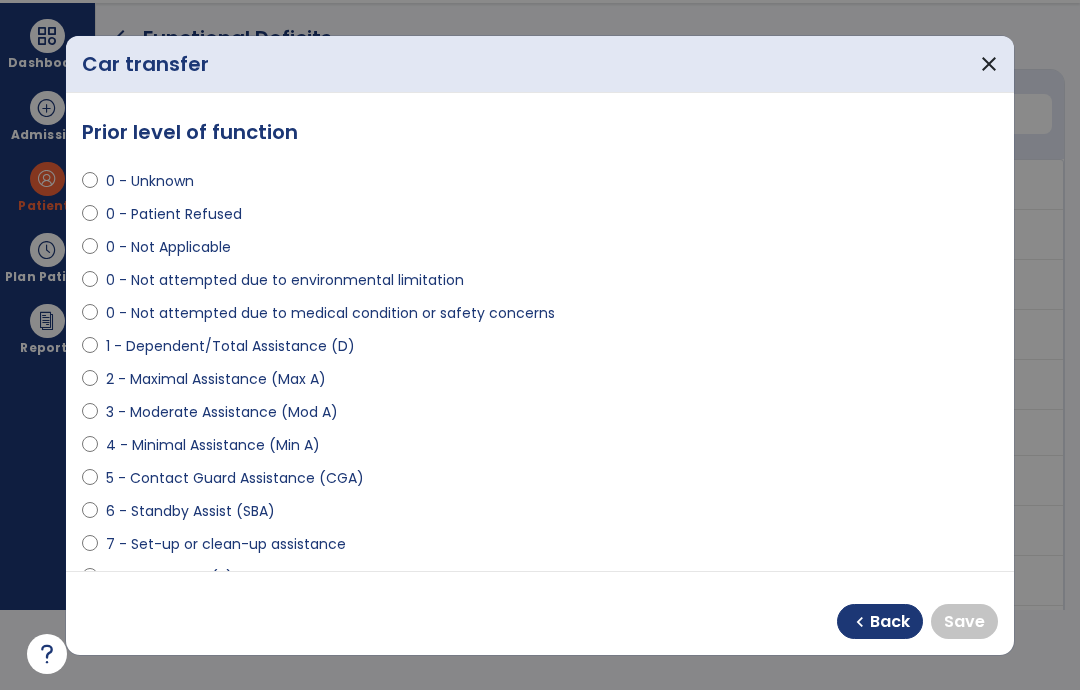 click on "0 - Unknown" at bounding box center [150, 181] 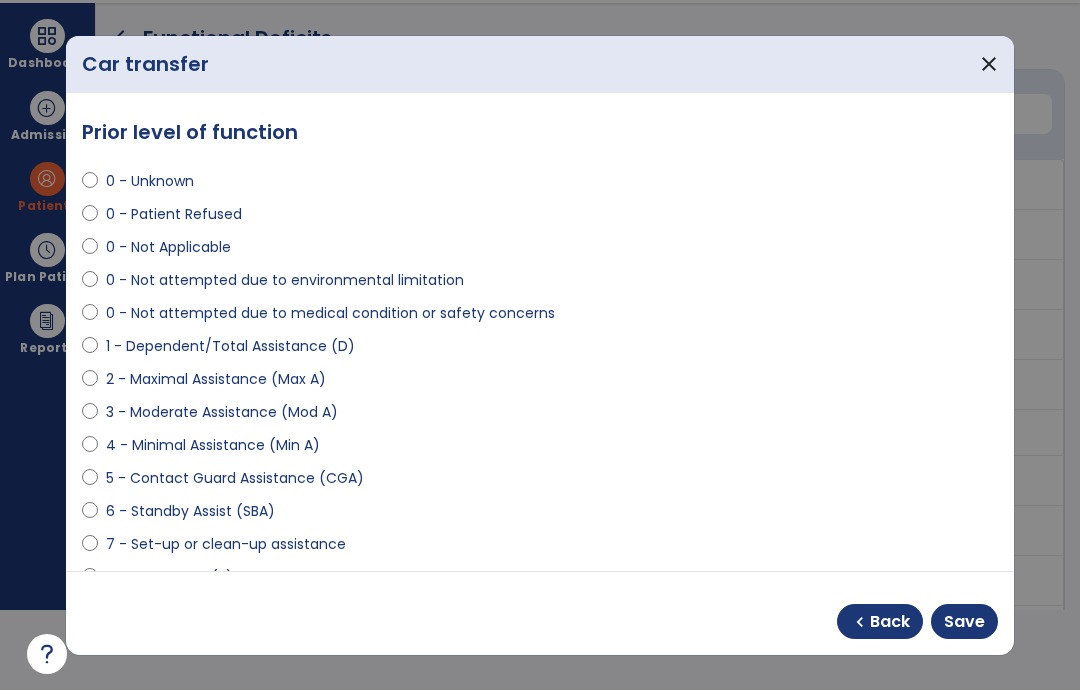 click on "Save" at bounding box center (964, 622) 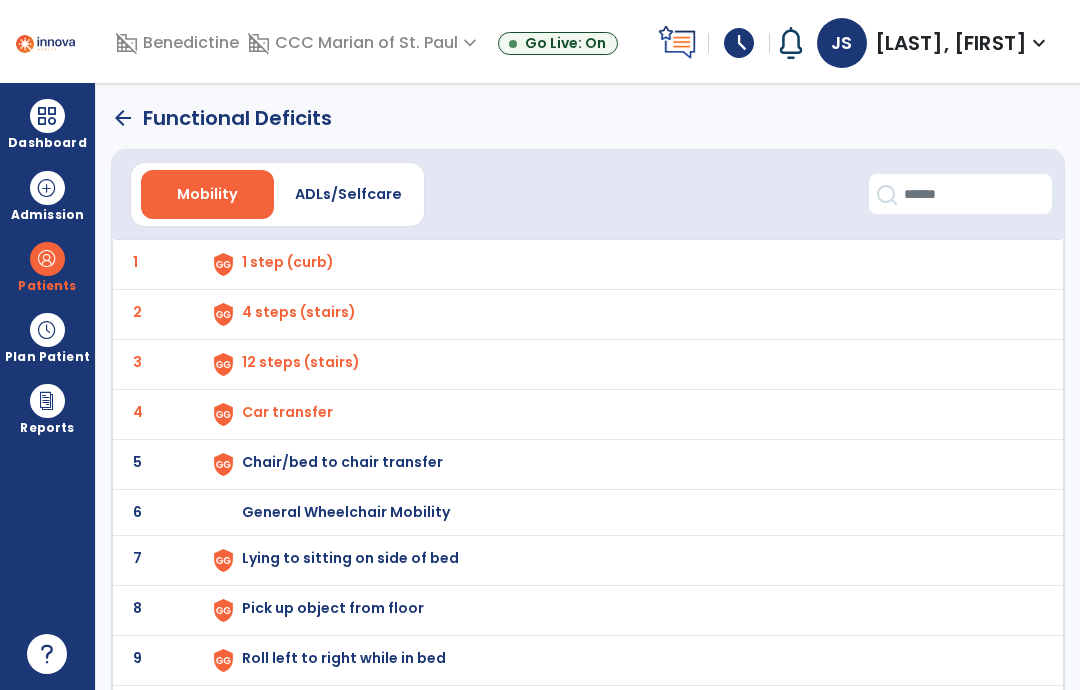 click on "Chair/bed to chair transfer" at bounding box center [288, 262] 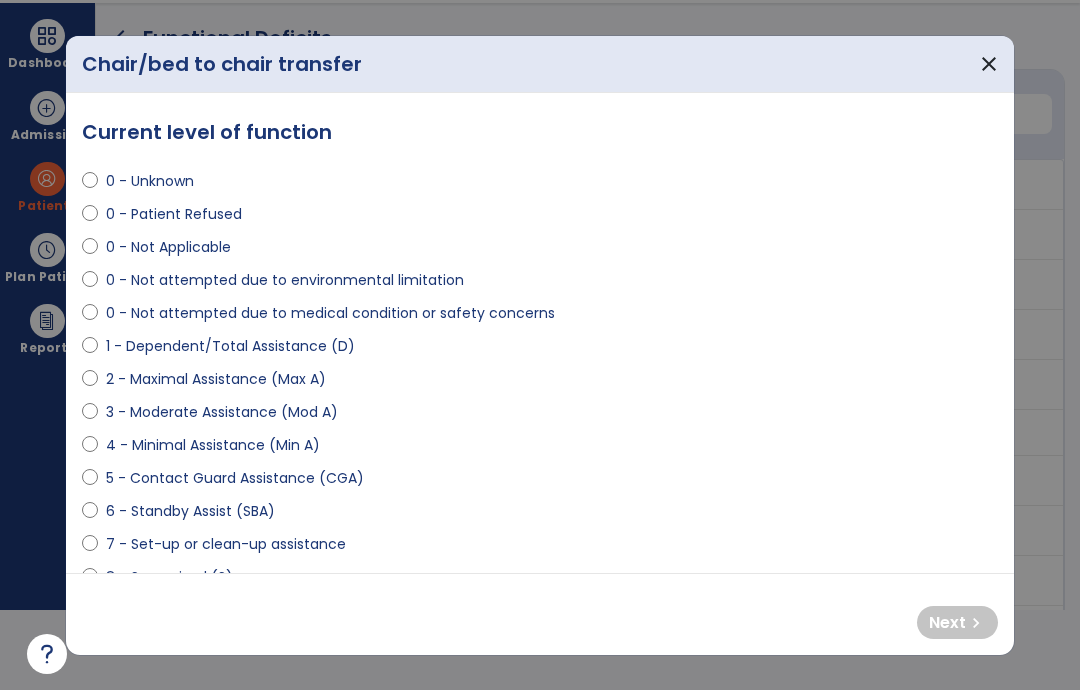 scroll, scrollTop: 0, scrollLeft: 0, axis: both 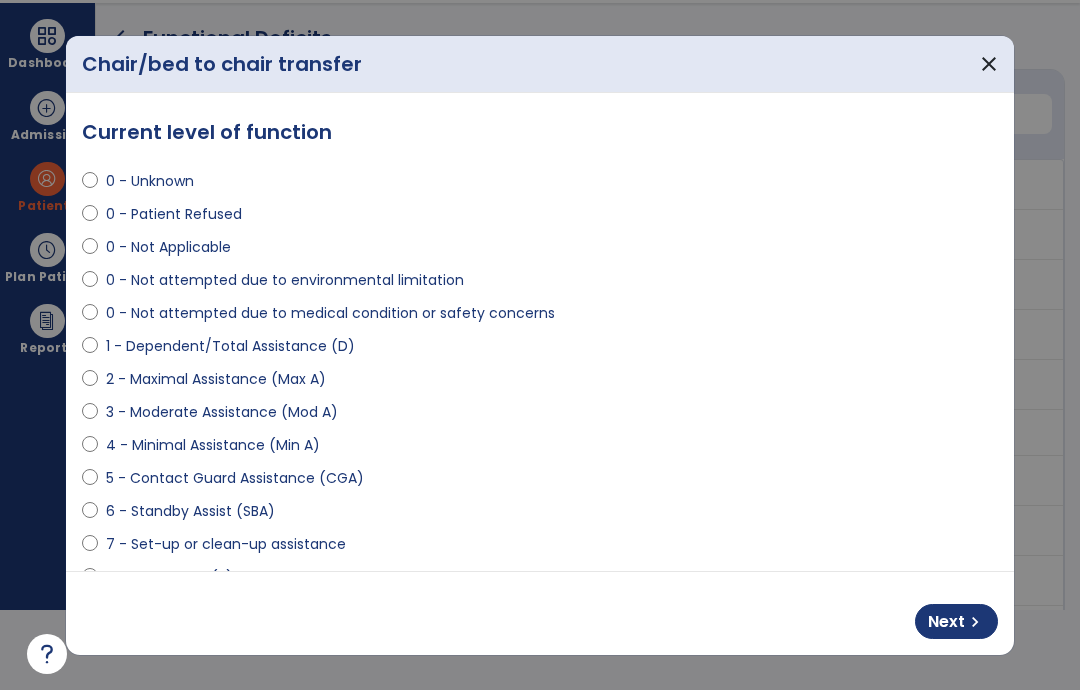 click on "5 - Contact Guard Assistance (CGA)" at bounding box center [235, 478] 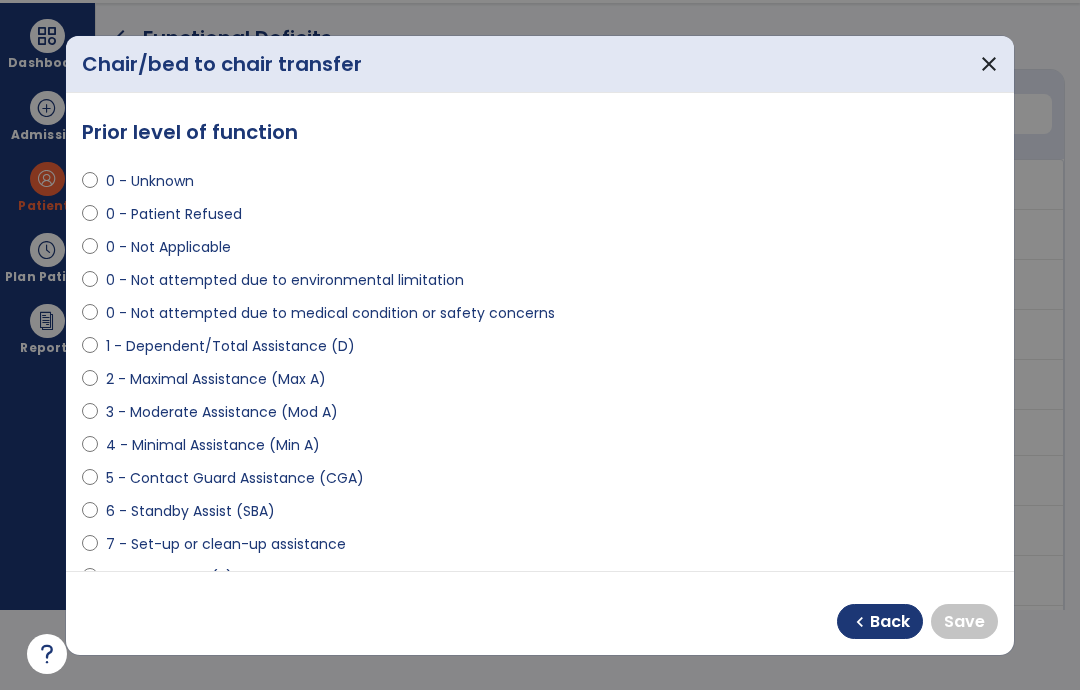 click on "6 - Standby Assist (SBA)" at bounding box center [190, 511] 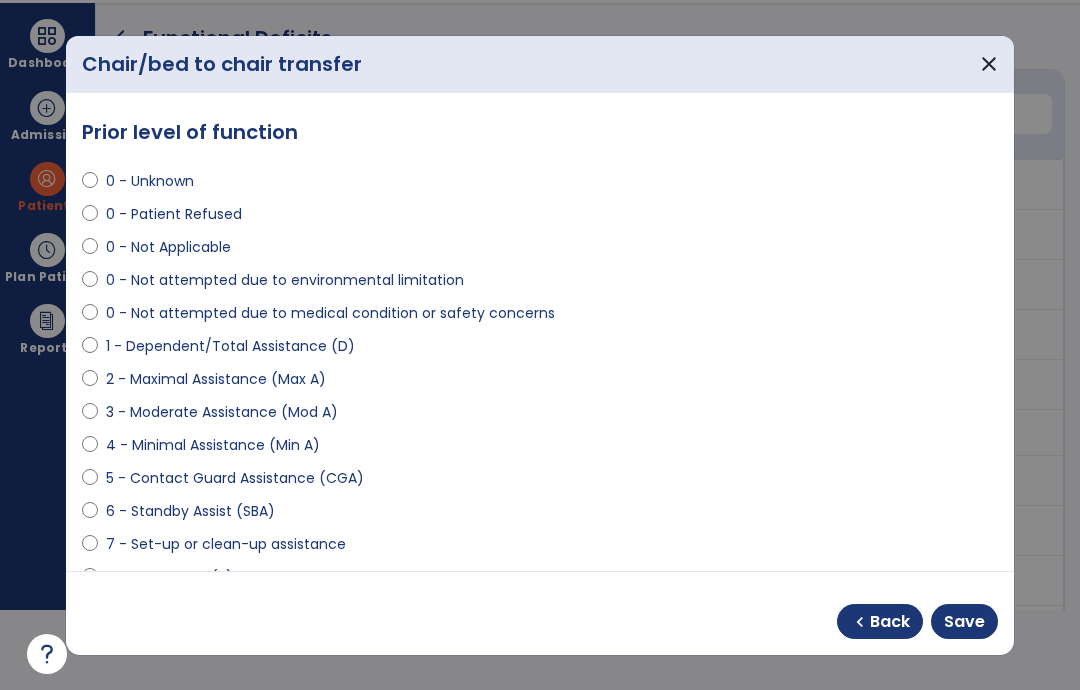 click on "Save" at bounding box center (964, 622) 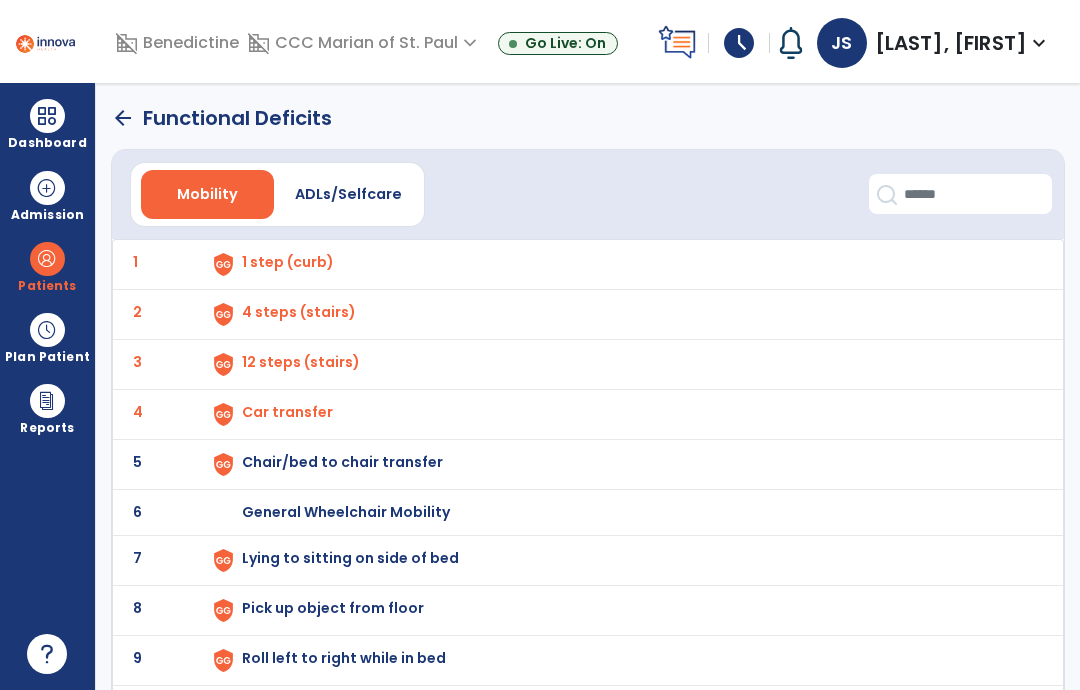 scroll, scrollTop: 80, scrollLeft: 0, axis: vertical 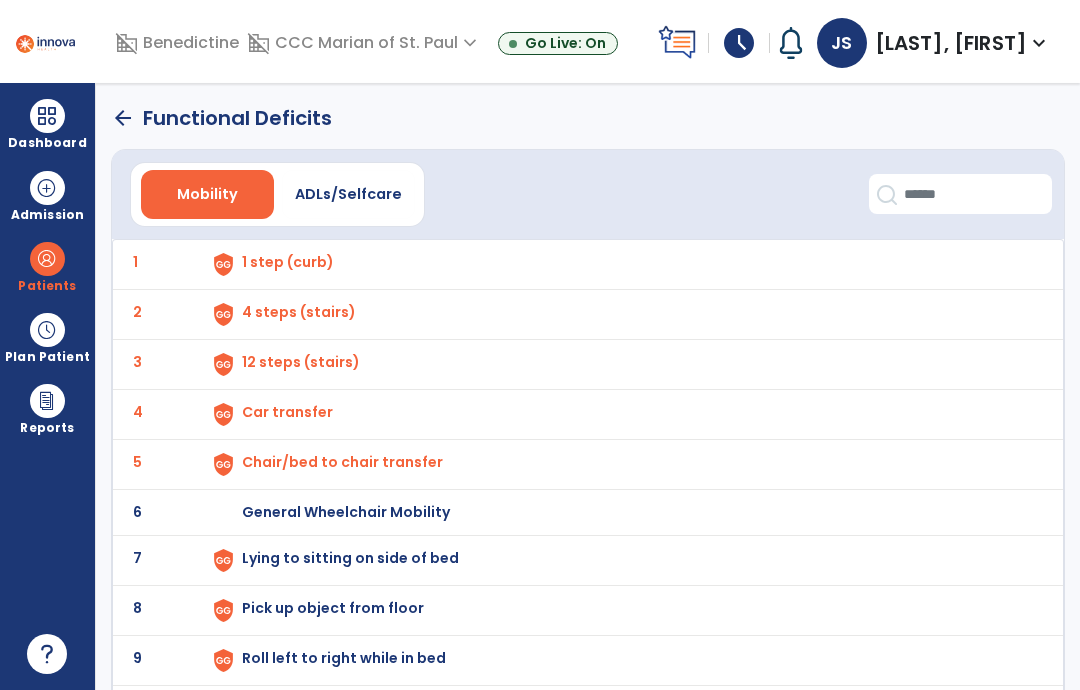 click on "Lying to sitting on side of bed" at bounding box center [288, 262] 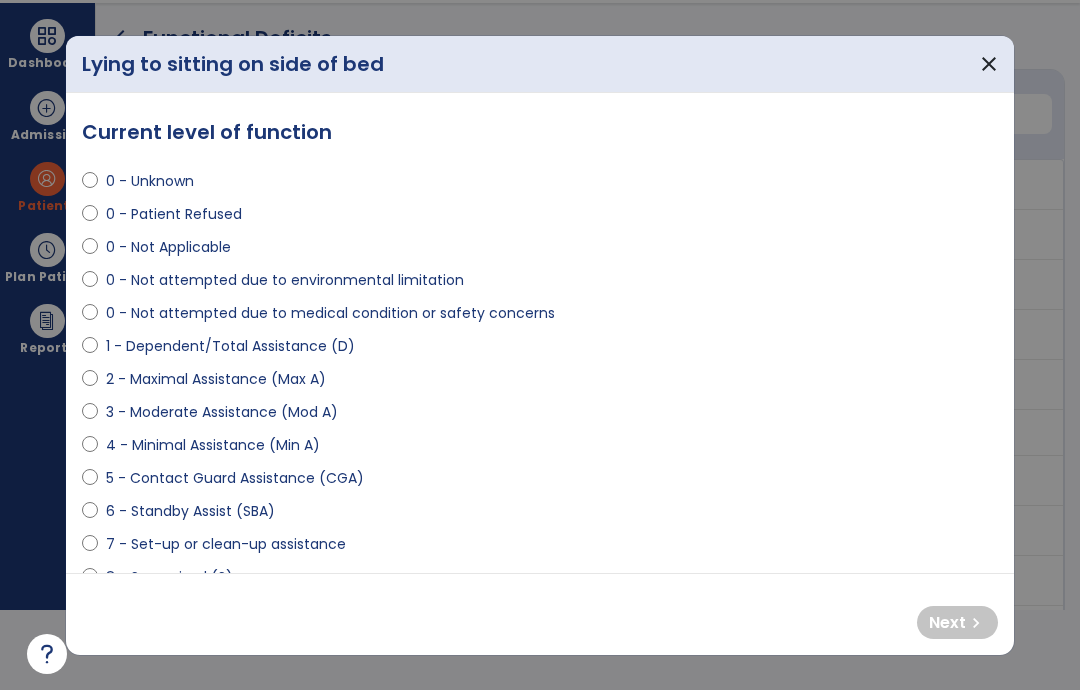 click on "0 - Not attempted due to environmental limitation" at bounding box center [285, 280] 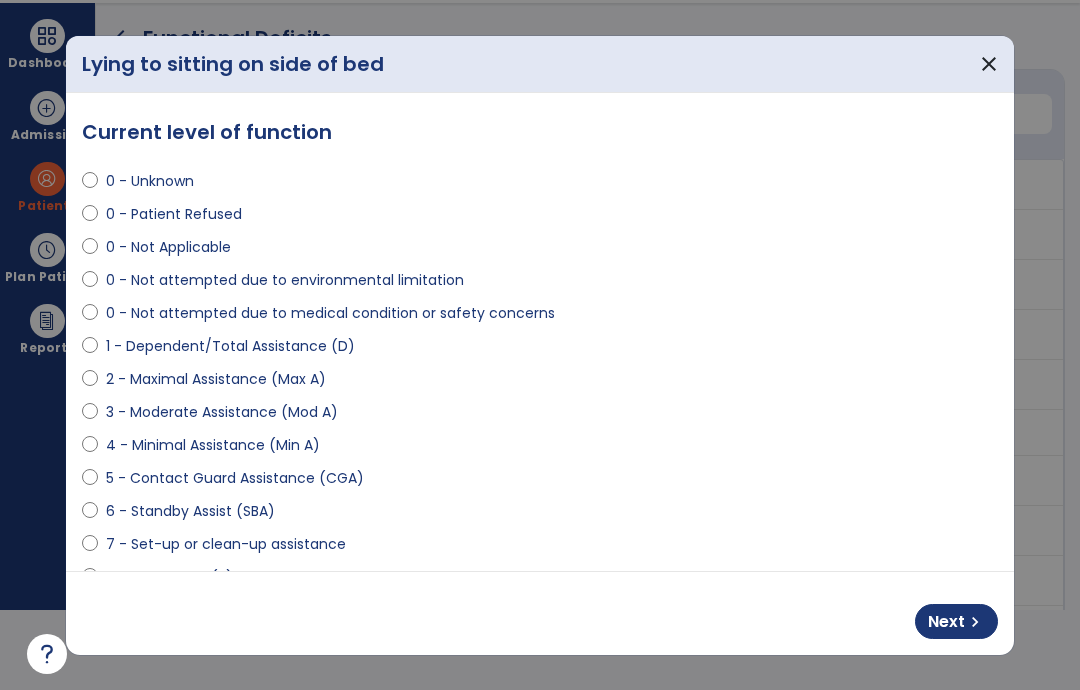 click on "Next  chevron_right" at bounding box center [540, 613] 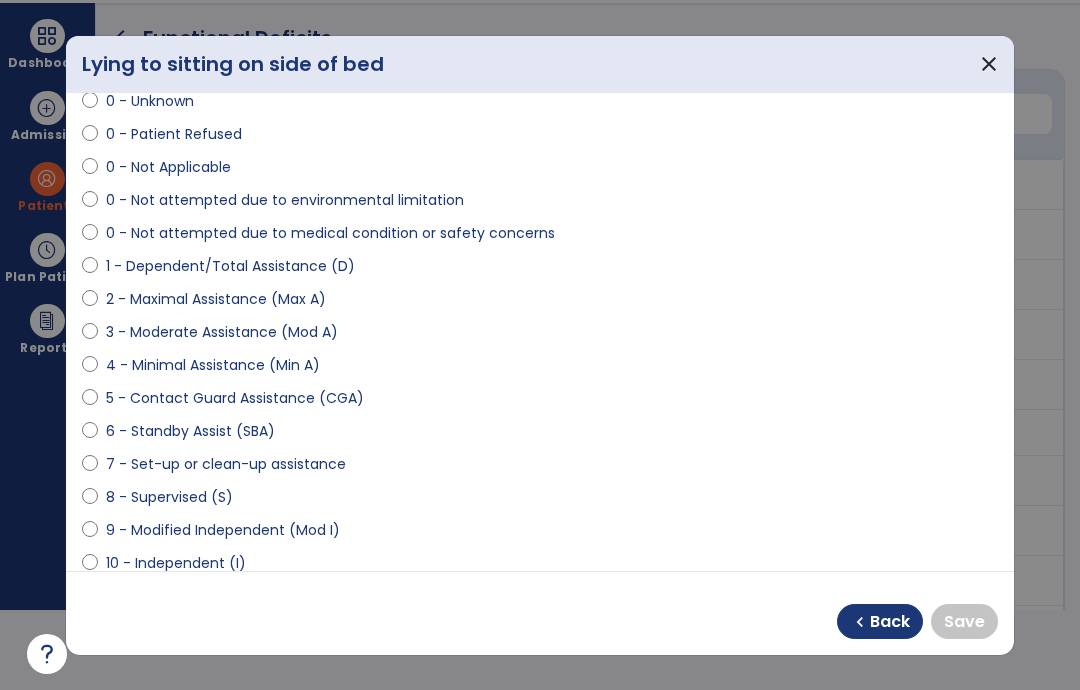 scroll, scrollTop: 86, scrollLeft: 0, axis: vertical 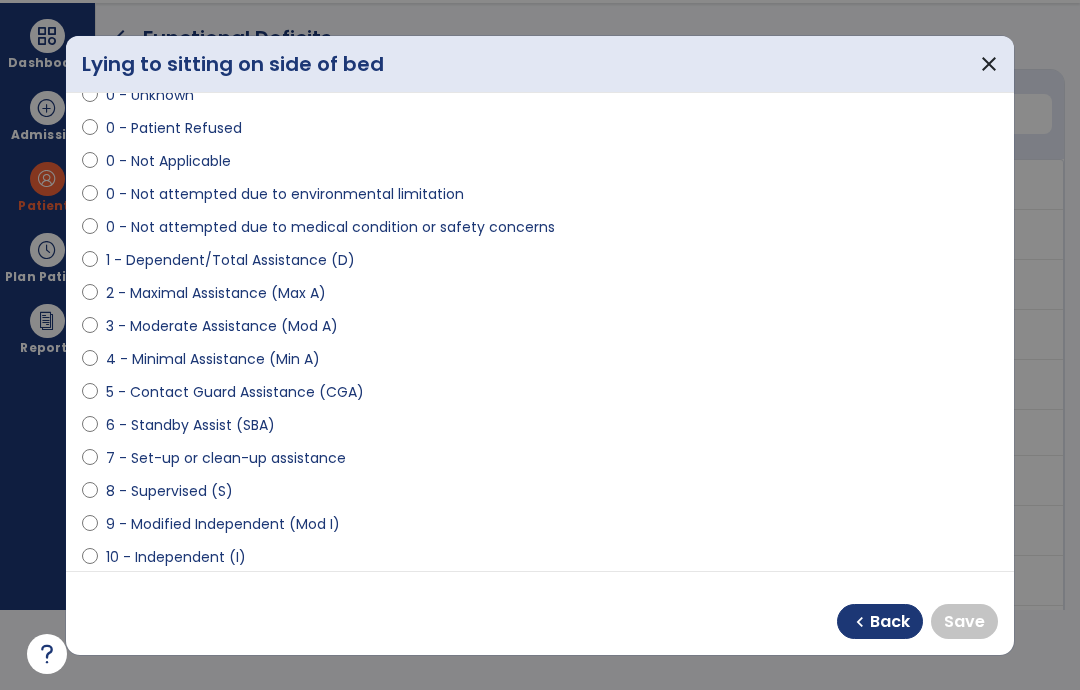 click on "10 - Independent (I)" at bounding box center [176, 557] 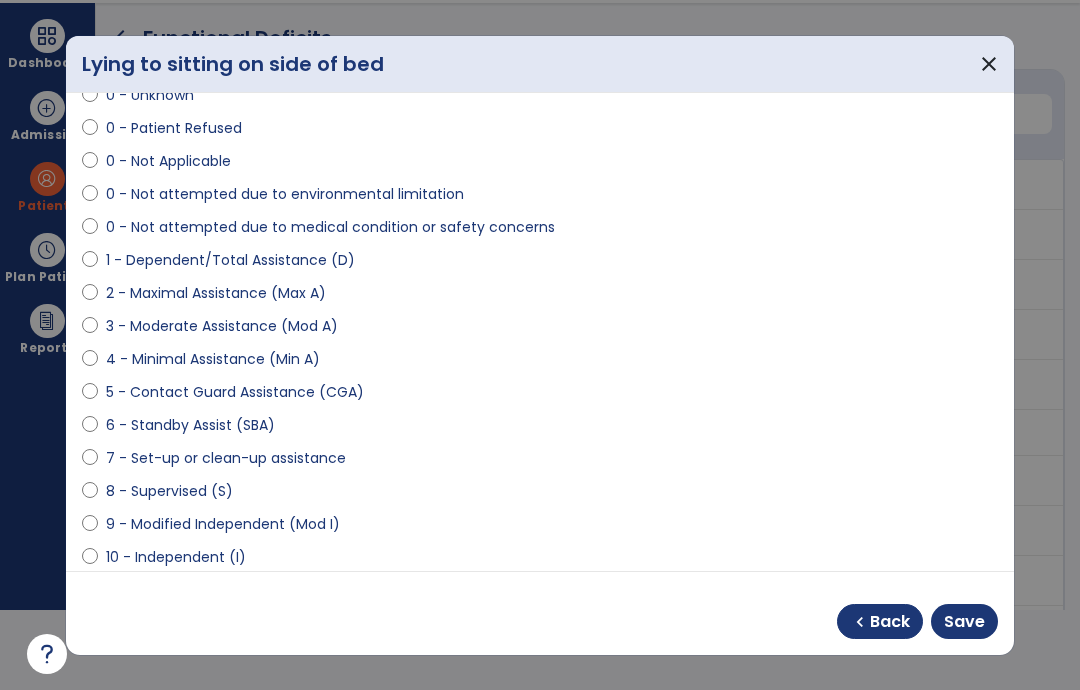 click on "Save" at bounding box center [964, 622] 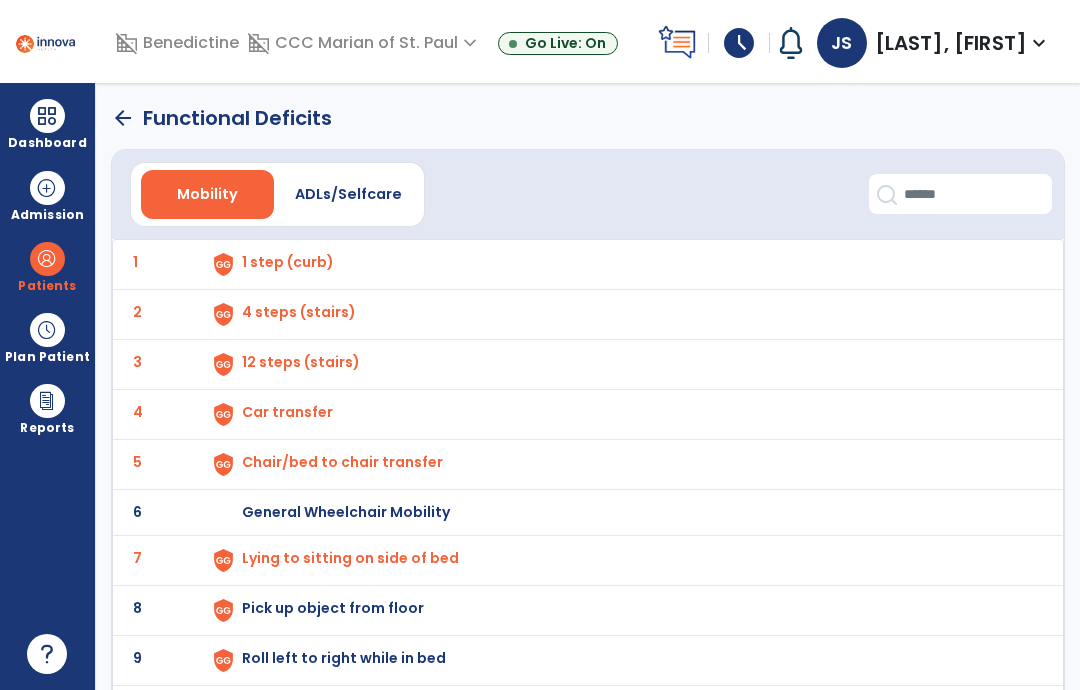 click at bounding box center [223, 264] 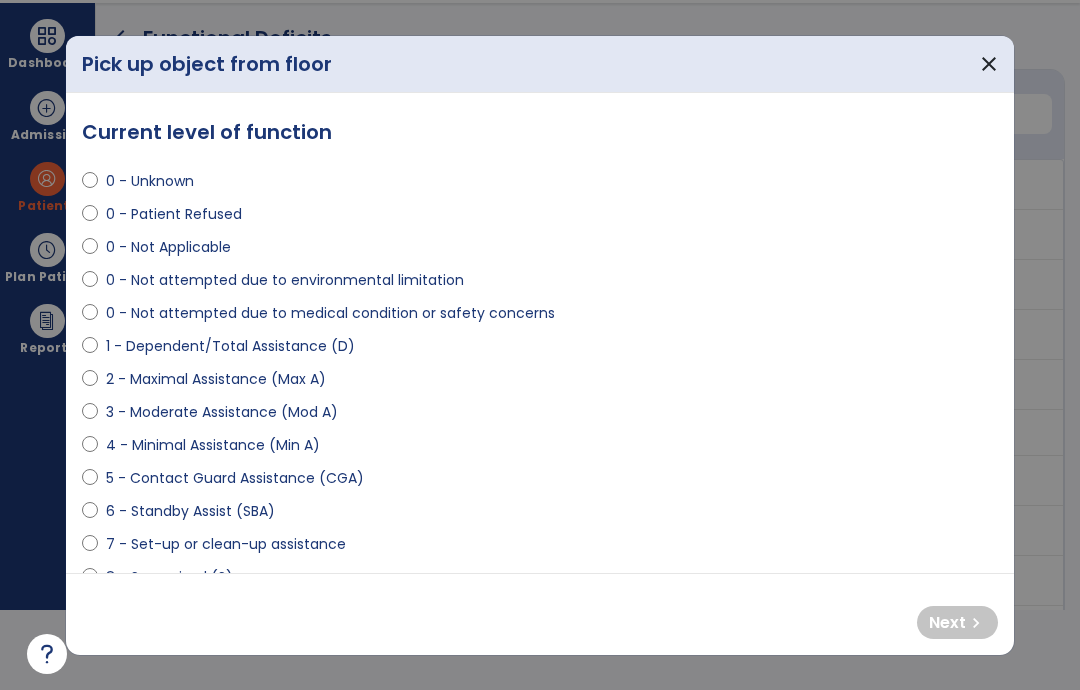 scroll, scrollTop: 0, scrollLeft: 0, axis: both 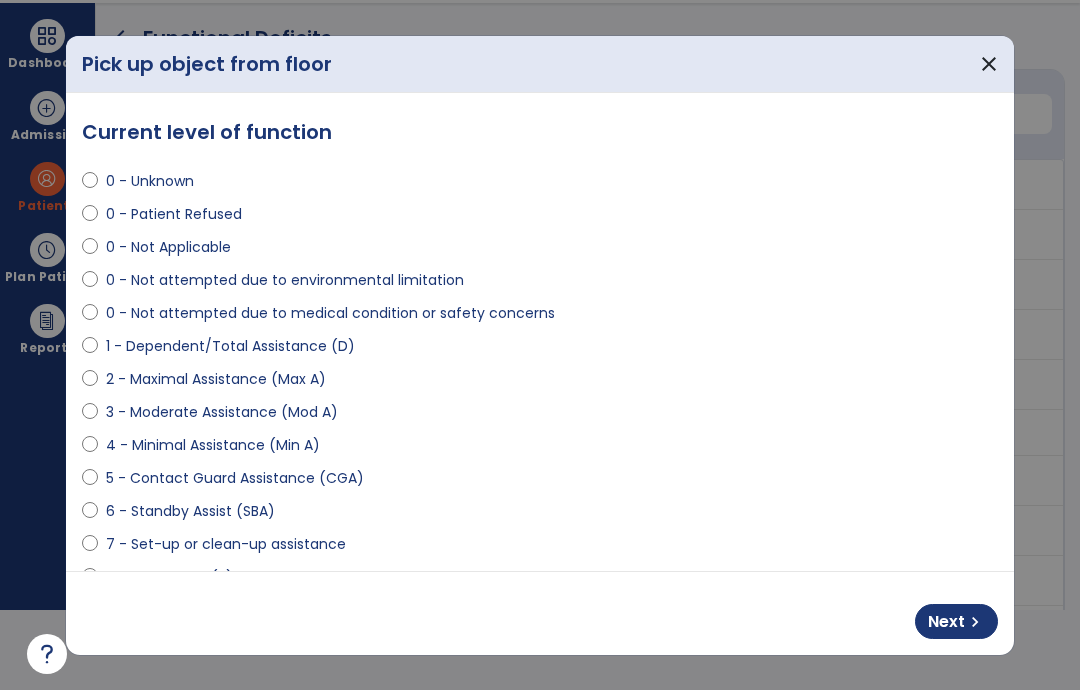 click on "chevron_right" at bounding box center (975, 622) 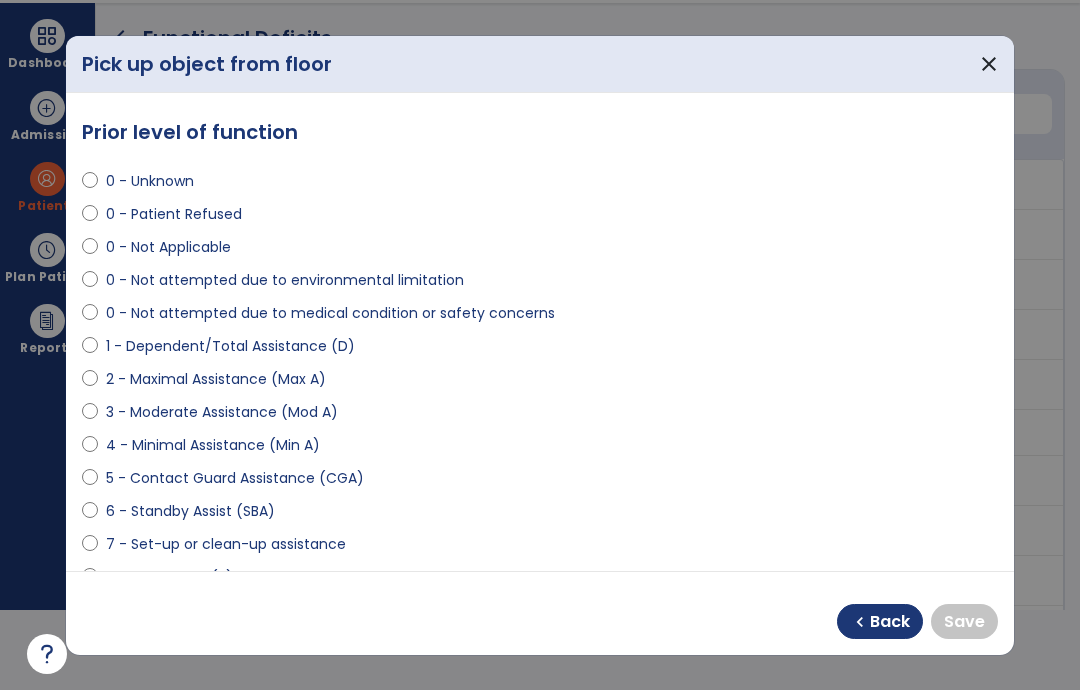 click on "0 - Not attempted due to medical condition or safety concerns" at bounding box center [330, 313] 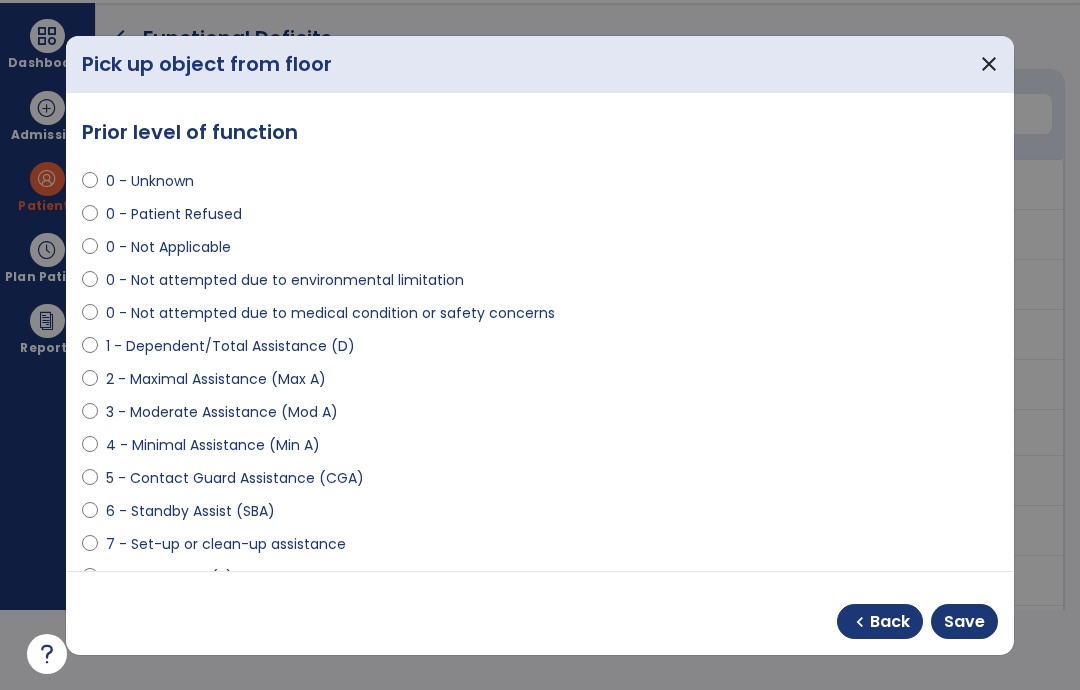 select on "**********" 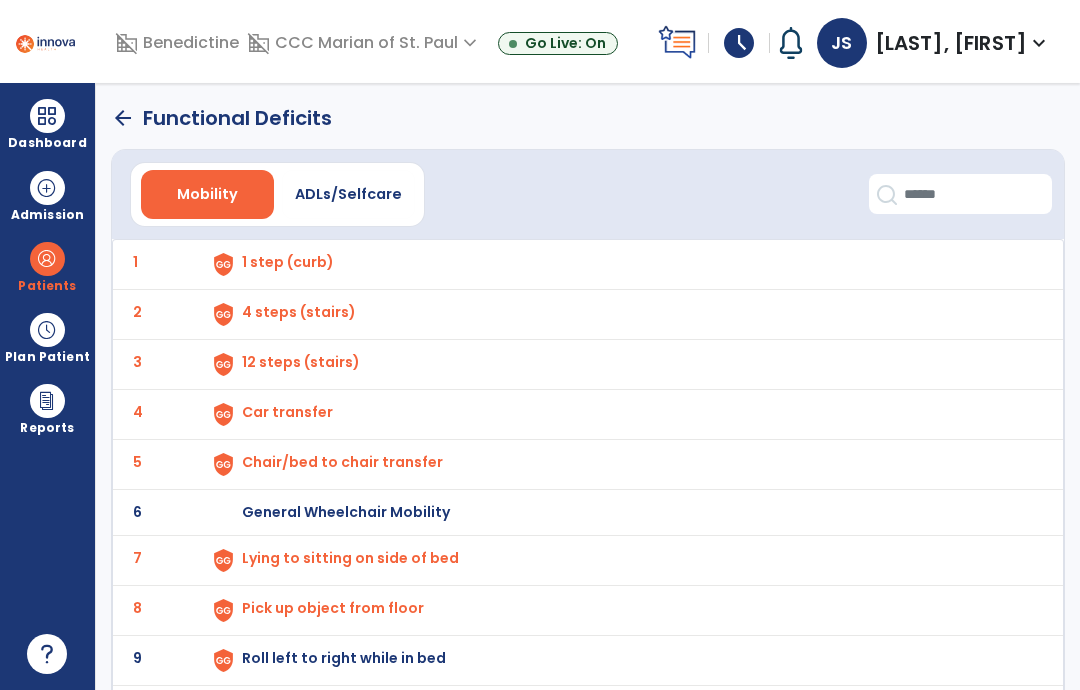 click at bounding box center [223, 264] 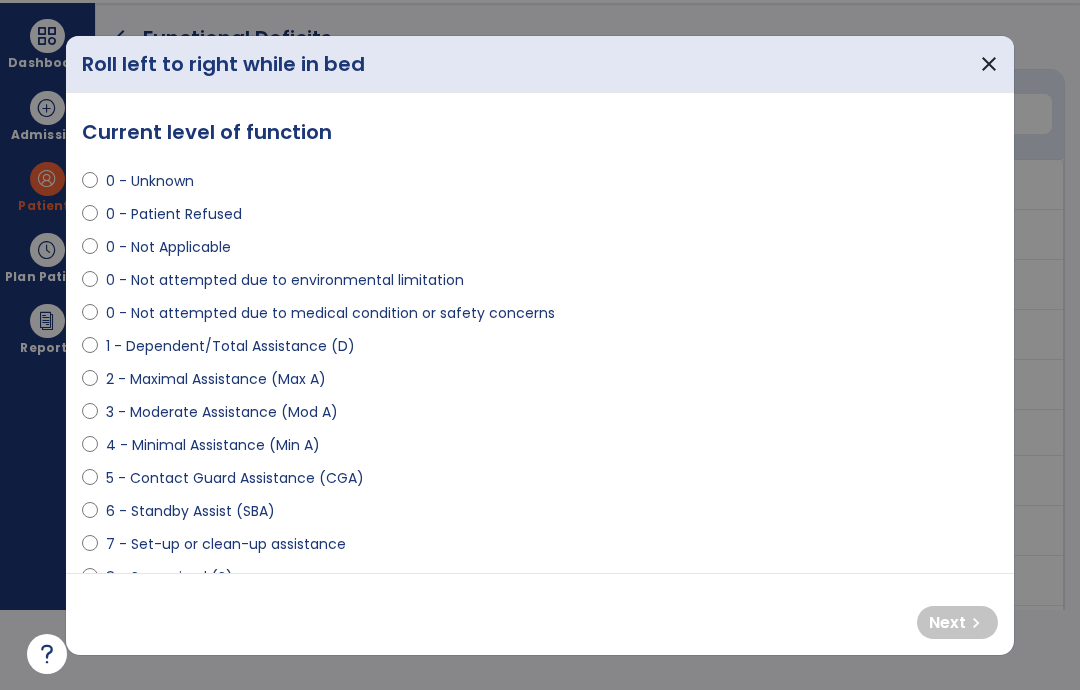 scroll, scrollTop: 0, scrollLeft: 0, axis: both 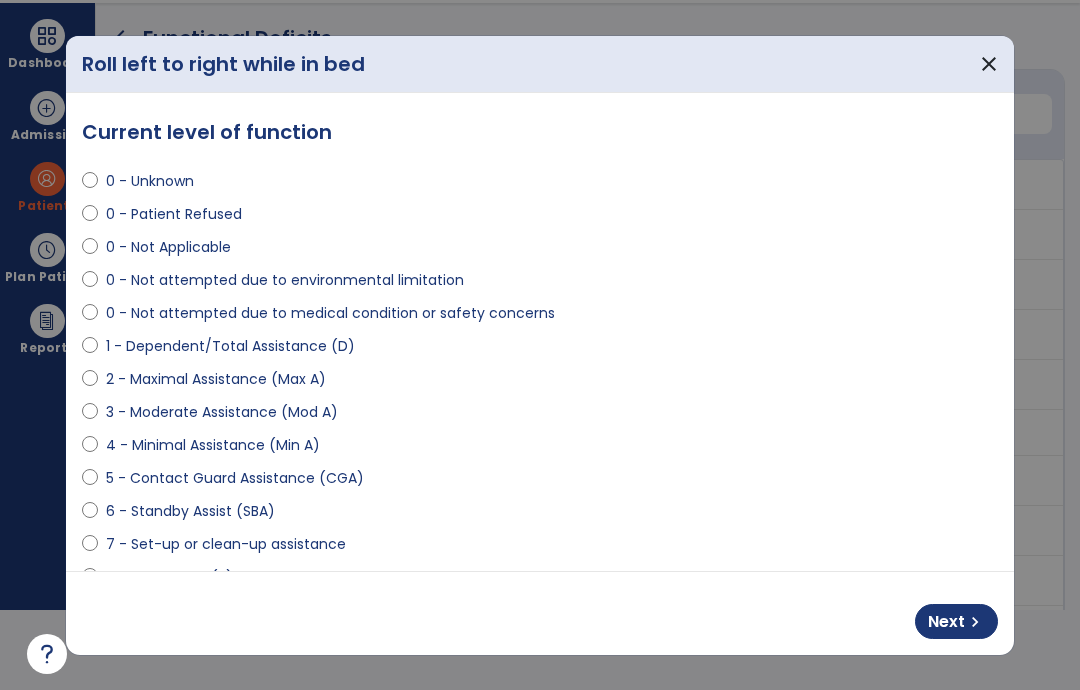 click on "Next" at bounding box center (946, 622) 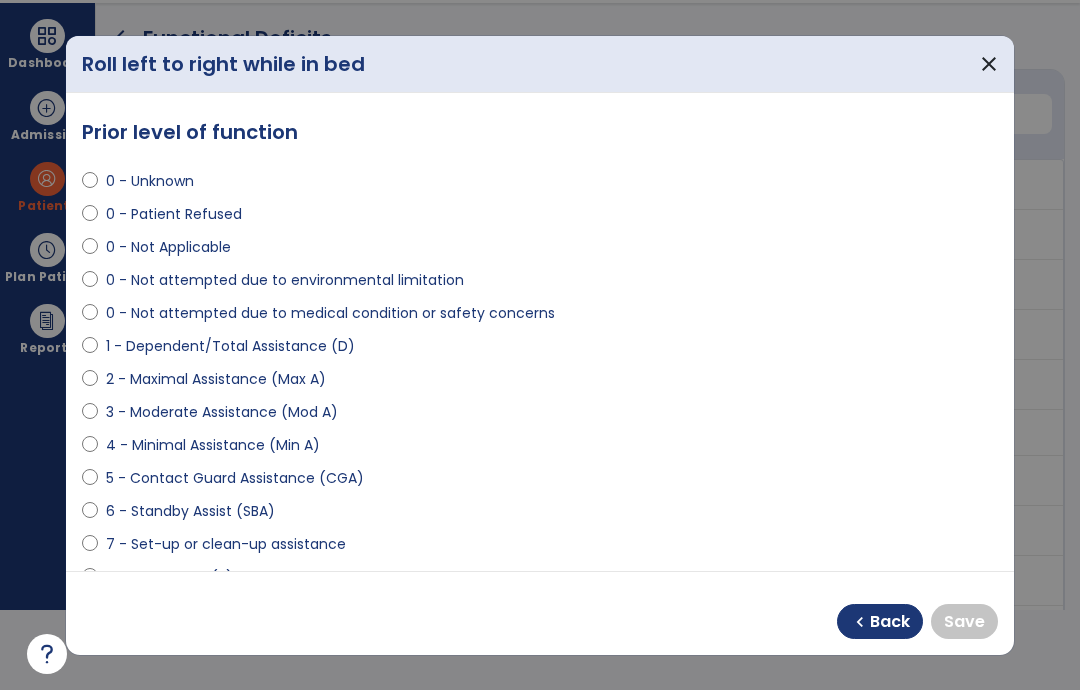click on "10 - Independent (I)" at bounding box center [176, 643] 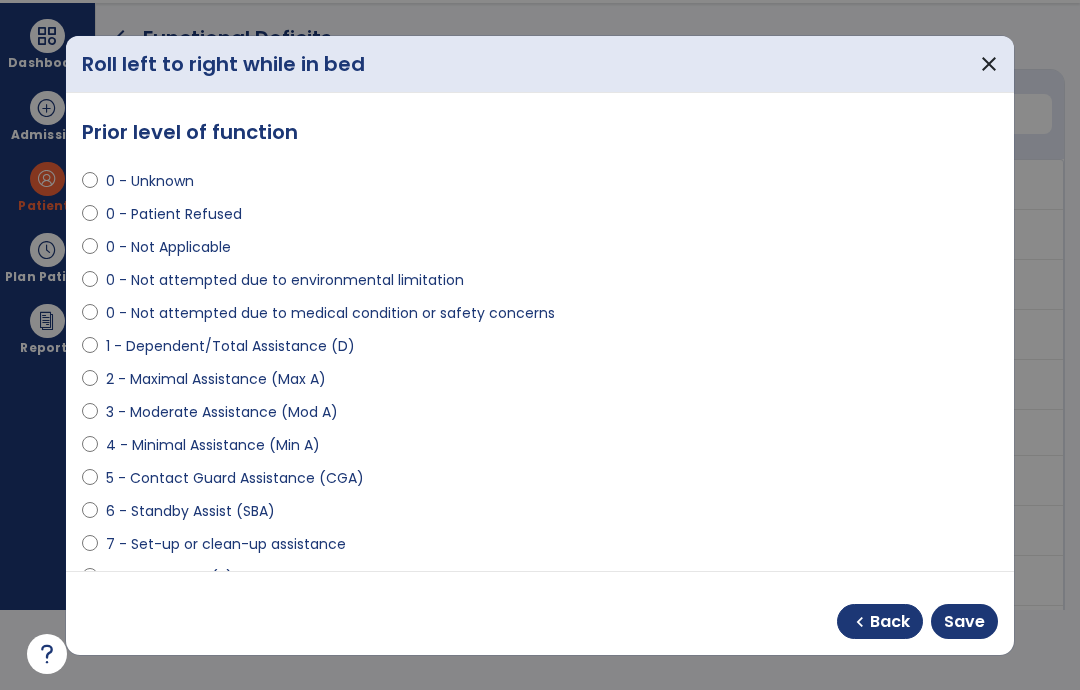 click on "Save" at bounding box center (964, 622) 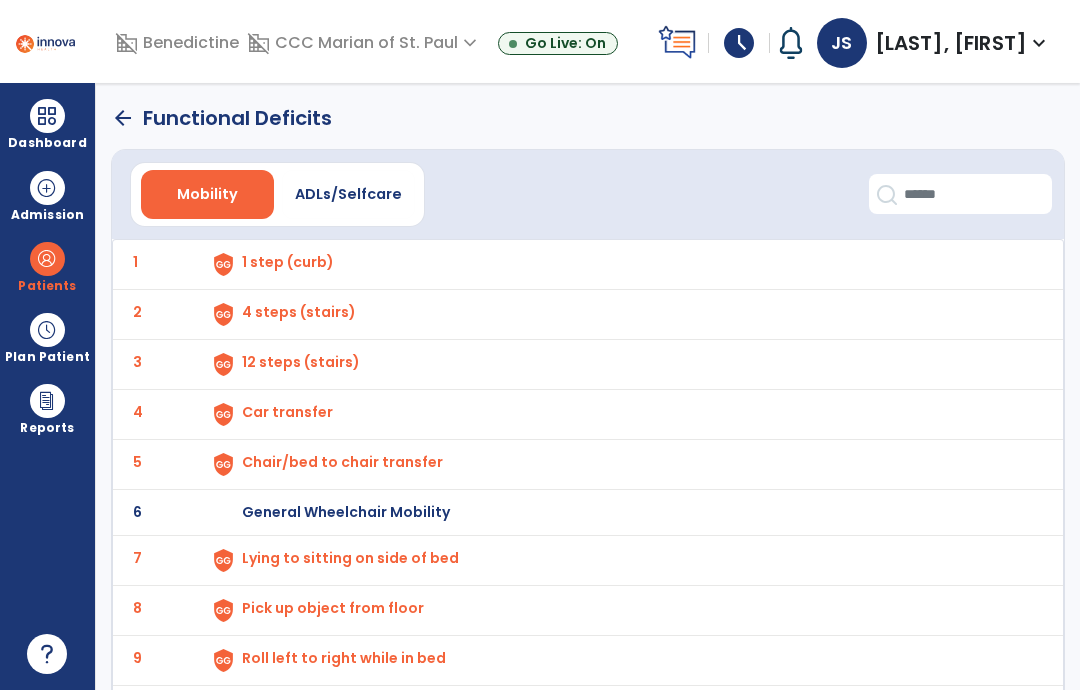 click at bounding box center (223, 264) 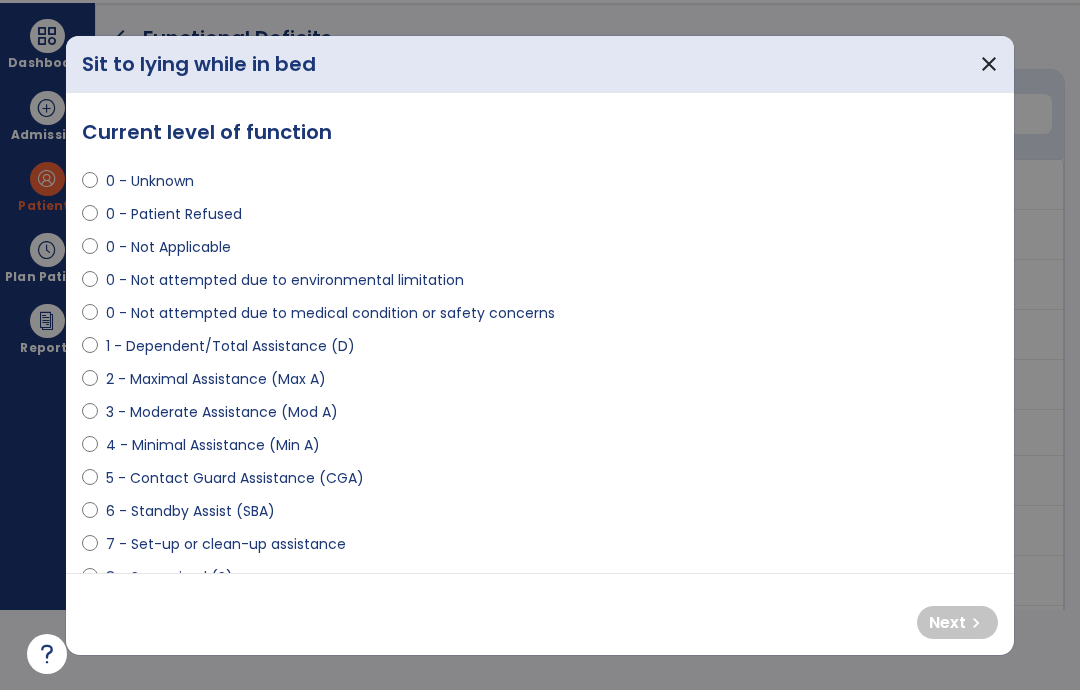 scroll, scrollTop: 0, scrollLeft: 0, axis: both 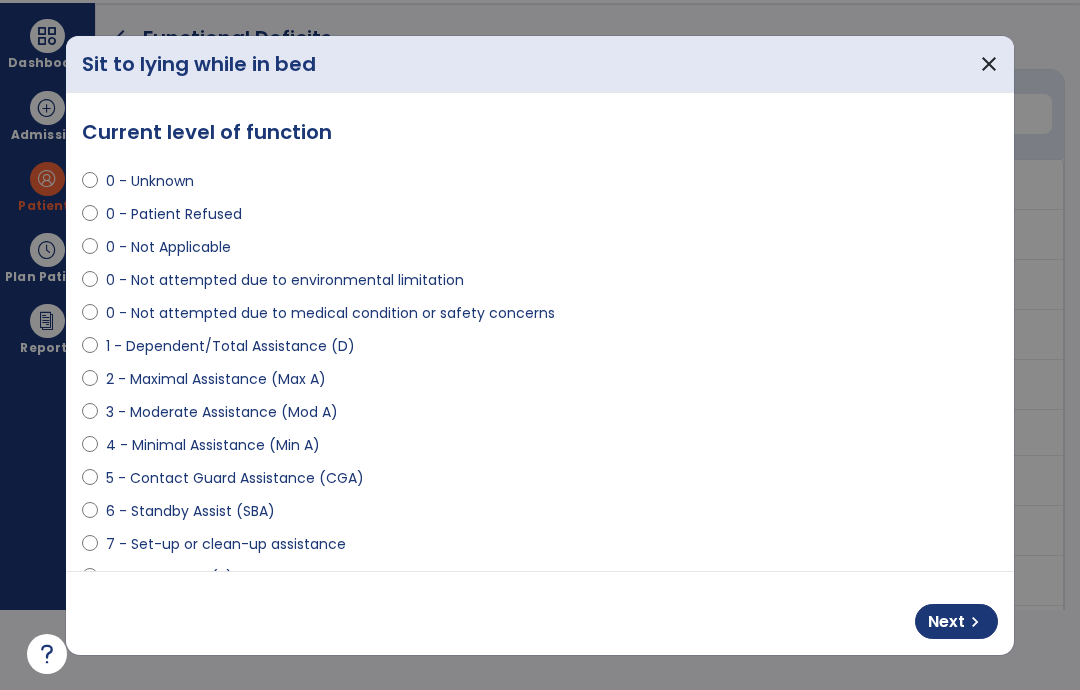 click on "chevron_right" at bounding box center [975, 622] 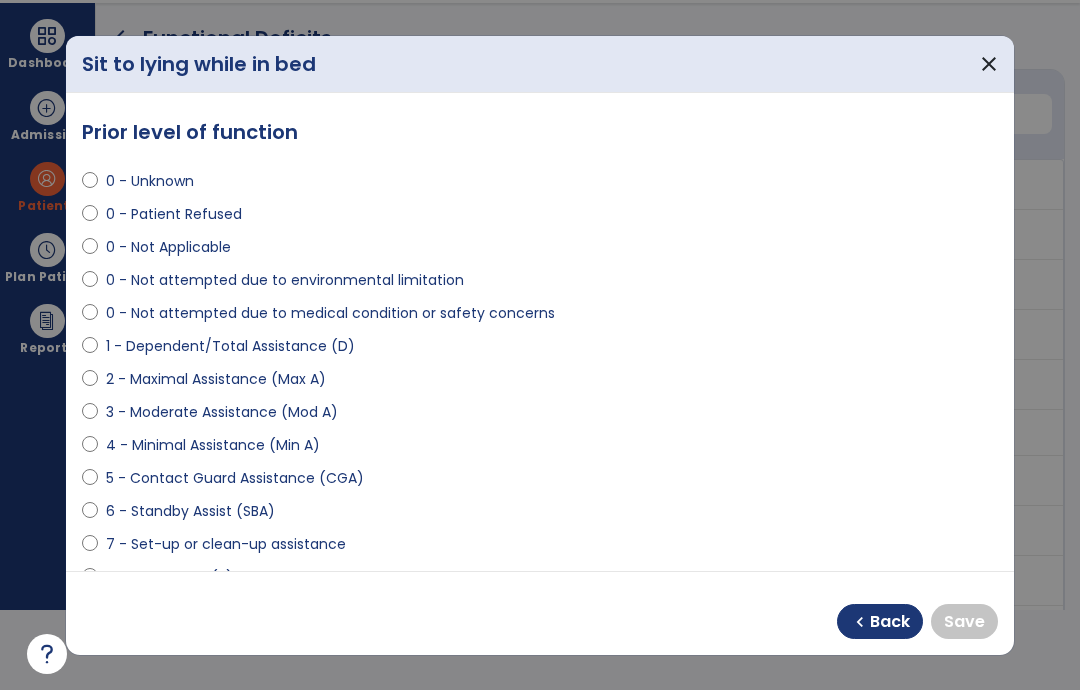 click on "10 - Independent (I)" at bounding box center (176, 643) 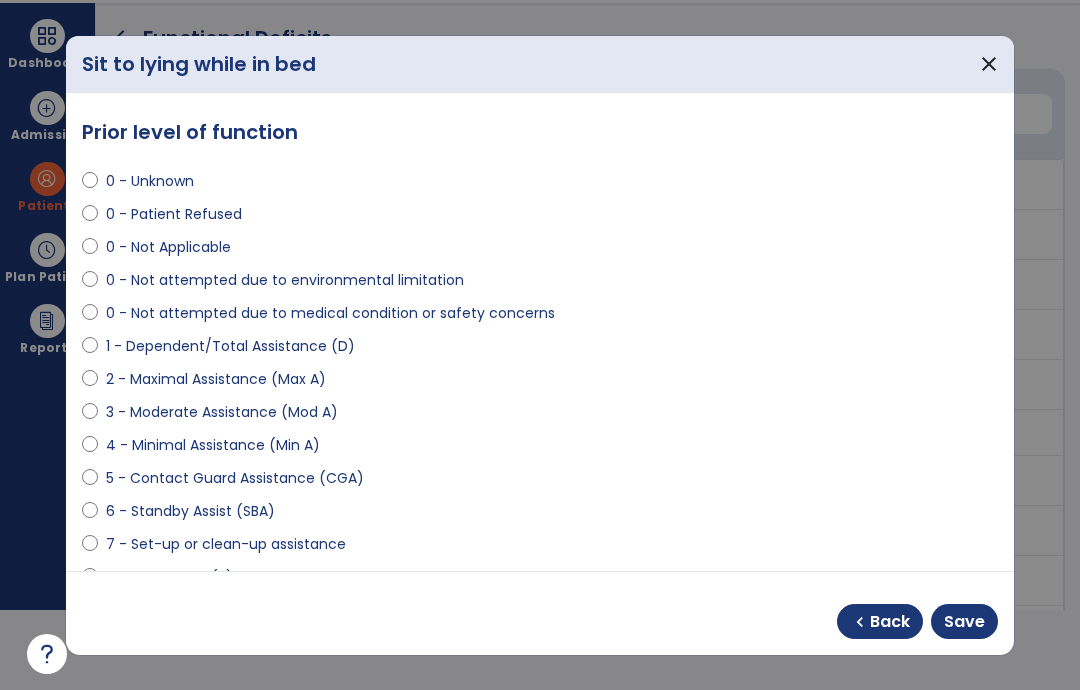 click on "Save" at bounding box center [964, 622] 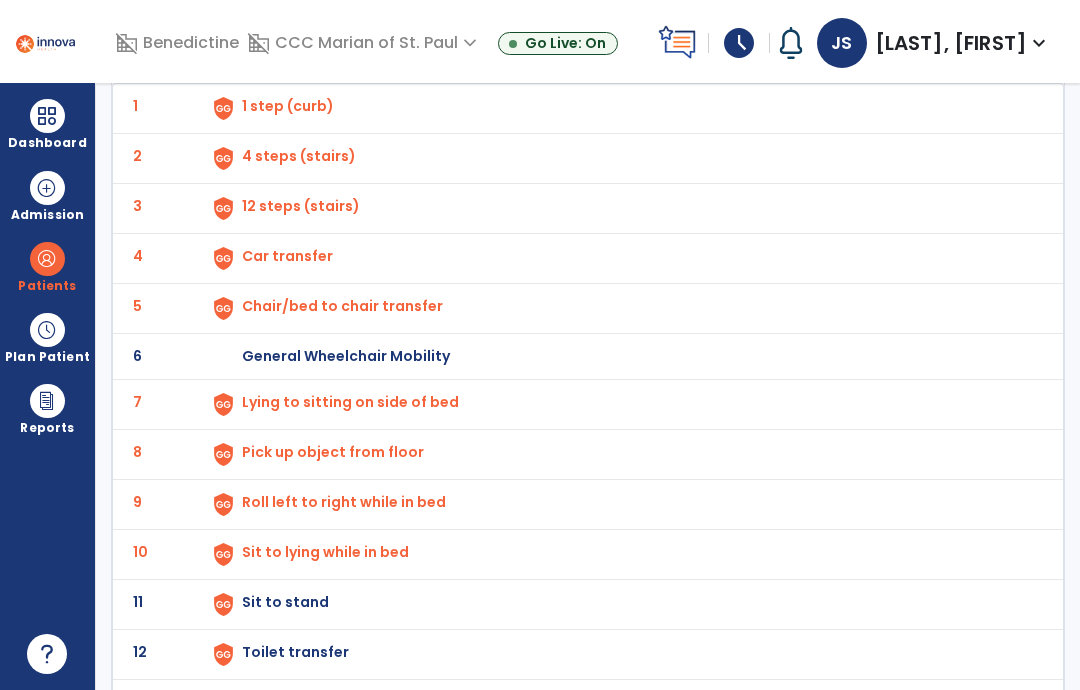 scroll, scrollTop: 160, scrollLeft: 0, axis: vertical 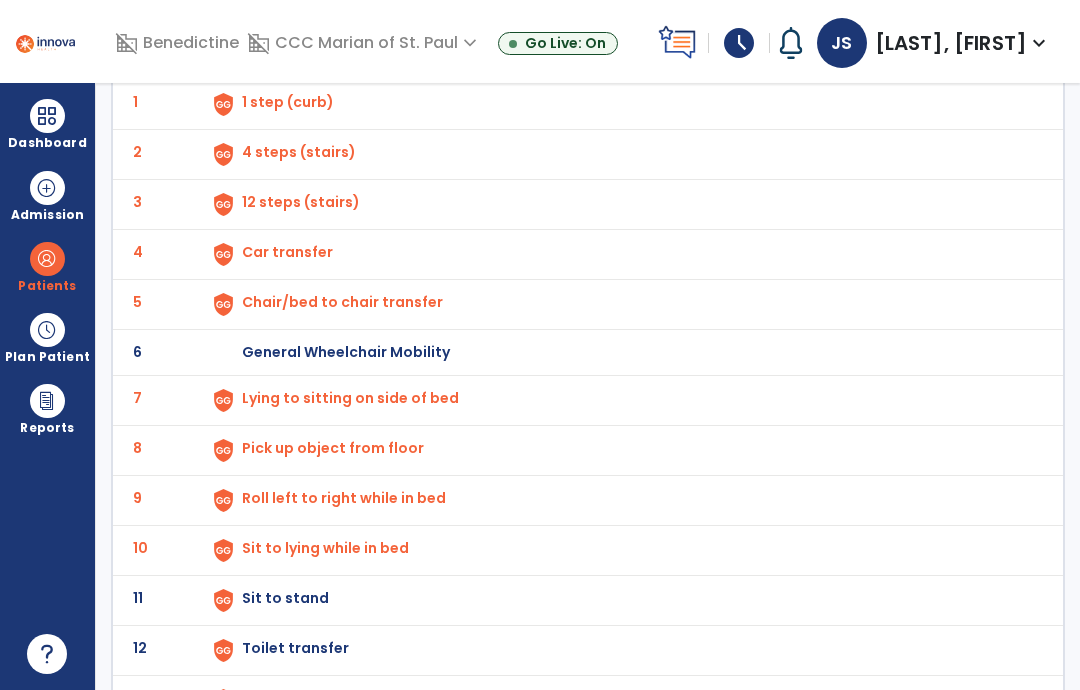 click at bounding box center (223, 104) 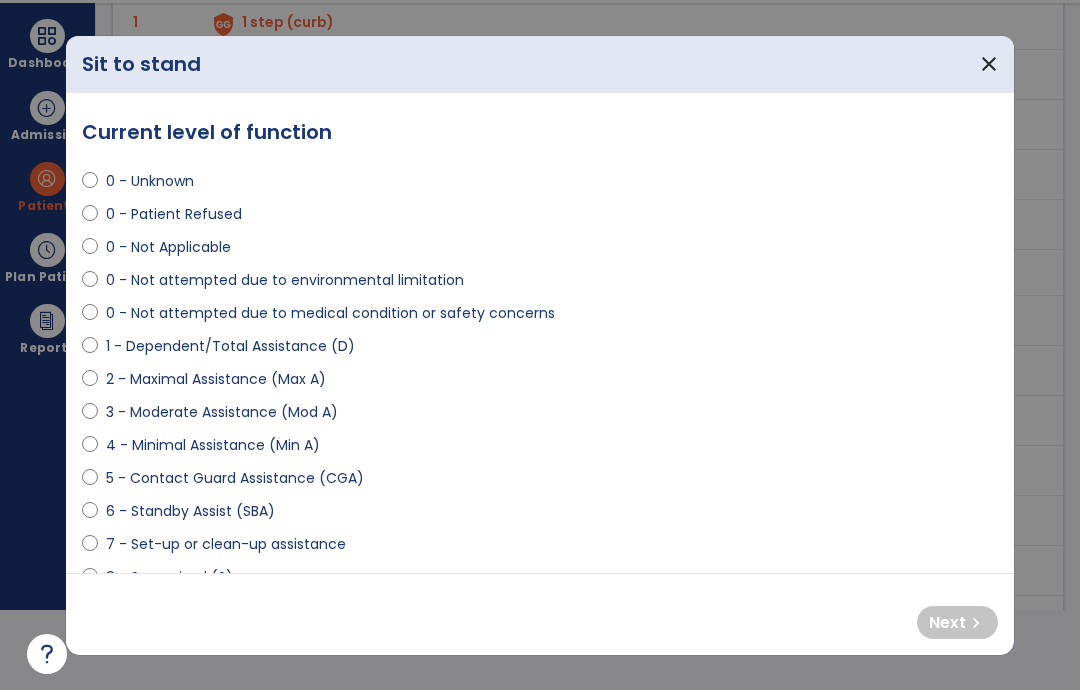 scroll, scrollTop: 0, scrollLeft: 0, axis: both 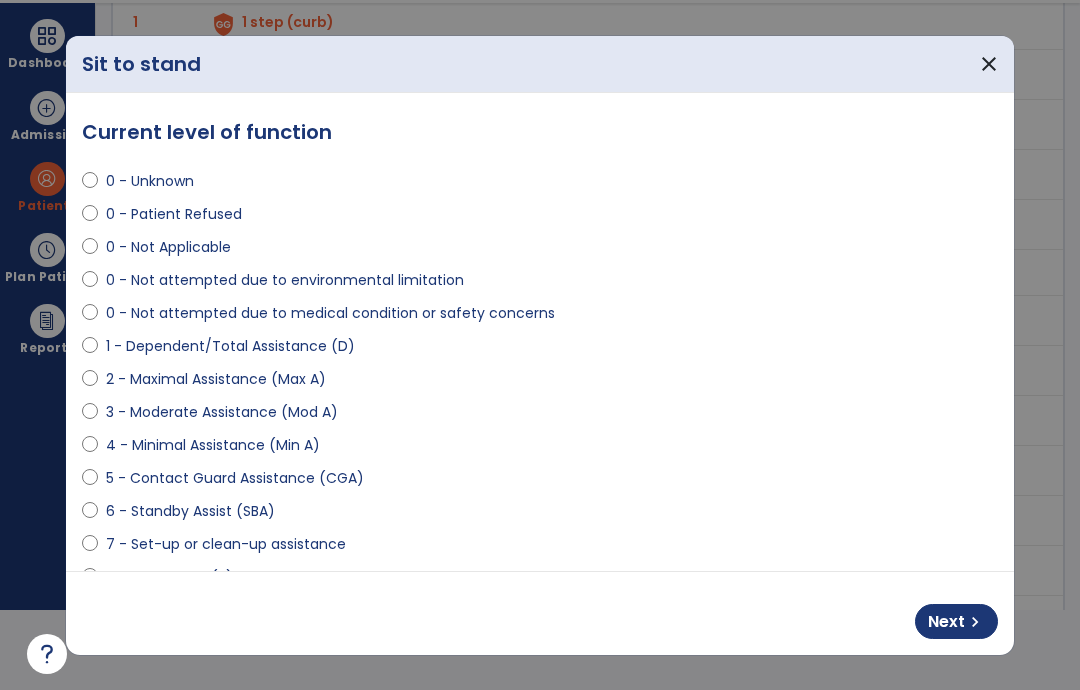 click on "Next  chevron_right" at bounding box center (956, 621) 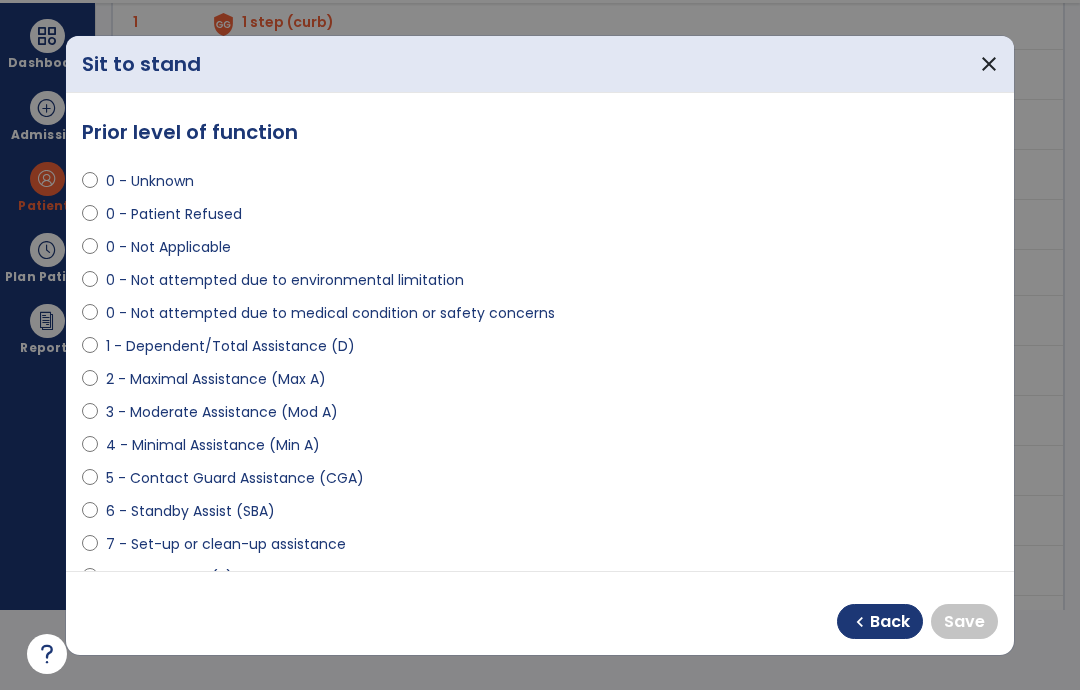 click on "6 - Standby Assist (SBA)" at bounding box center [190, 511] 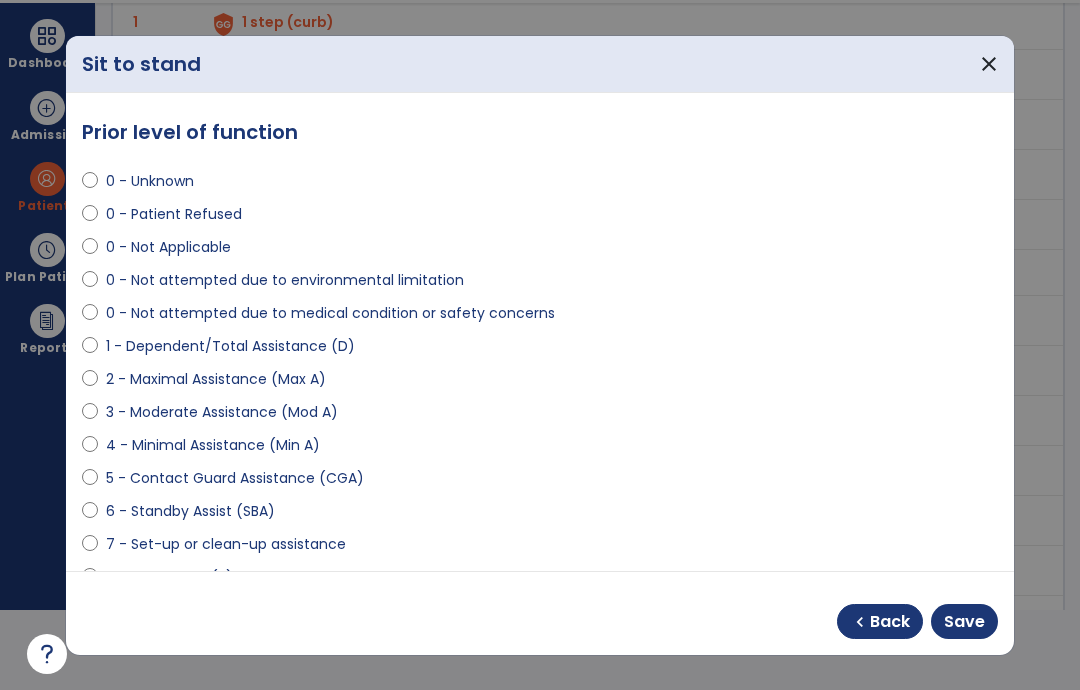 click on "Save" at bounding box center [964, 622] 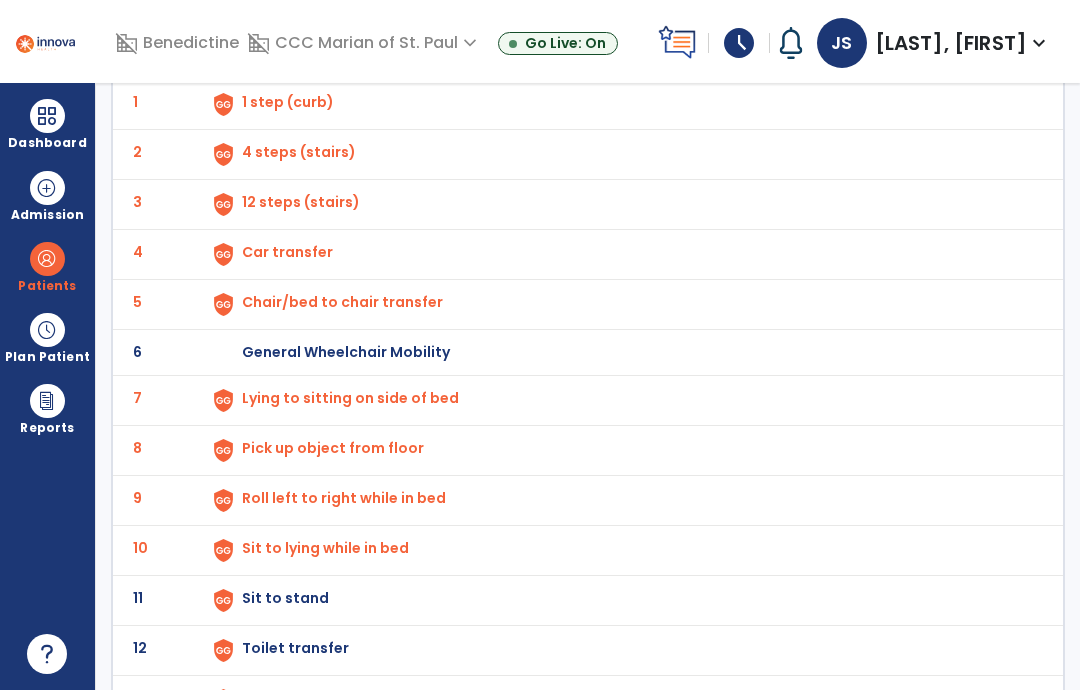 scroll, scrollTop: 80, scrollLeft: 0, axis: vertical 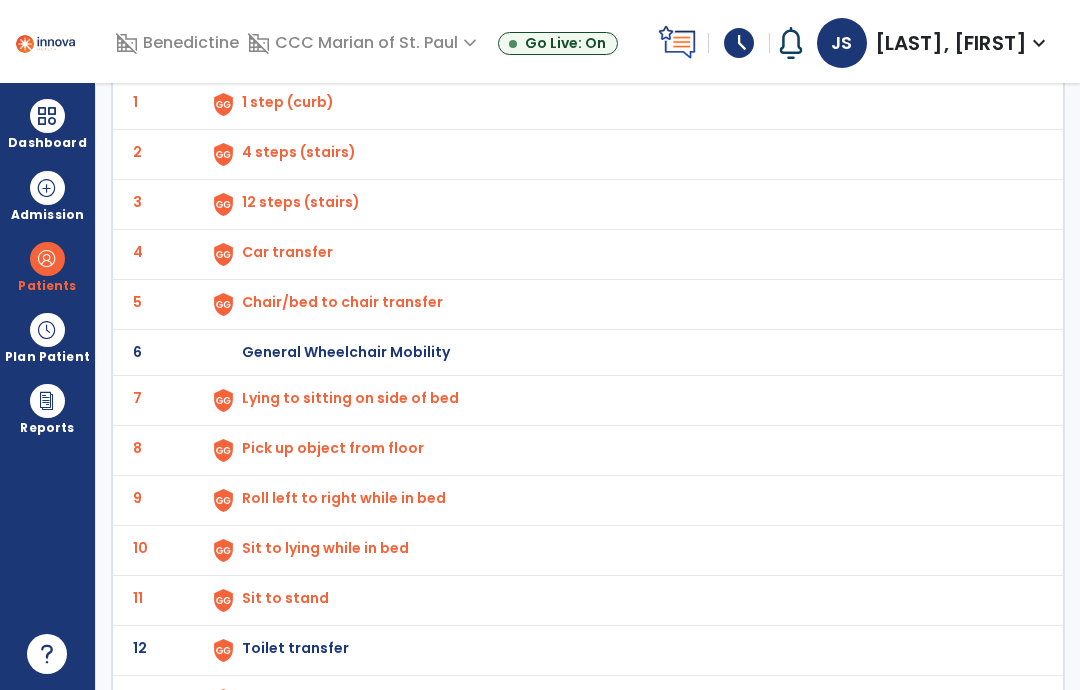 click on "Sit to stand" at bounding box center [622, 104] 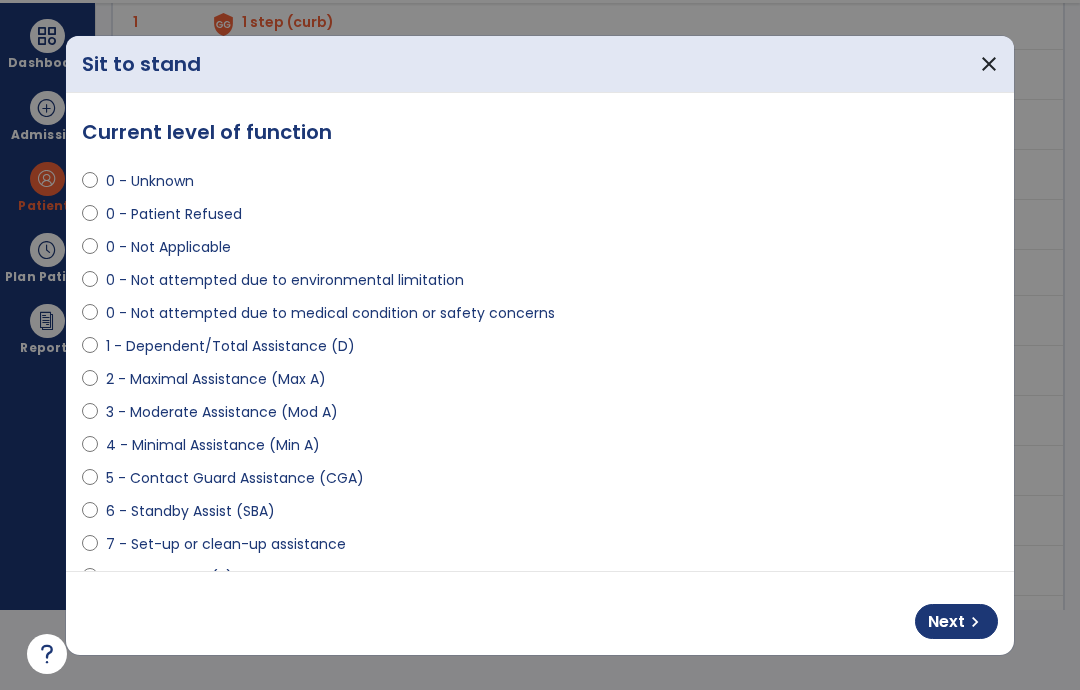 scroll, scrollTop: 0, scrollLeft: 0, axis: both 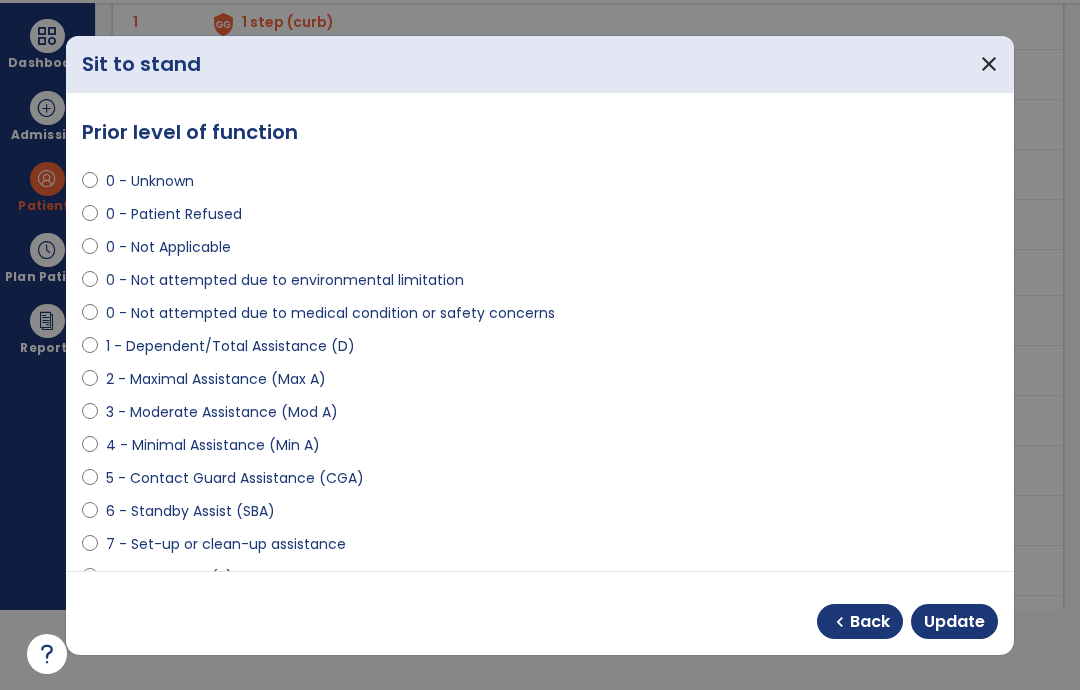 click on "4 - Minimal Assistance (Min A)" at bounding box center (213, 445) 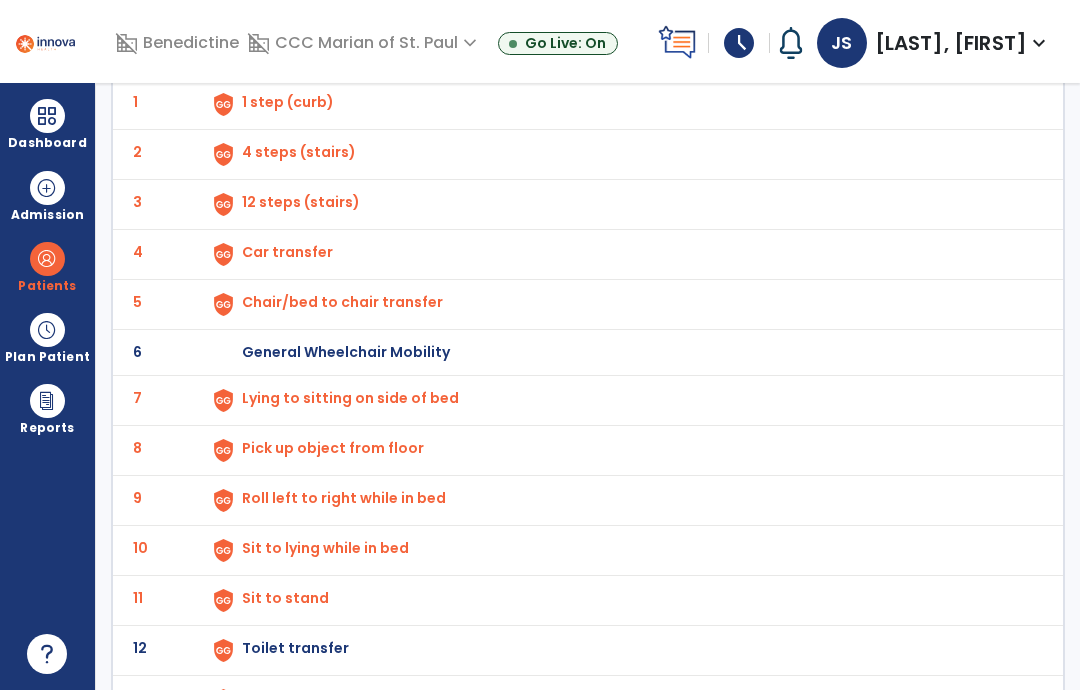 click at bounding box center (223, 104) 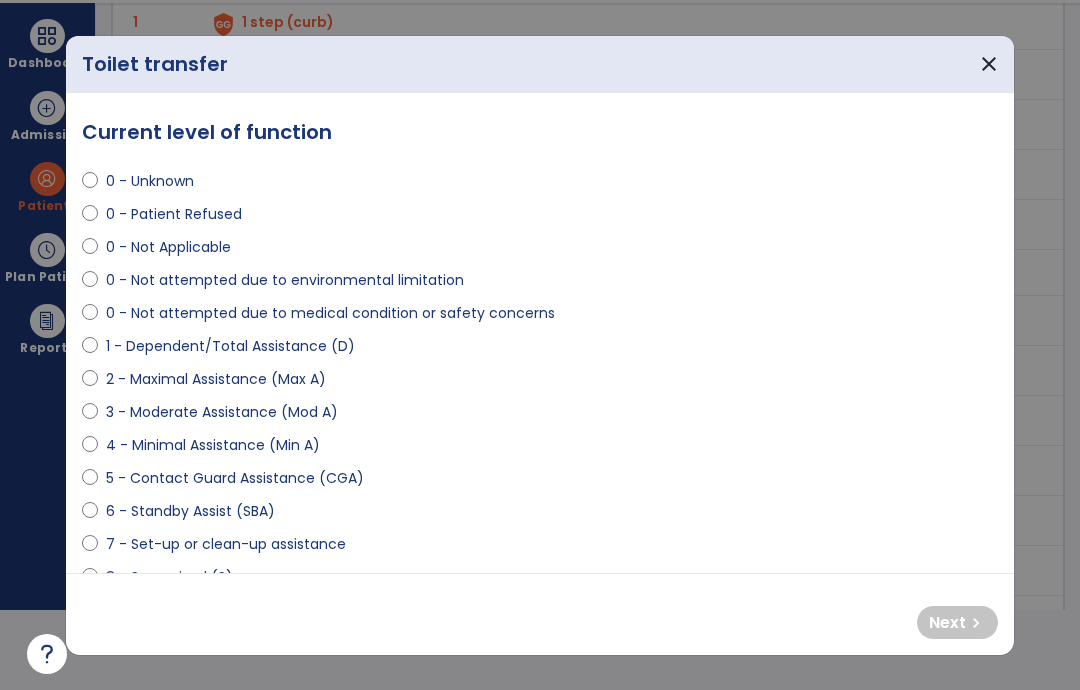 scroll, scrollTop: 0, scrollLeft: 0, axis: both 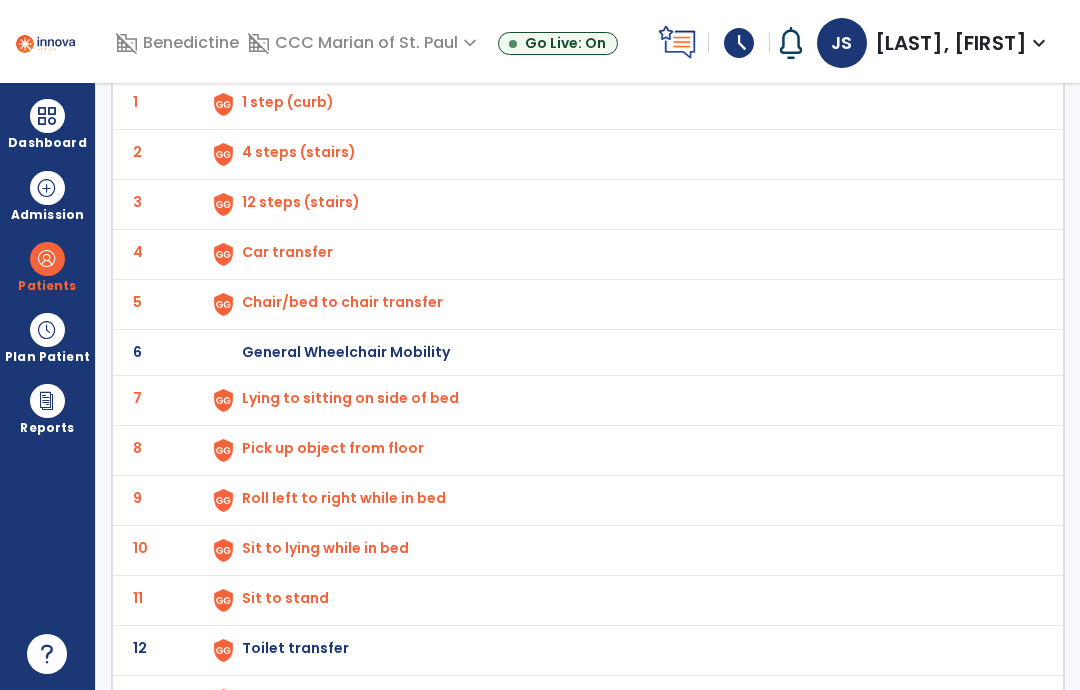 click at bounding box center [223, 104] 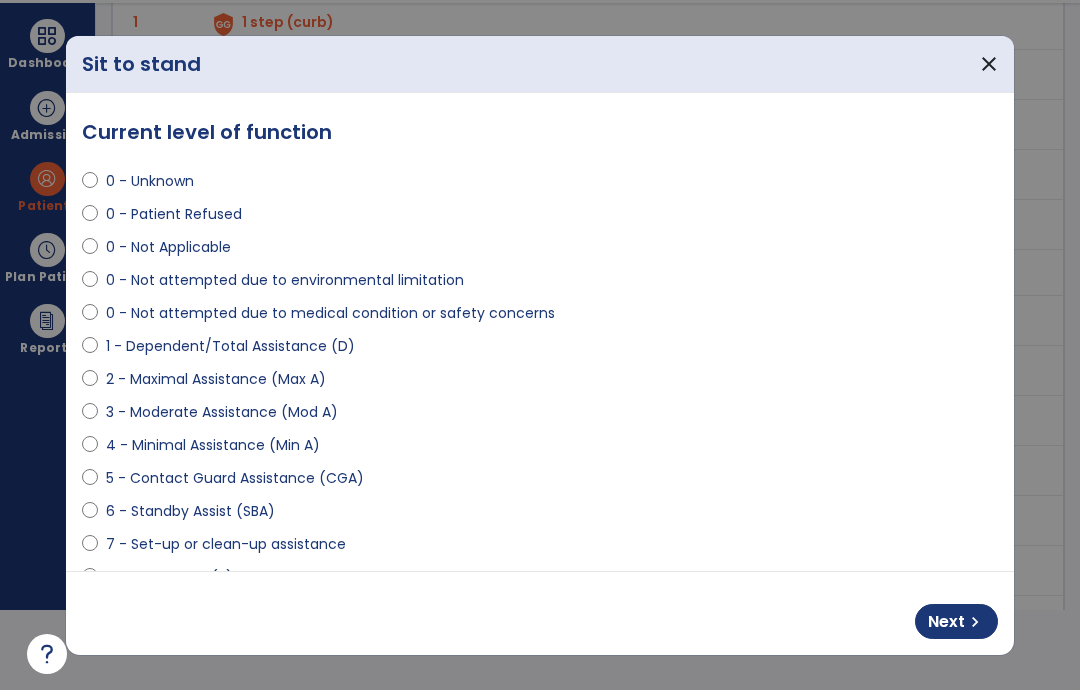 scroll, scrollTop: 0, scrollLeft: 0, axis: both 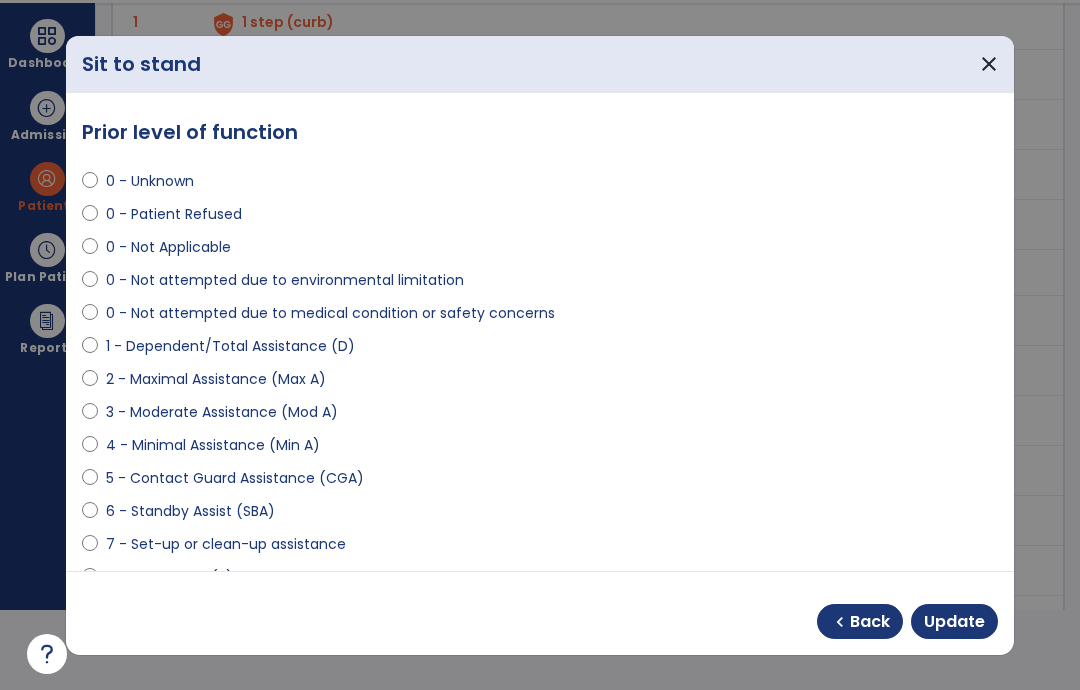 click on "6 - Standby Assist (SBA)" at bounding box center [190, 511] 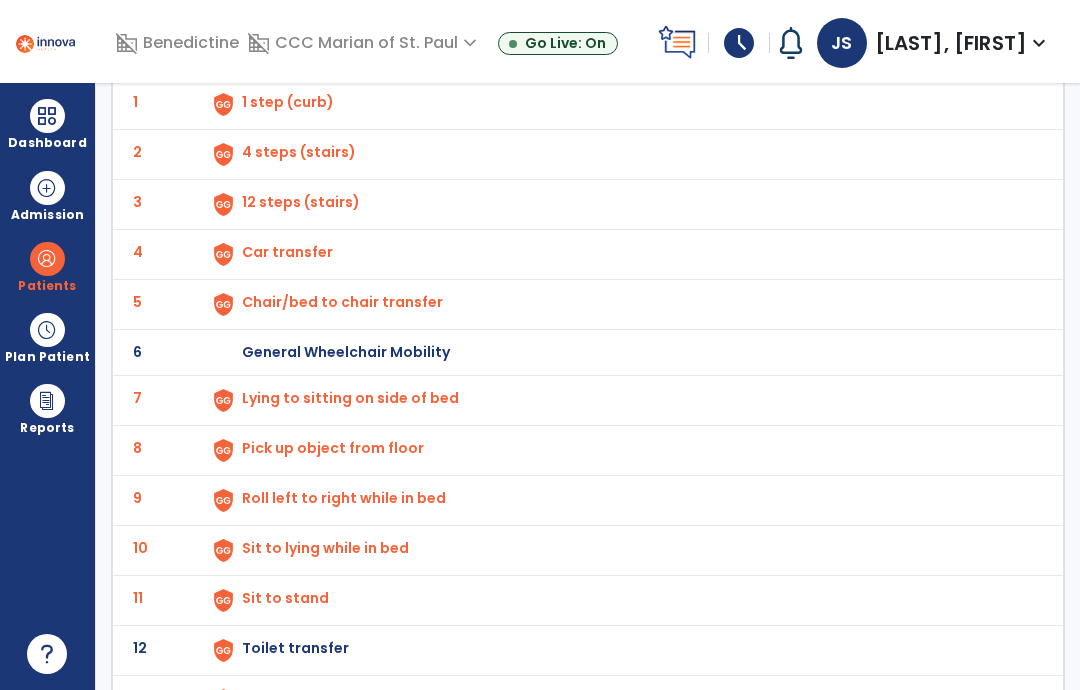 click at bounding box center [223, 104] 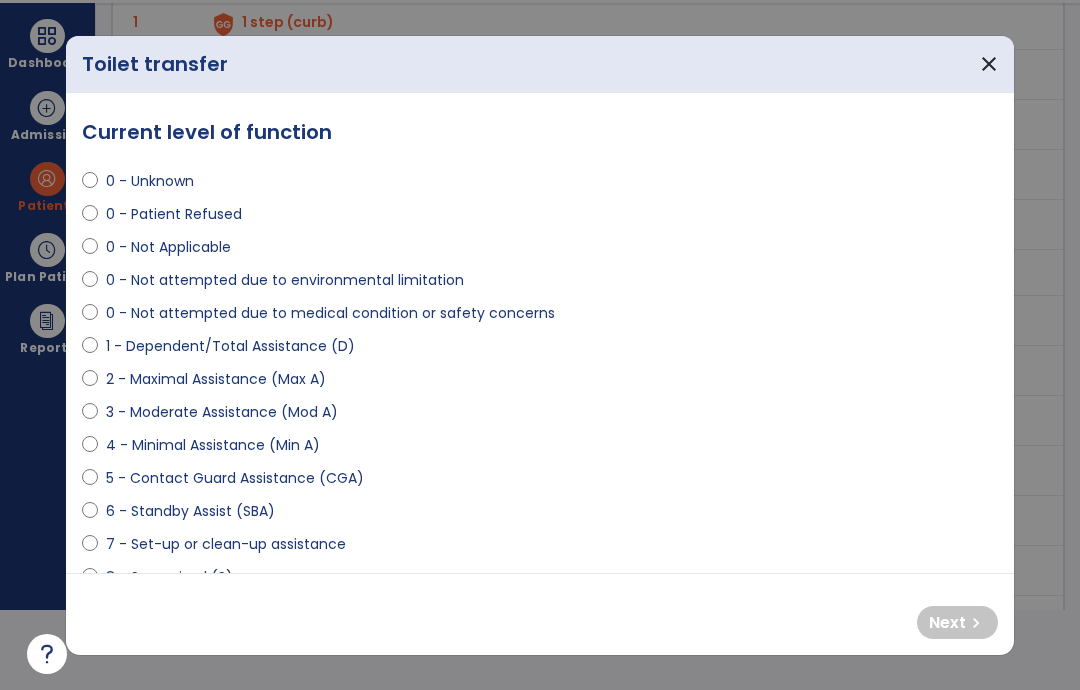 click on "0 - Not attempted due to environmental limitation" at bounding box center [285, 280] 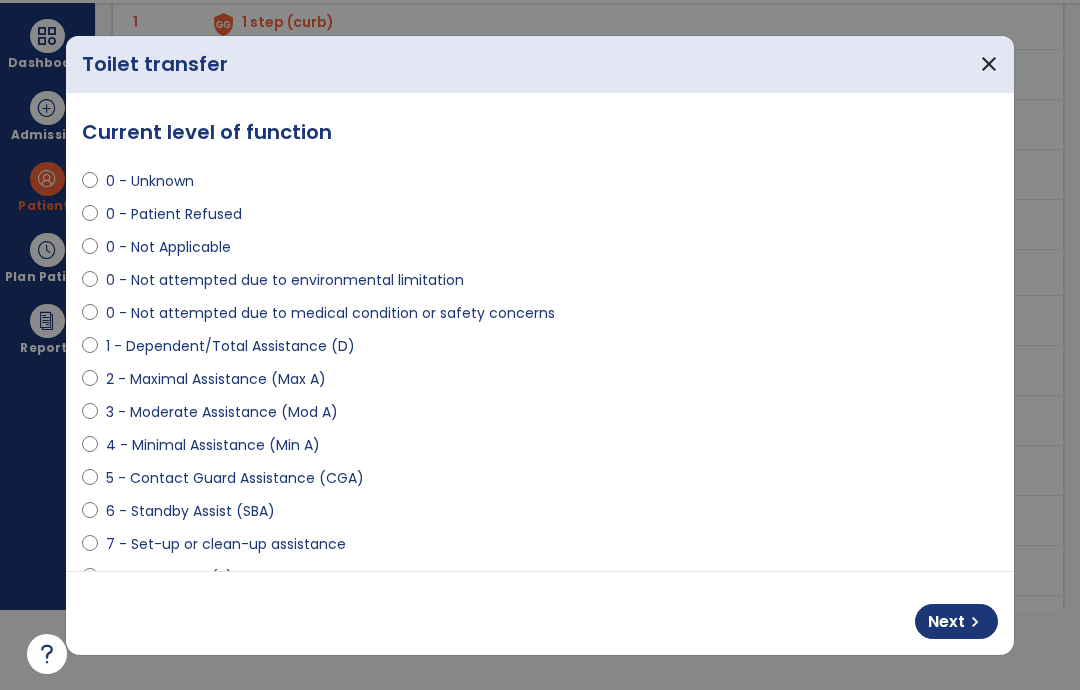 click on "chevron_right" at bounding box center (975, 622) 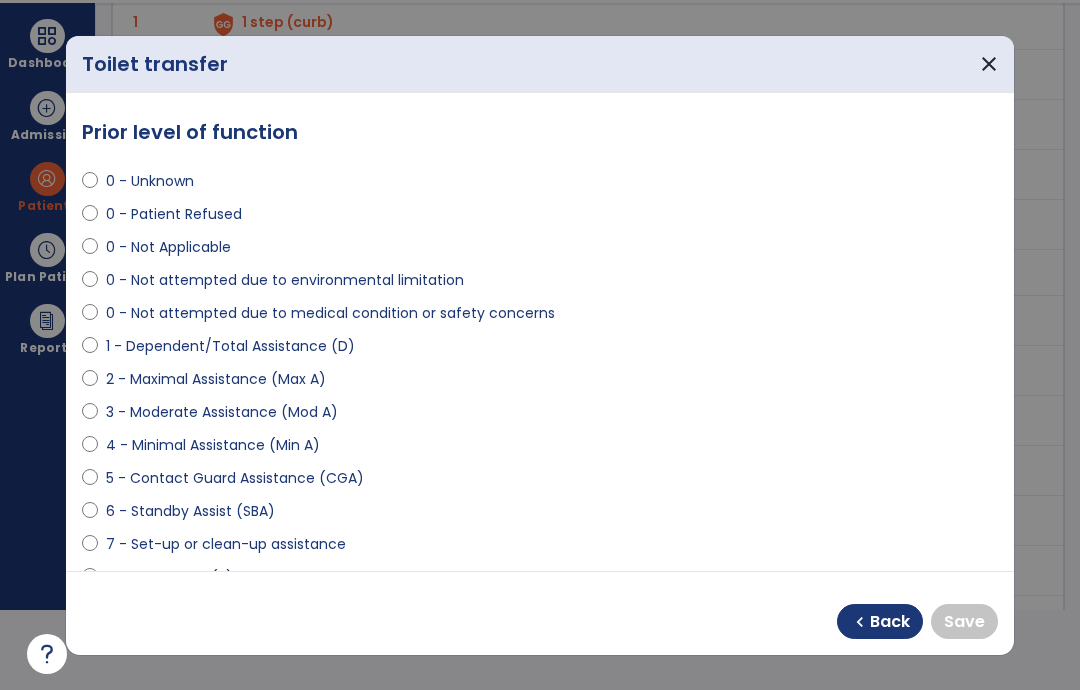 click on "6 - Standby Assist (SBA)" at bounding box center (190, 511) 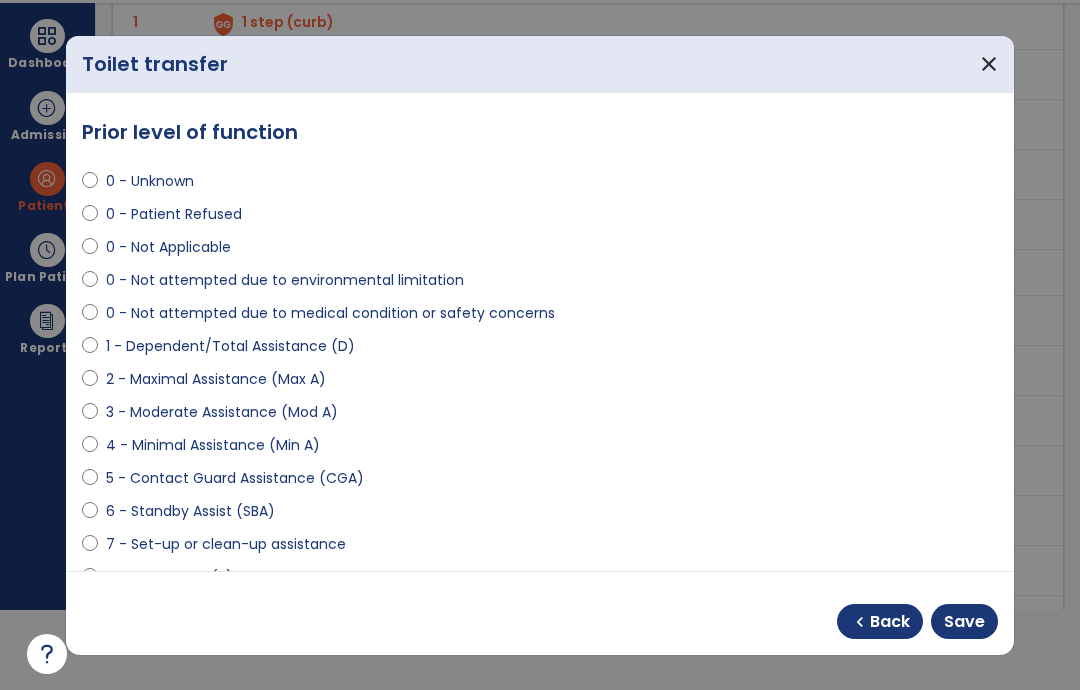 click on "Save" at bounding box center (964, 621) 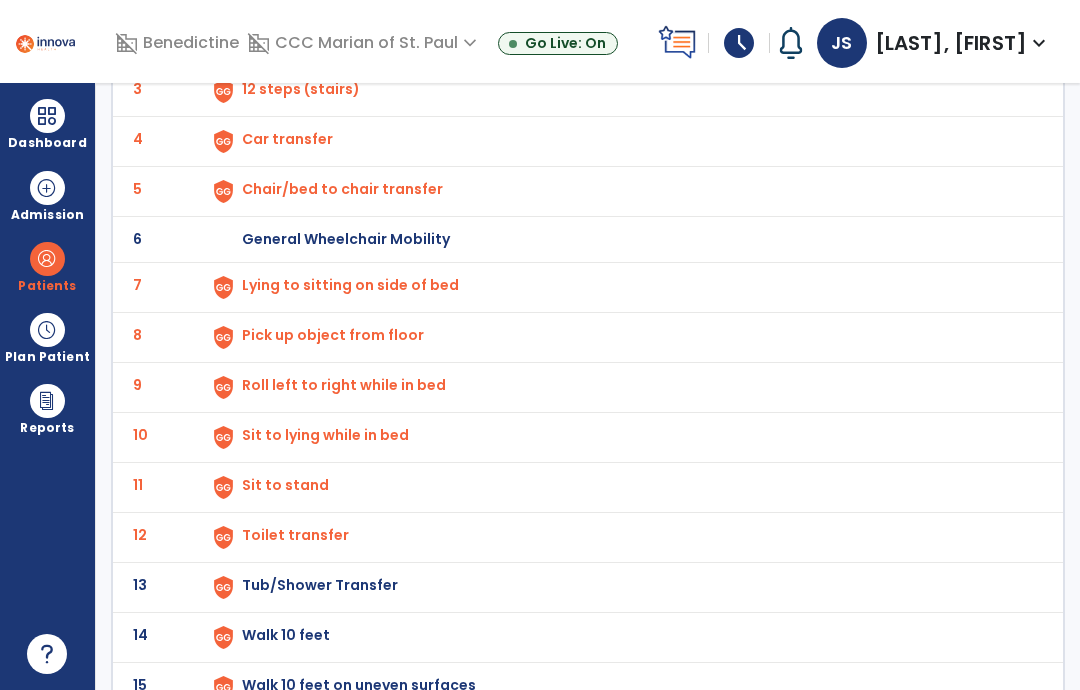scroll, scrollTop: 282, scrollLeft: 0, axis: vertical 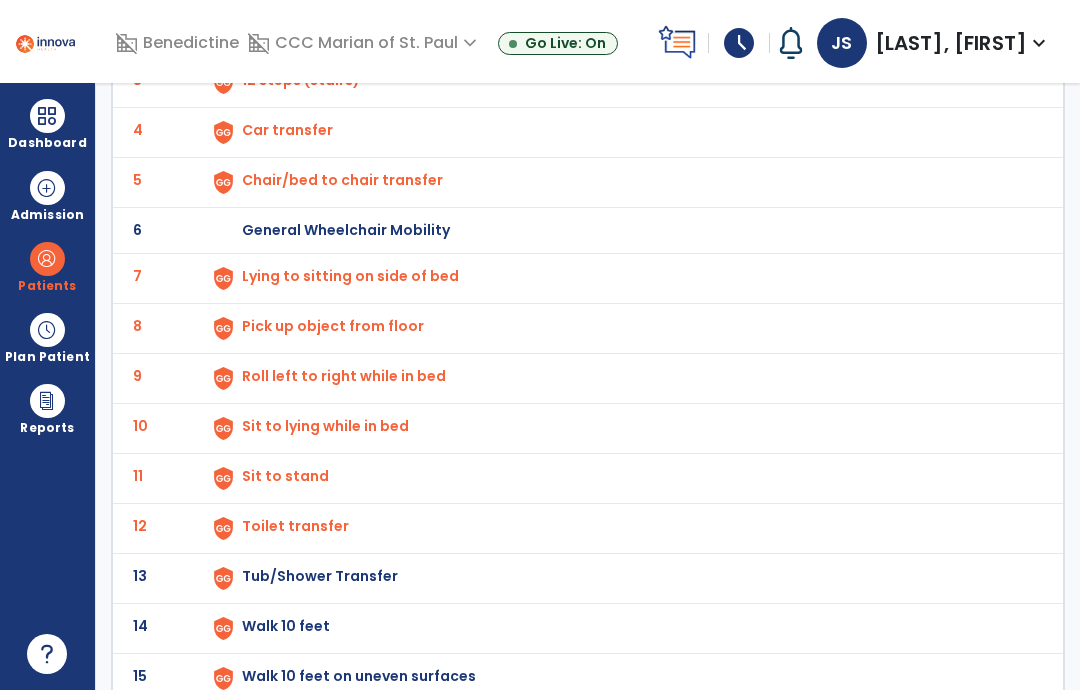 click at bounding box center [223, -18] 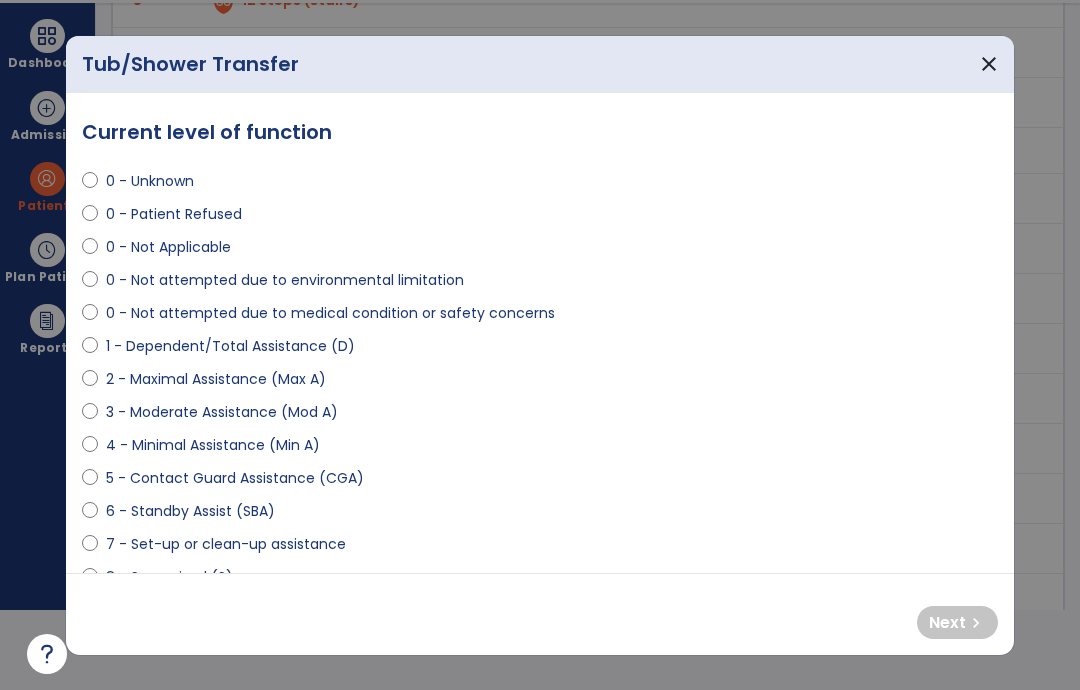 click on "0 - Not attempted due to environmental limitation" at bounding box center (285, 280) 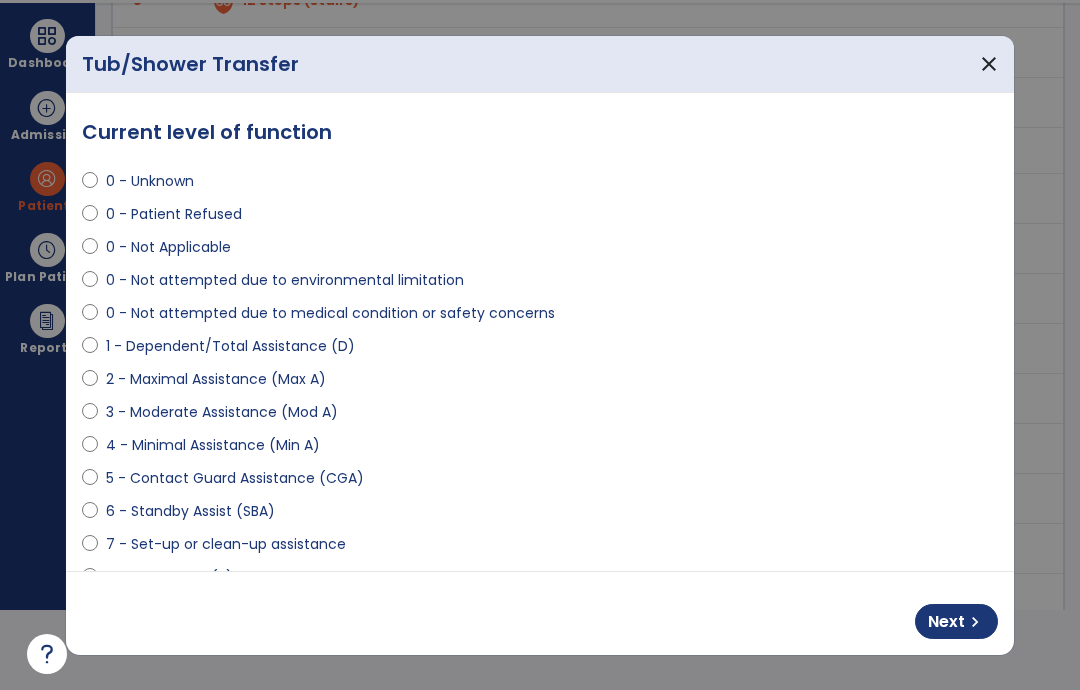click on "Next  chevron_right" at bounding box center (956, 621) 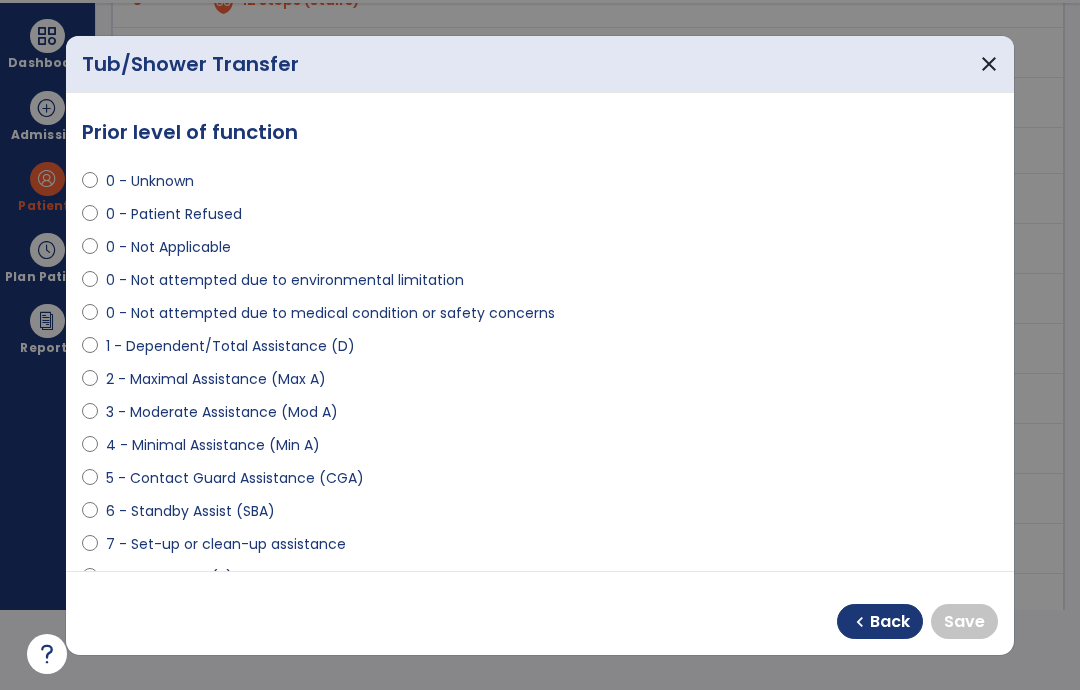 click on "6 - Standby Assist (SBA)" at bounding box center (190, 511) 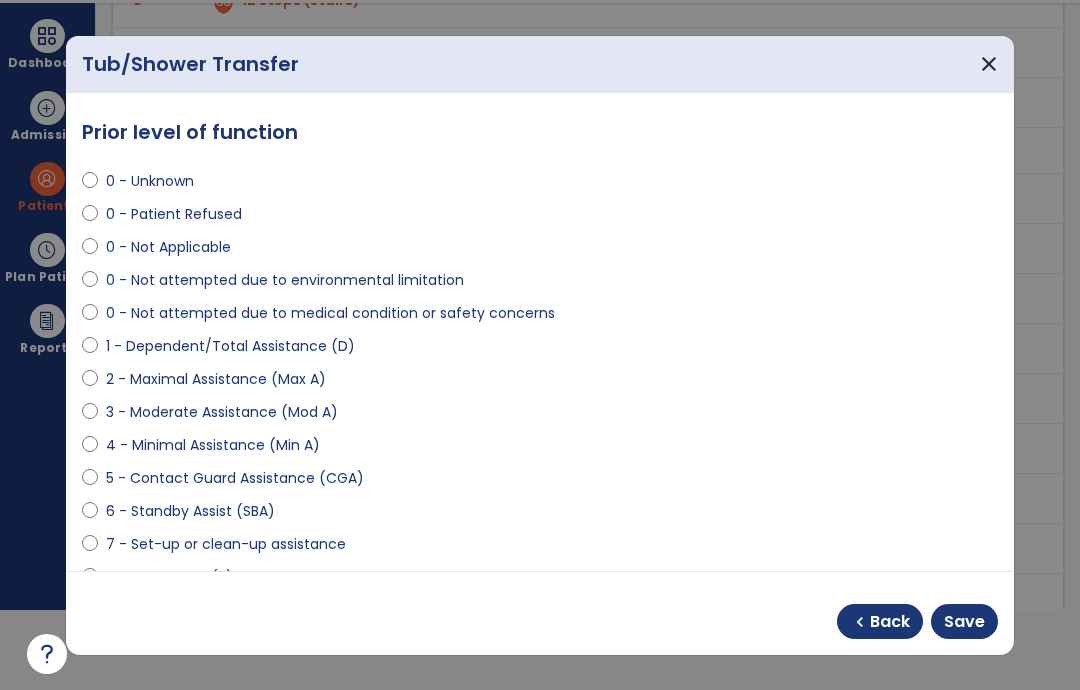 click on "Save" at bounding box center (964, 622) 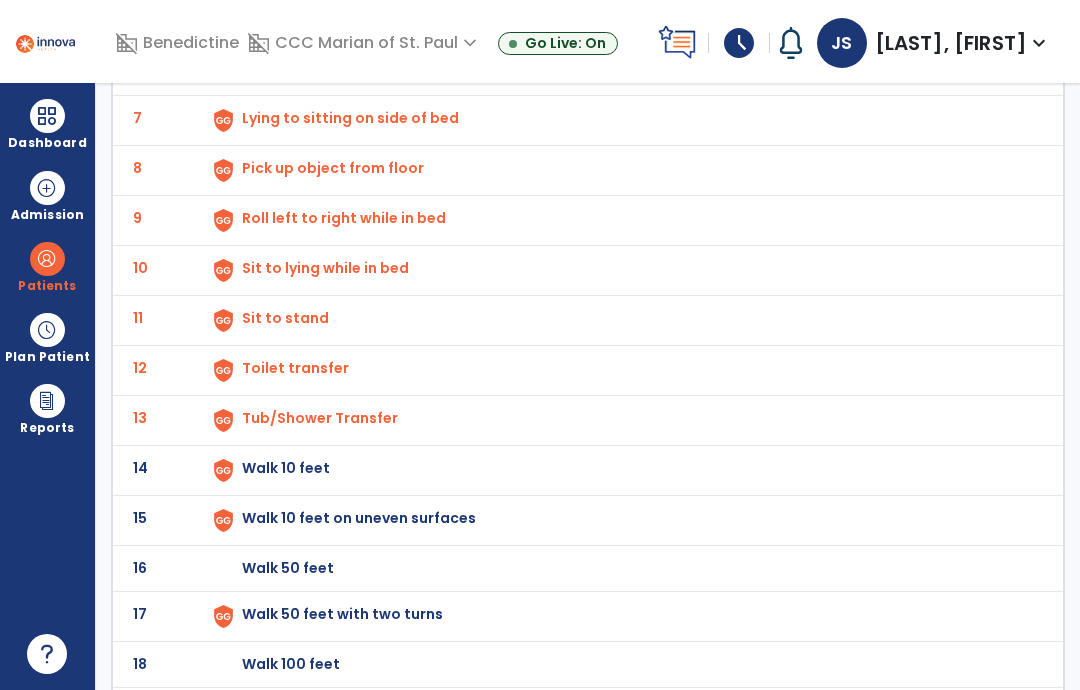 scroll, scrollTop: 449, scrollLeft: 0, axis: vertical 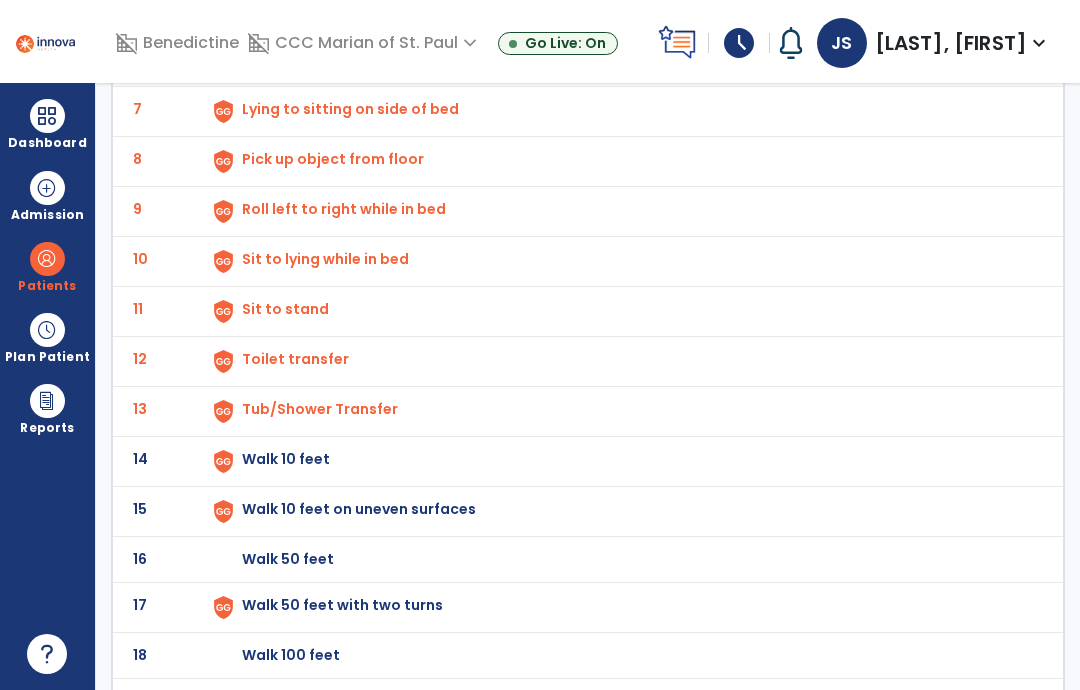 click at bounding box center [223, -185] 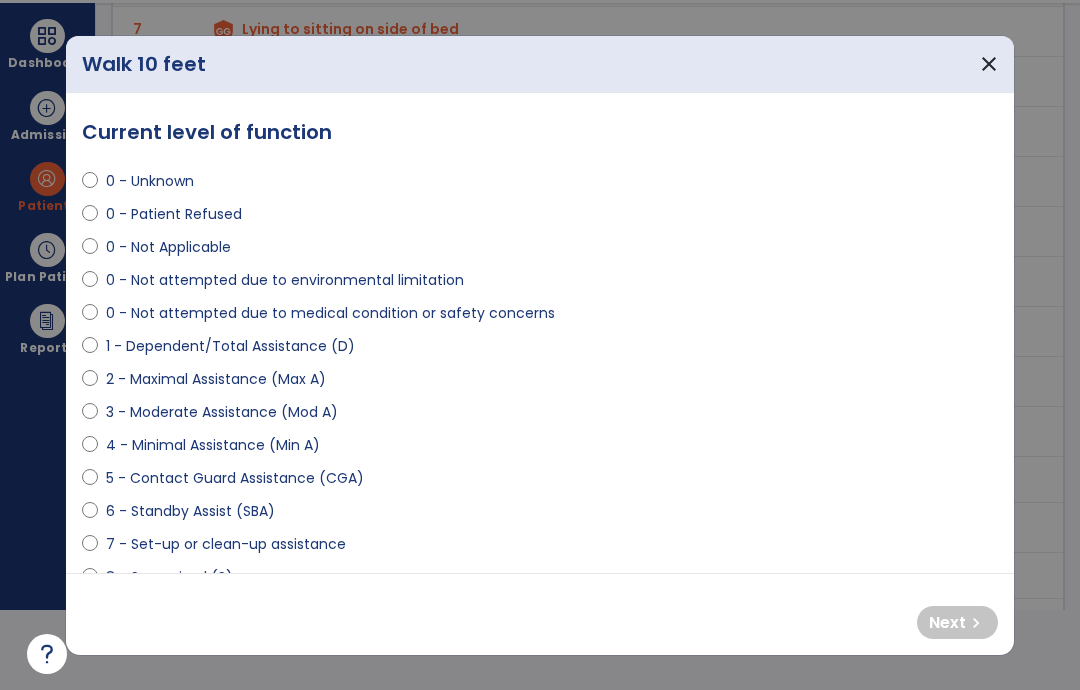 click on "5 - Contact Guard Assistance (CGA)" at bounding box center (235, 478) 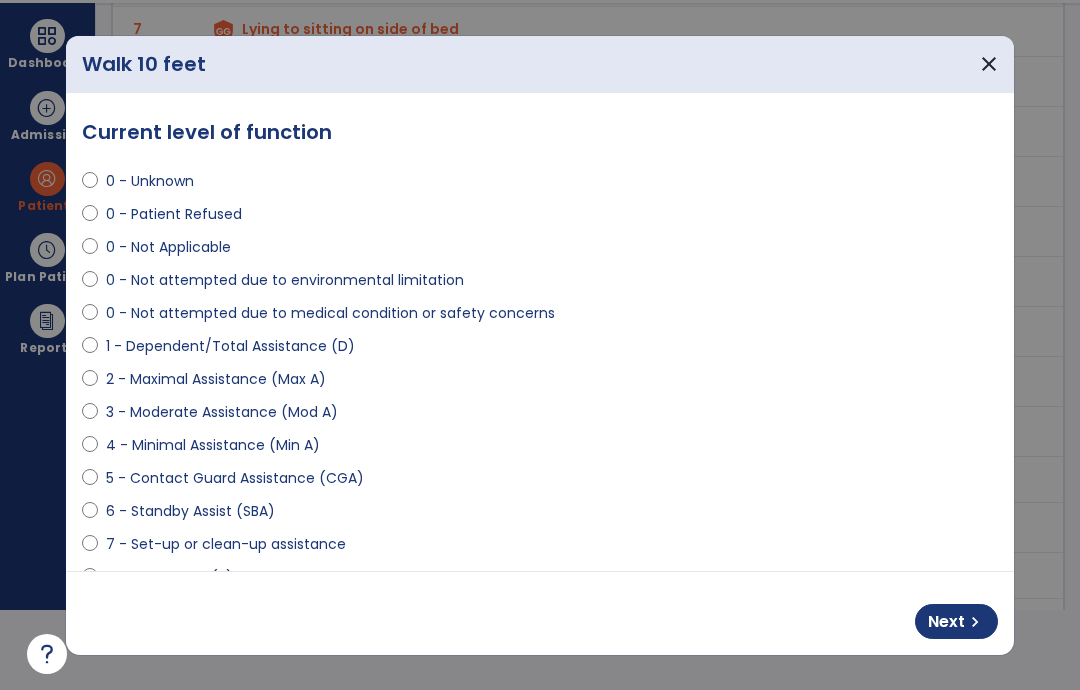 click on "Next  chevron_right" at bounding box center (956, 621) 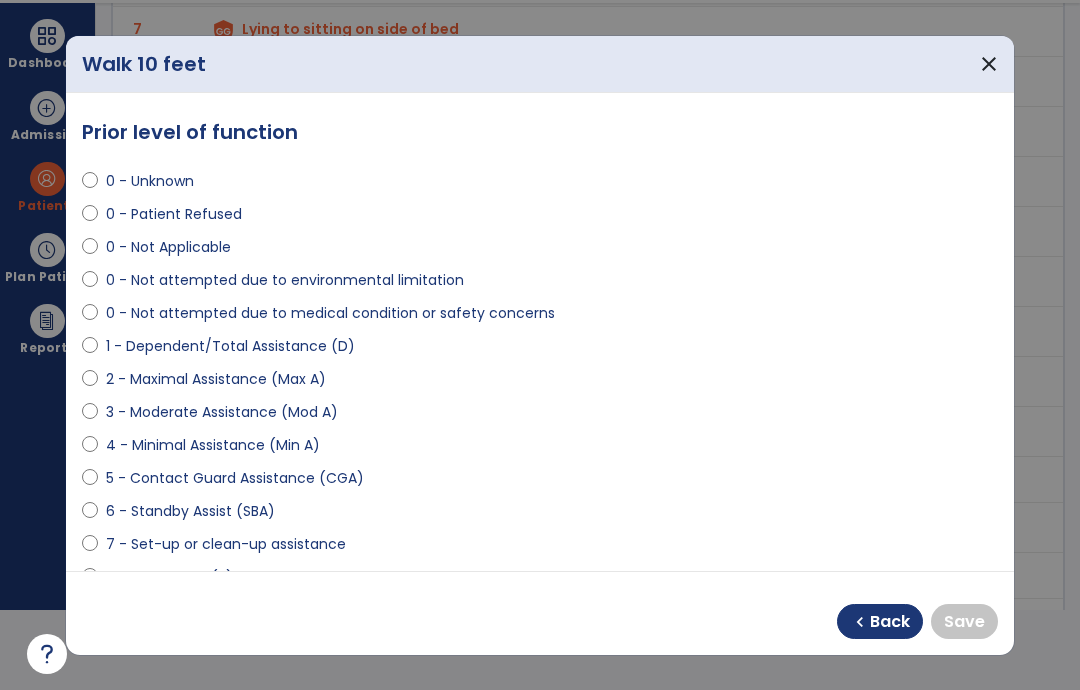 click on "6 - Standby Assist (SBA)" at bounding box center (190, 511) 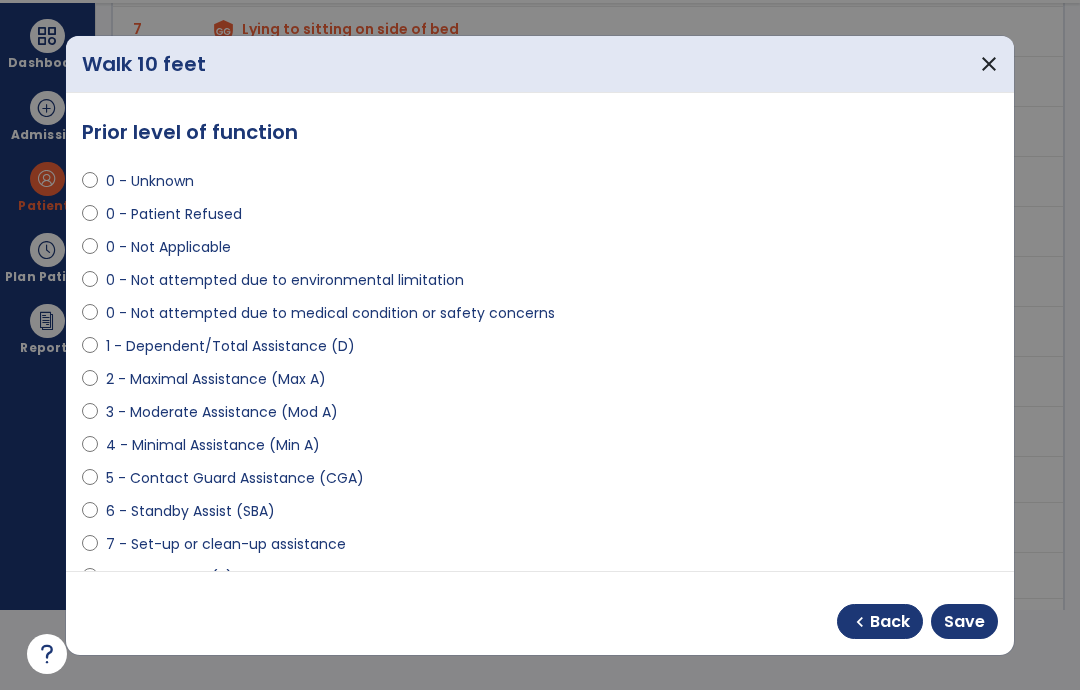 click on "Save" at bounding box center [964, 622] 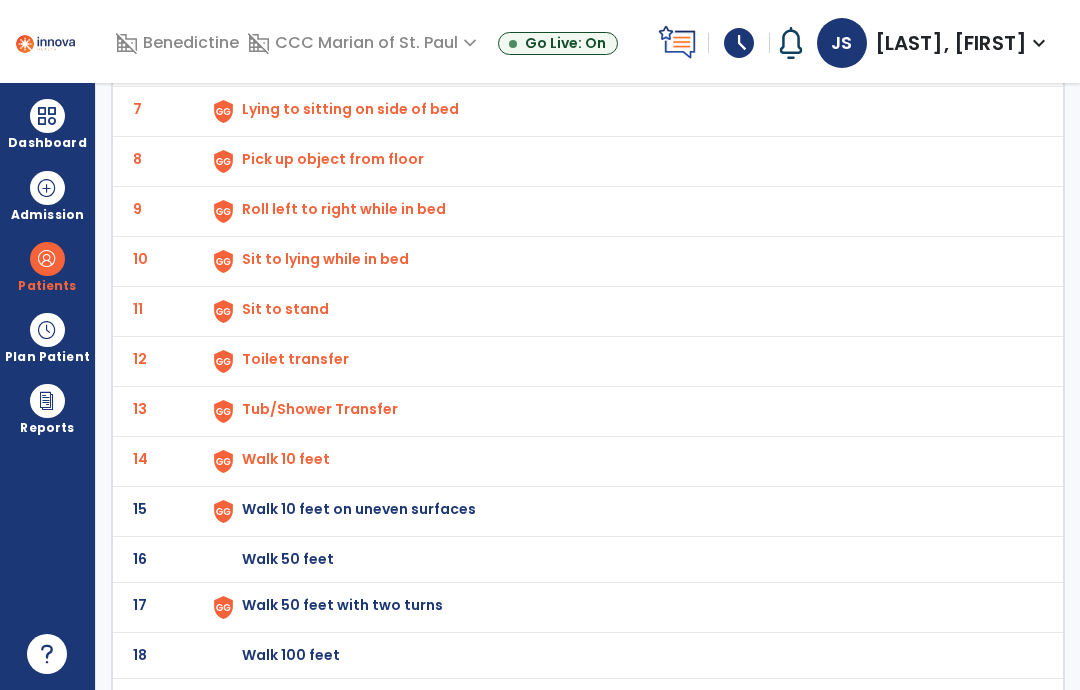 click at bounding box center (223, -185) 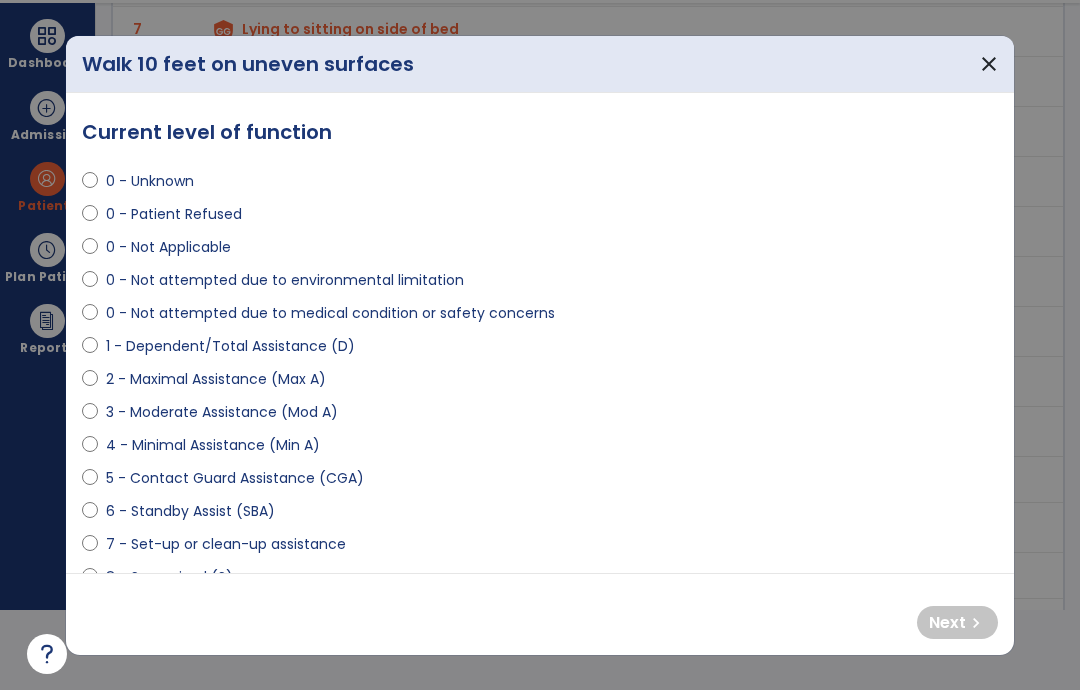 scroll, scrollTop: 0, scrollLeft: 0, axis: both 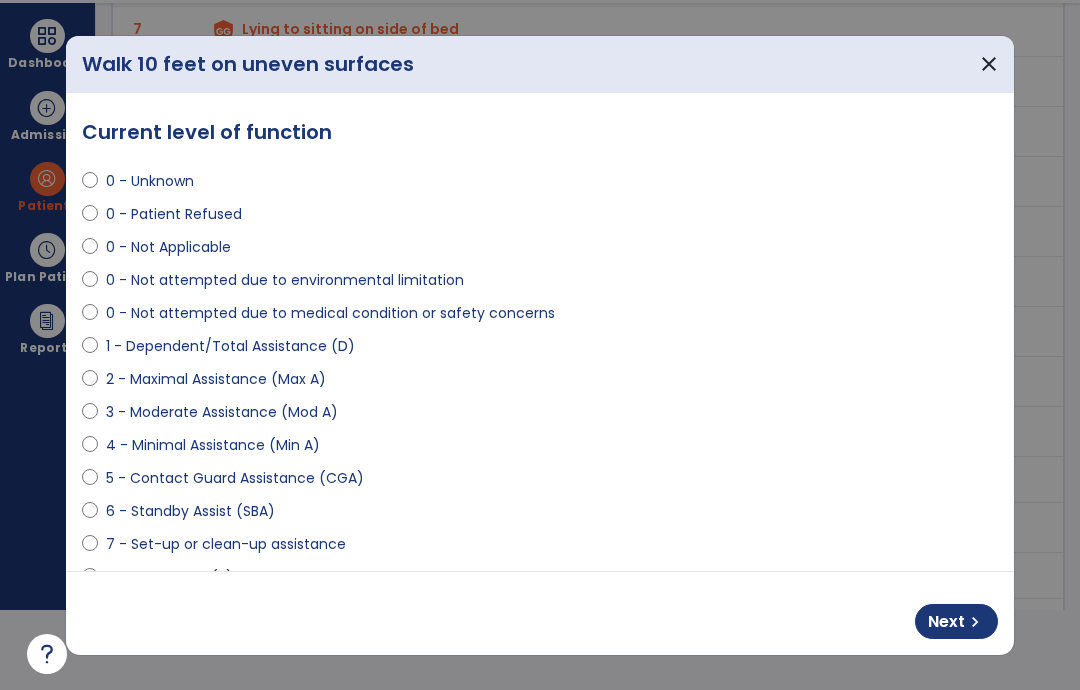 click on "5 - Contact Guard Assistance (CGA)" at bounding box center [235, 478] 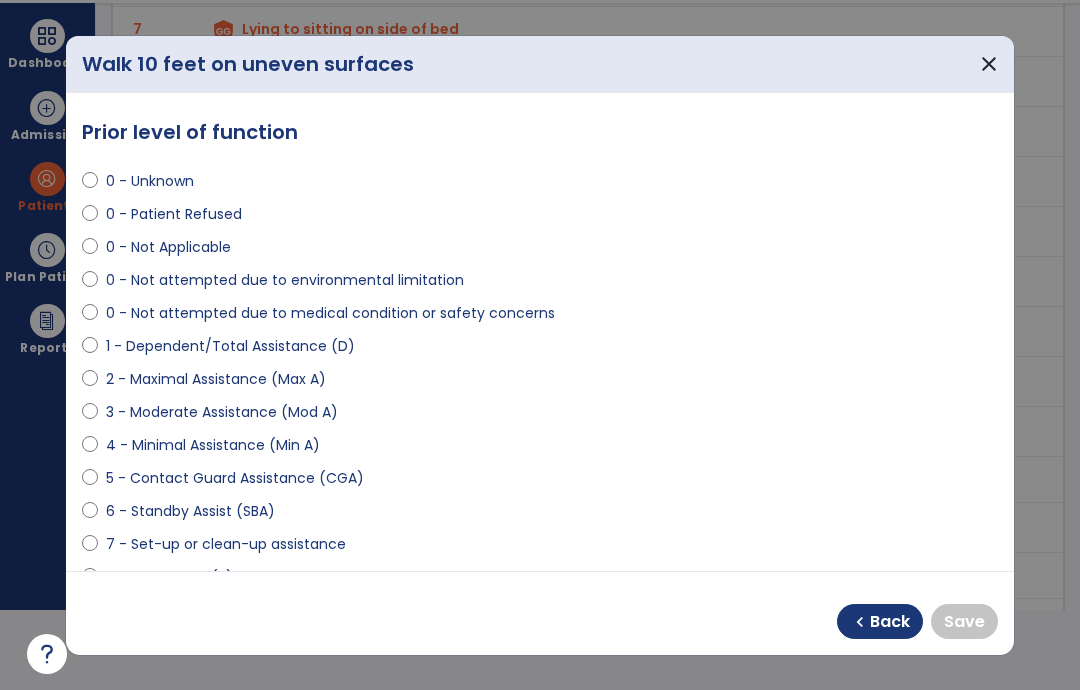 click on "6 - Standby Assist (SBA)" at bounding box center [190, 511] 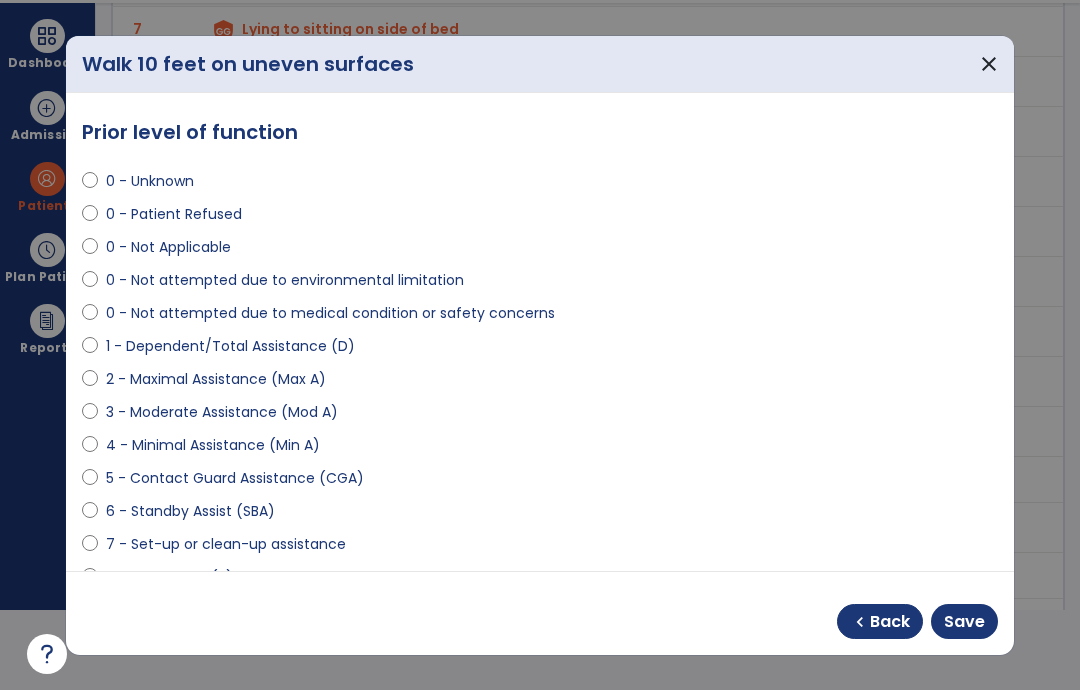 click on "Save" at bounding box center [964, 621] 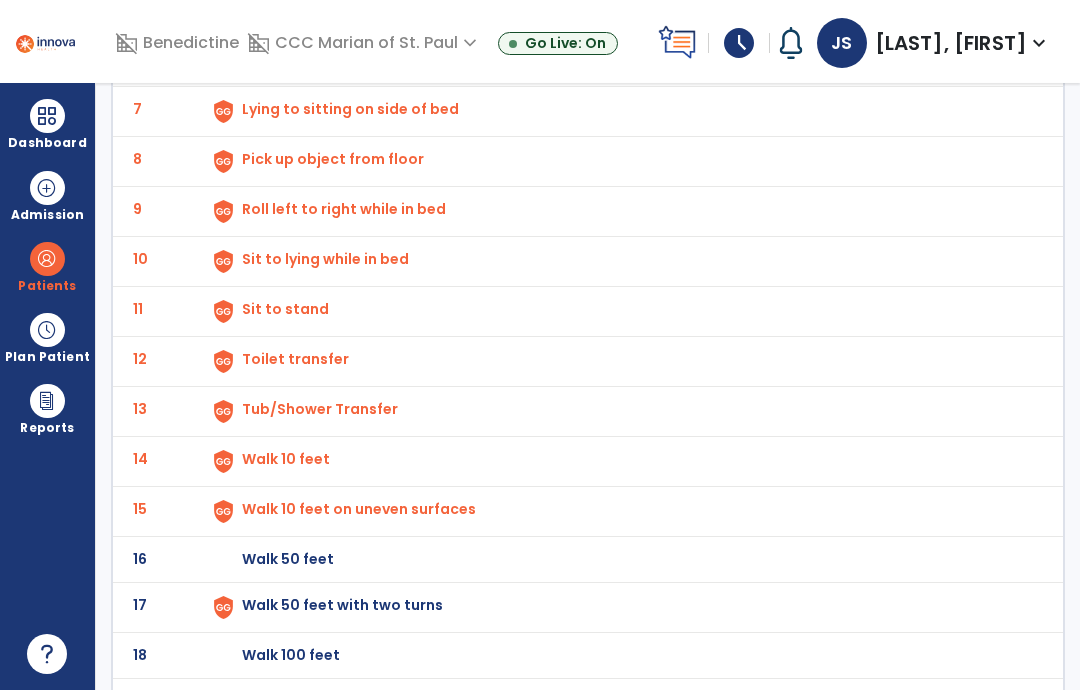 click at bounding box center (223, -185) 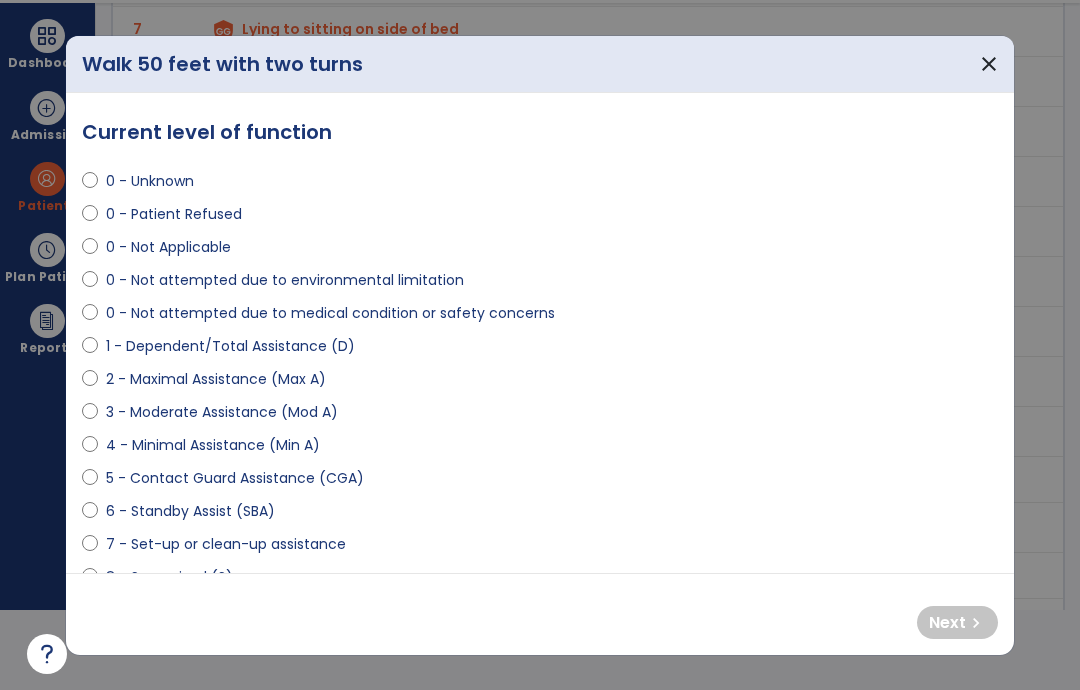 click on "5 - Contact Guard Assistance (CGA)" at bounding box center [235, 478] 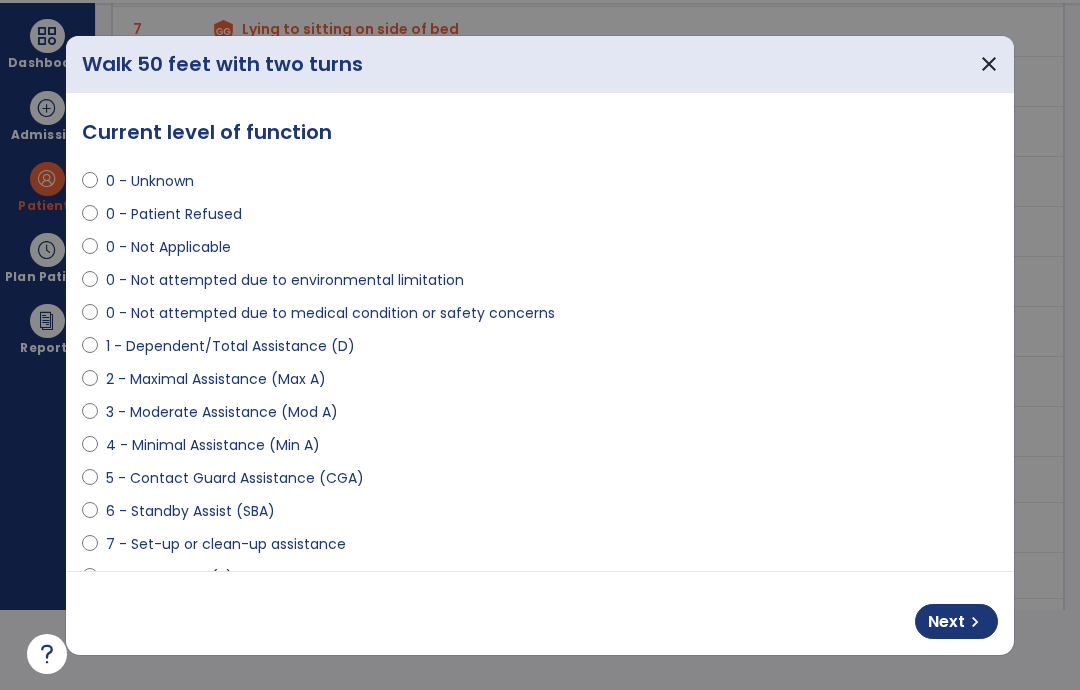 click on "chevron_right" at bounding box center (975, 622) 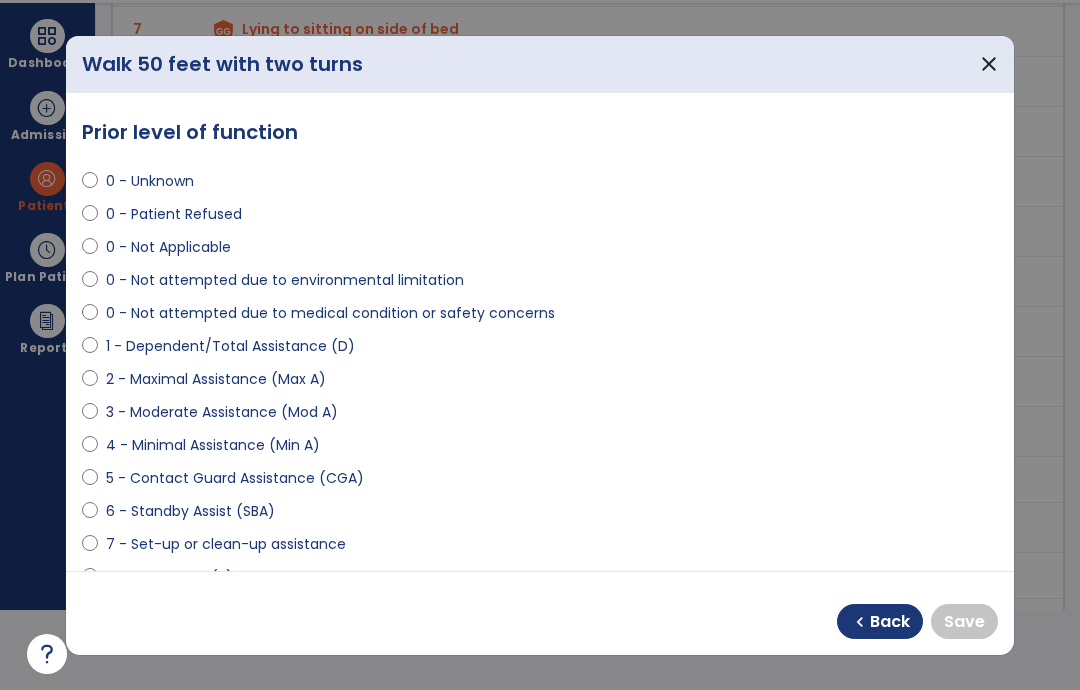 click on "6 - Standby Assist (SBA)" at bounding box center [190, 511] 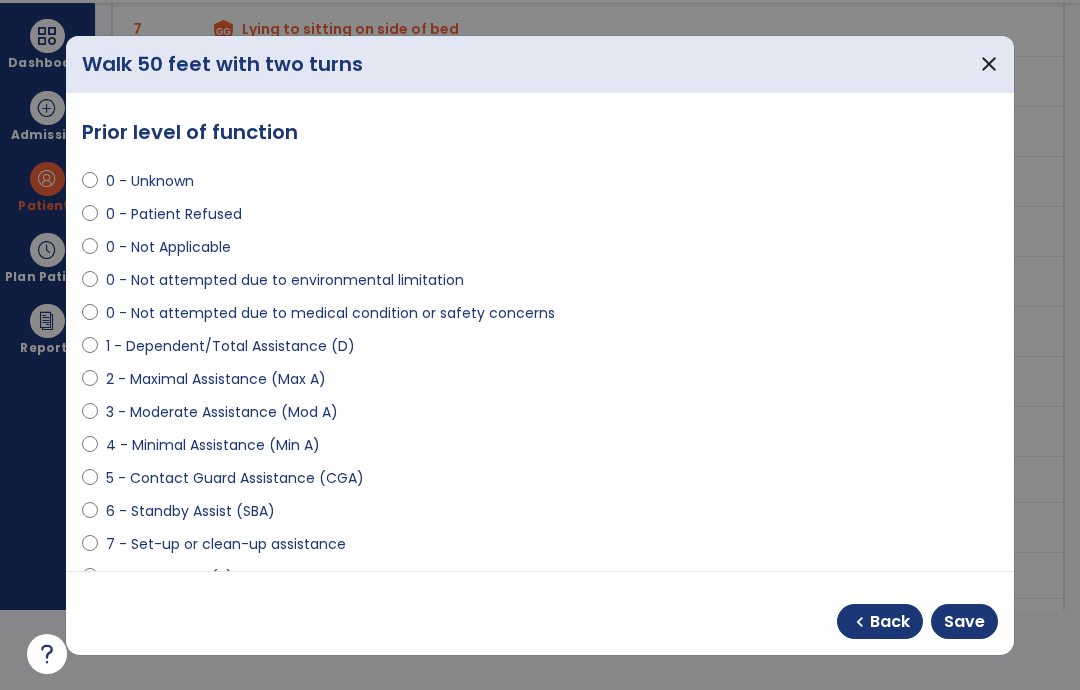 click on "Save" at bounding box center [964, 622] 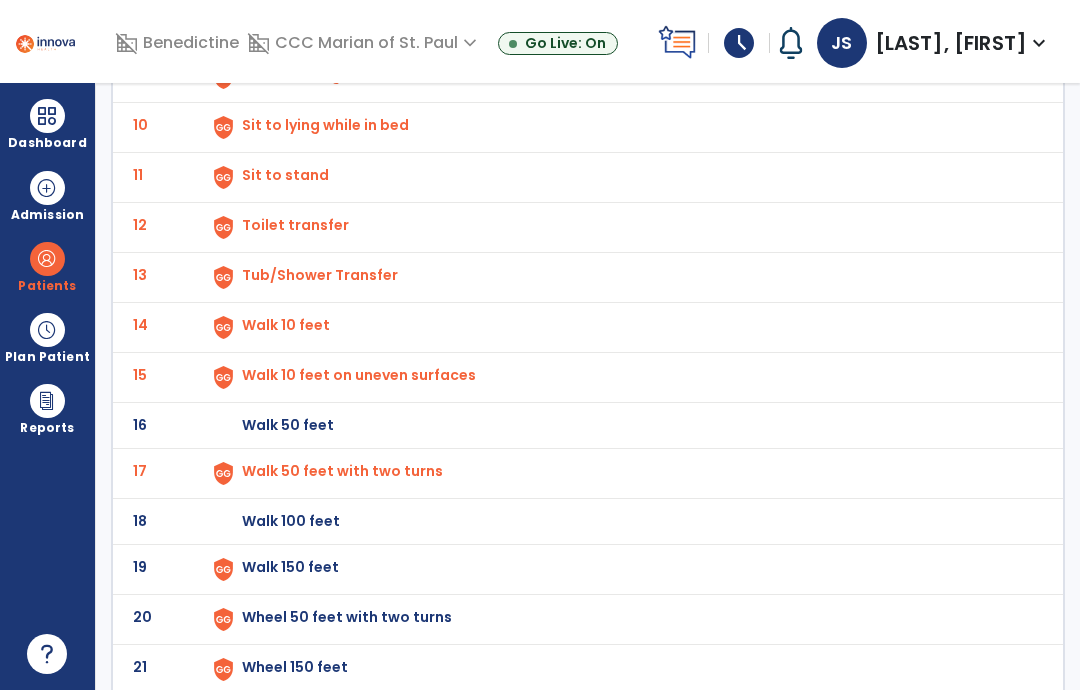 scroll, scrollTop: 592, scrollLeft: 0, axis: vertical 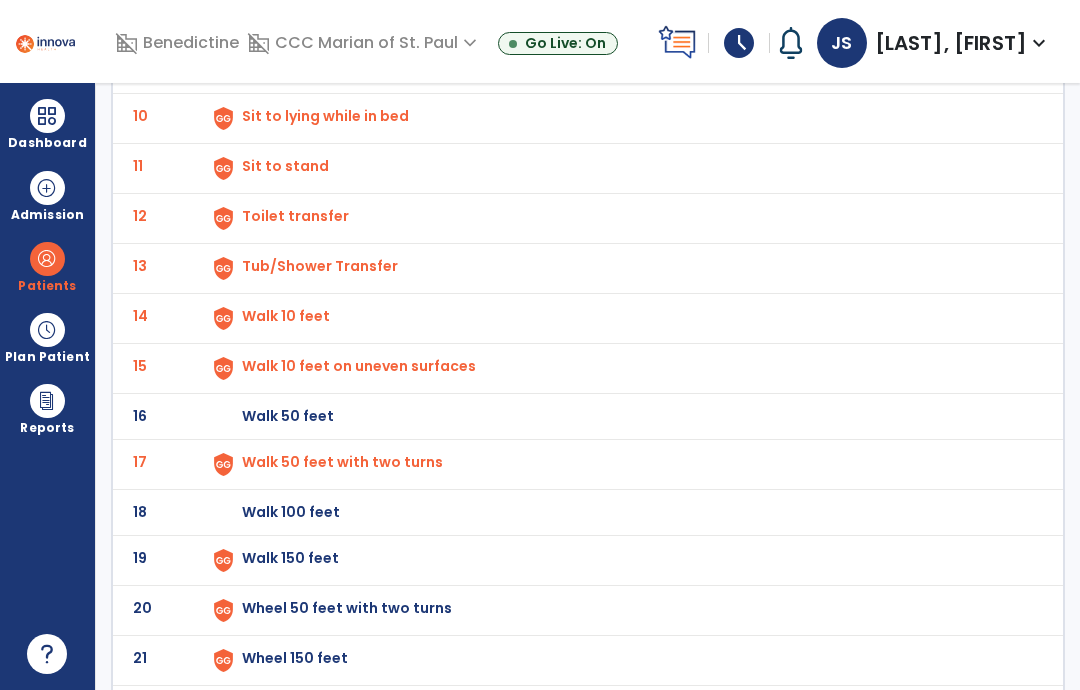 click at bounding box center [223, -328] 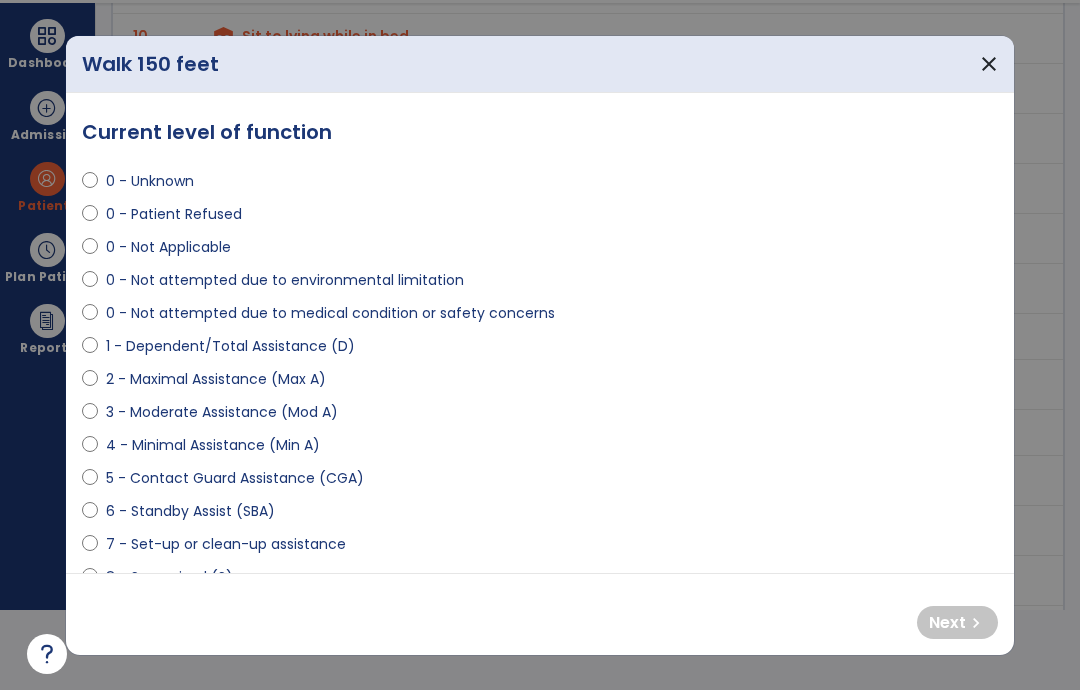 scroll, scrollTop: 0, scrollLeft: 0, axis: both 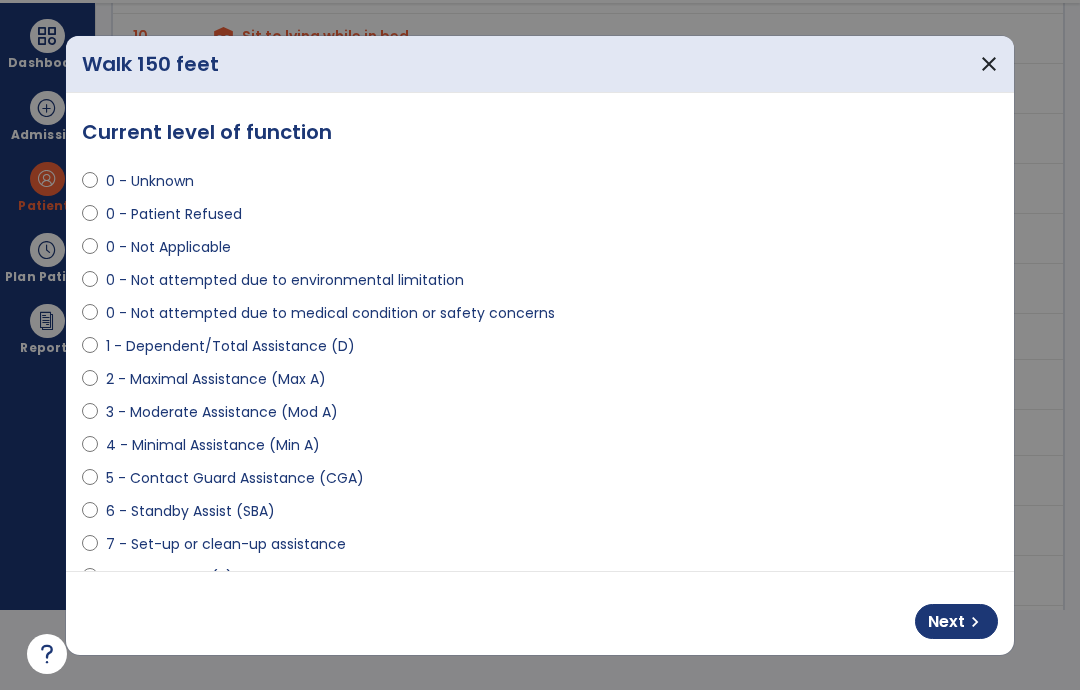click on "chevron_right" at bounding box center (975, 622) 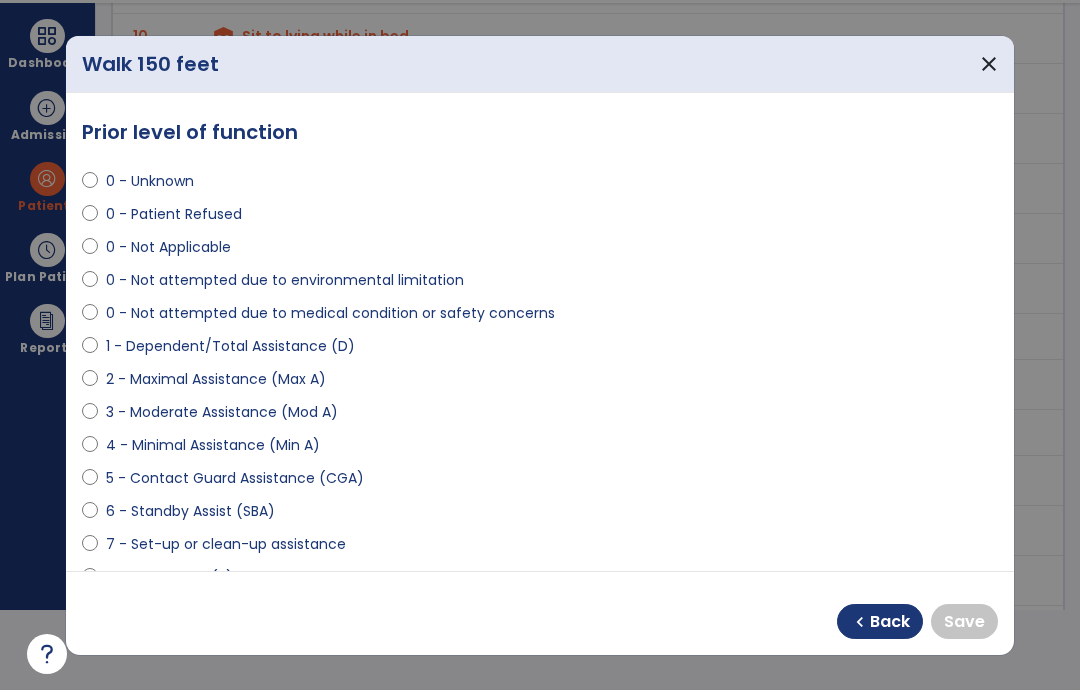 click on "0 - Not attempted due to medical condition or safety concerns" at bounding box center (330, 313) 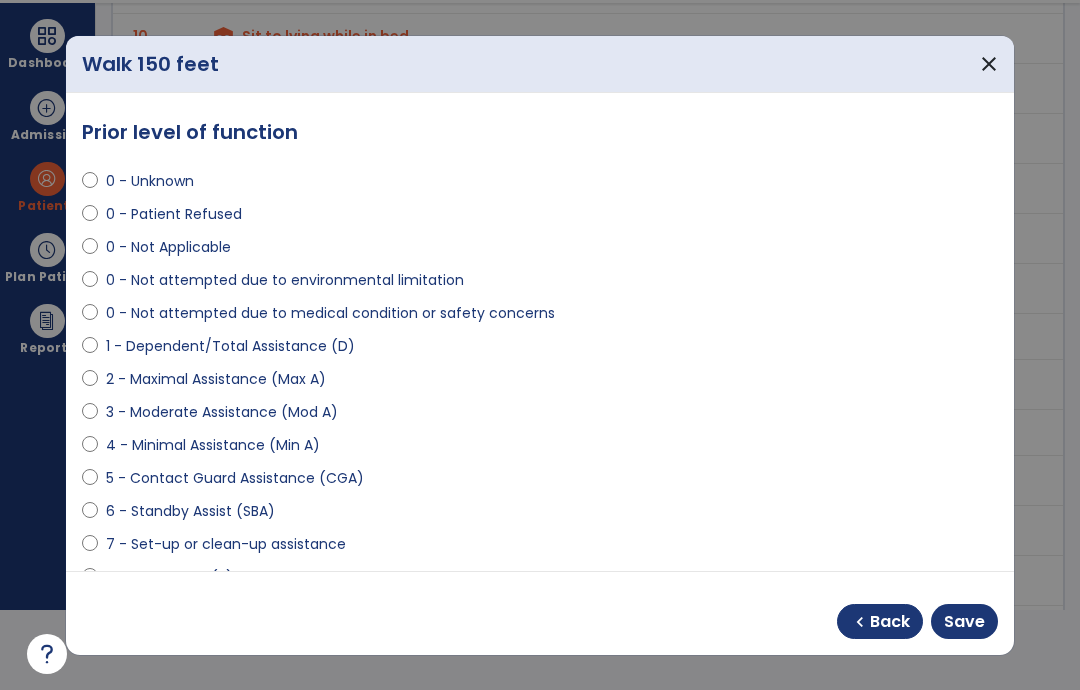 click on "Save" at bounding box center (964, 622) 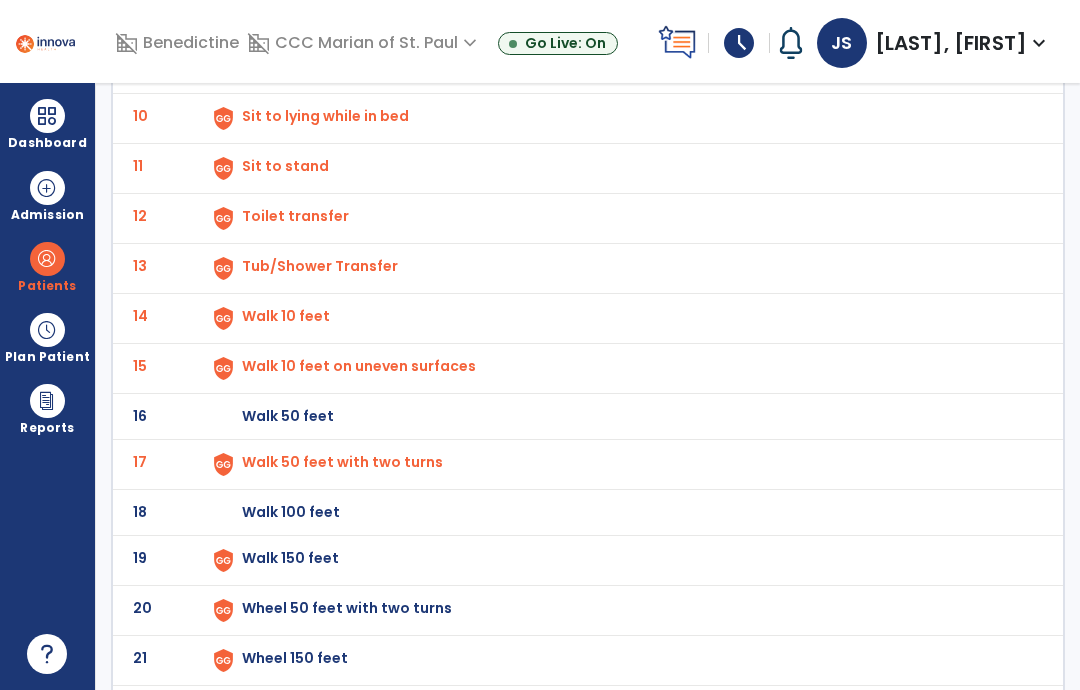 scroll, scrollTop: 80, scrollLeft: 0, axis: vertical 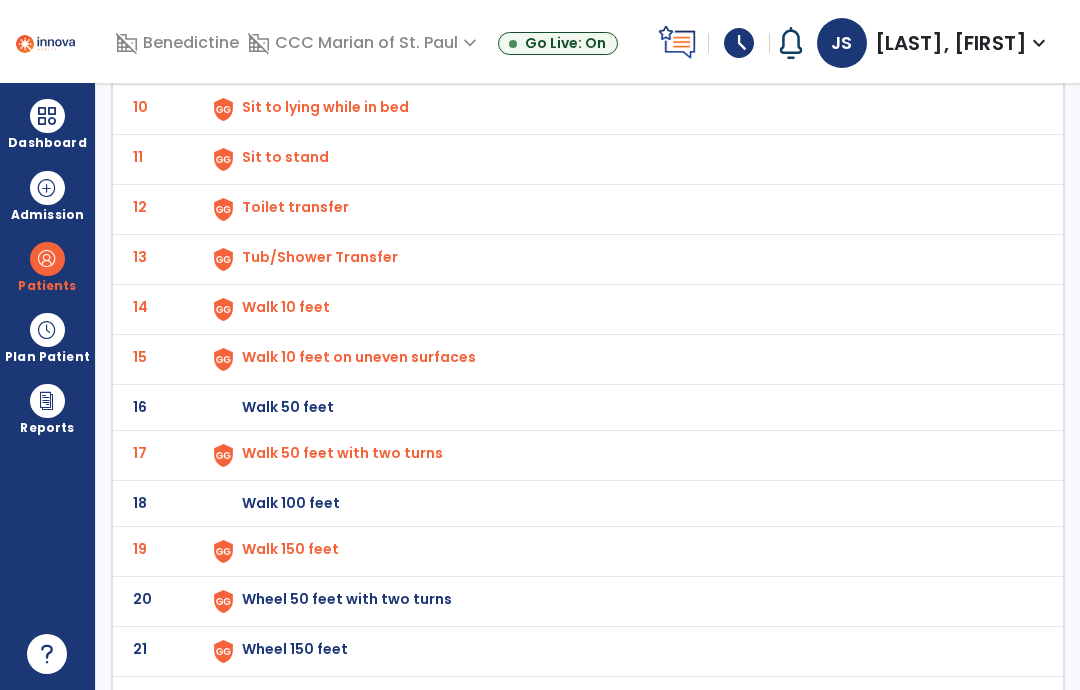 click on "Wheel 50 feet with two turns" at bounding box center [622, -337] 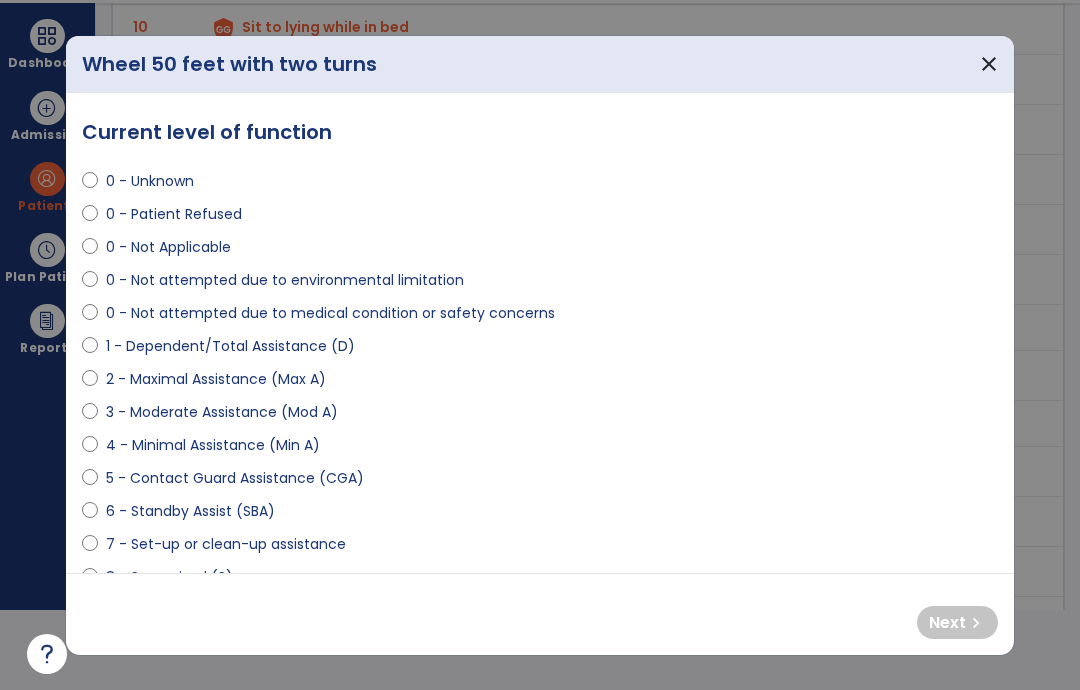 click on "0 - Not attempted due to environmental limitation" at bounding box center [285, 280] 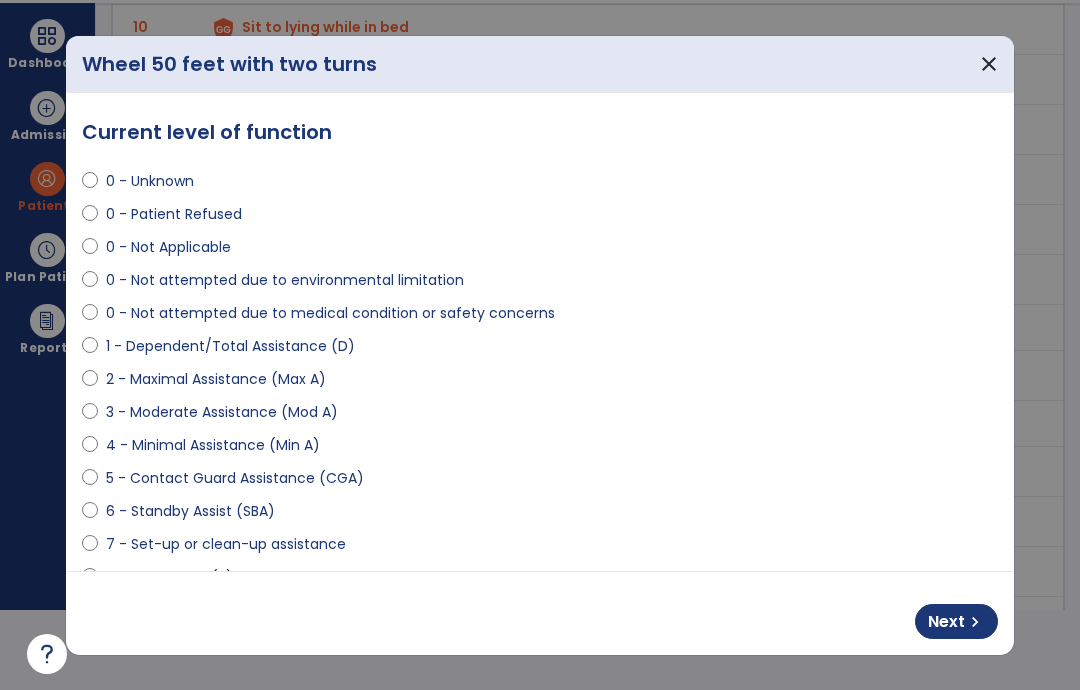 click on "Next  chevron_right" at bounding box center (956, 621) 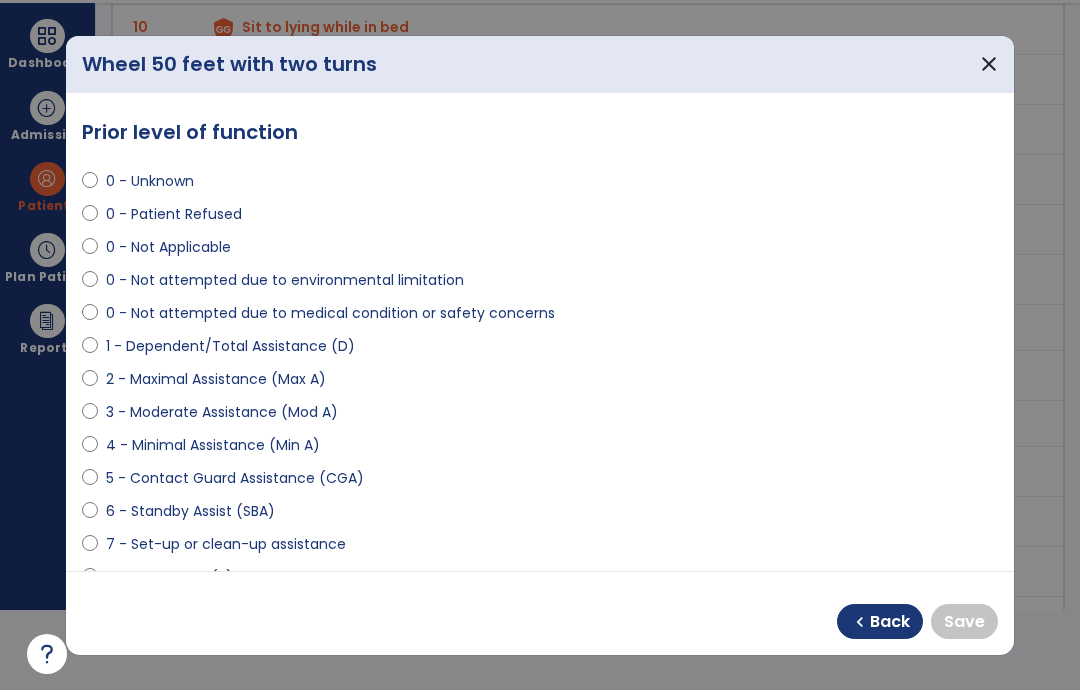 click on "0 - Unknown" at bounding box center (150, 181) 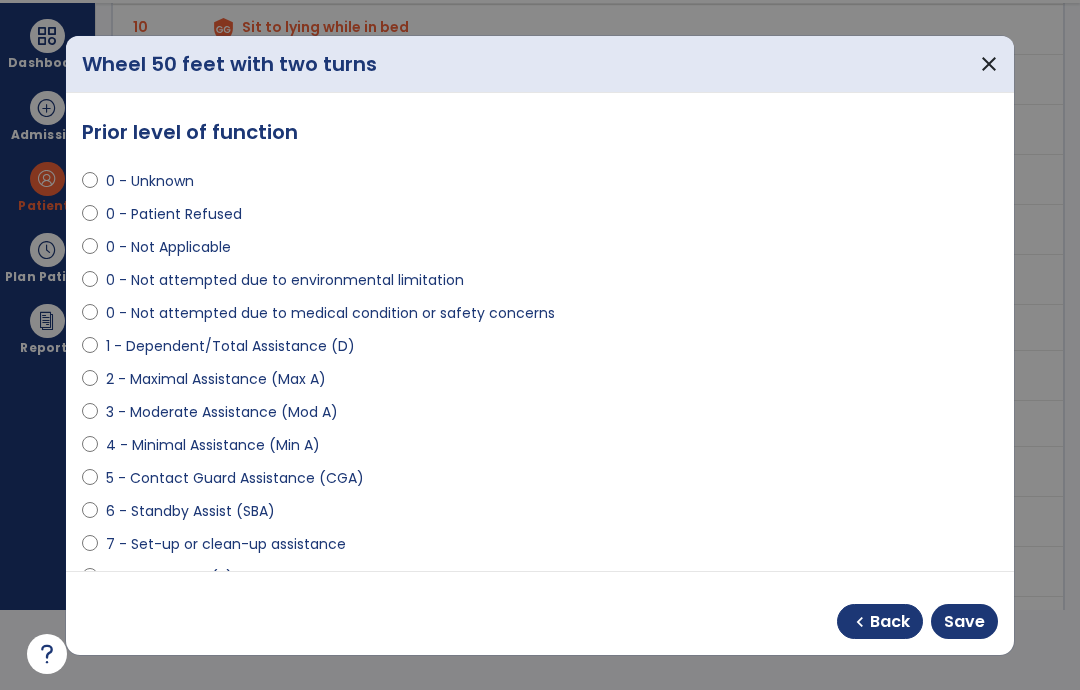 click on "10 - Independent (I)" at bounding box center (176, 643) 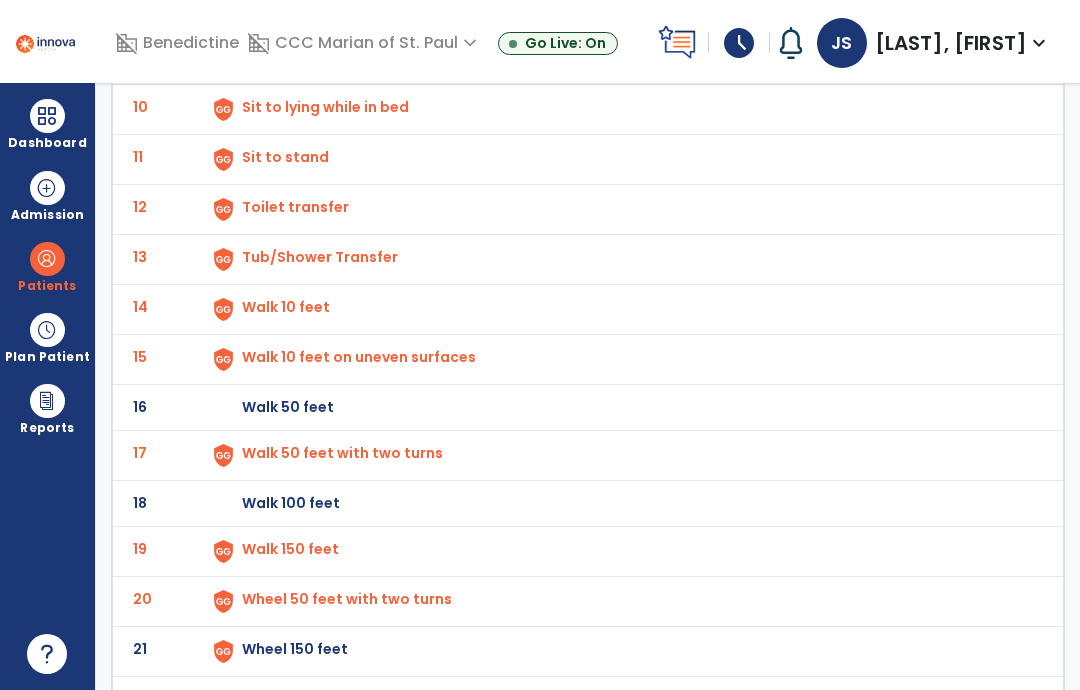 click on "Wheel 150 feet" at bounding box center (288, -339) 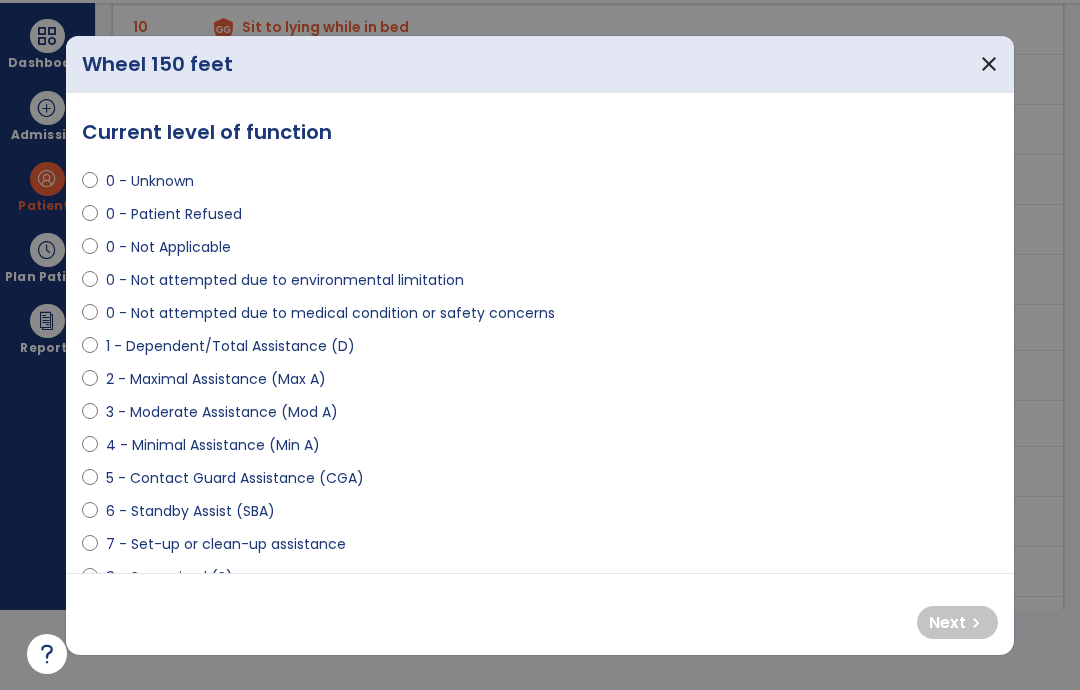 scroll, scrollTop: 0, scrollLeft: 0, axis: both 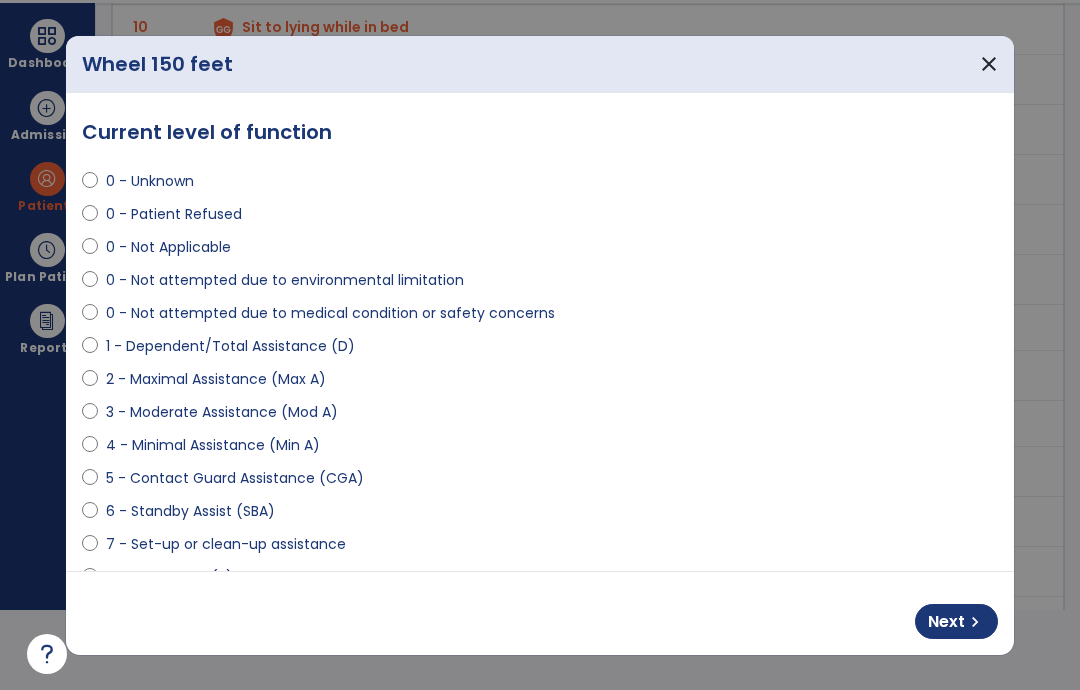 click on "0 - Not attempted due to environmental limitation" at bounding box center (285, 280) 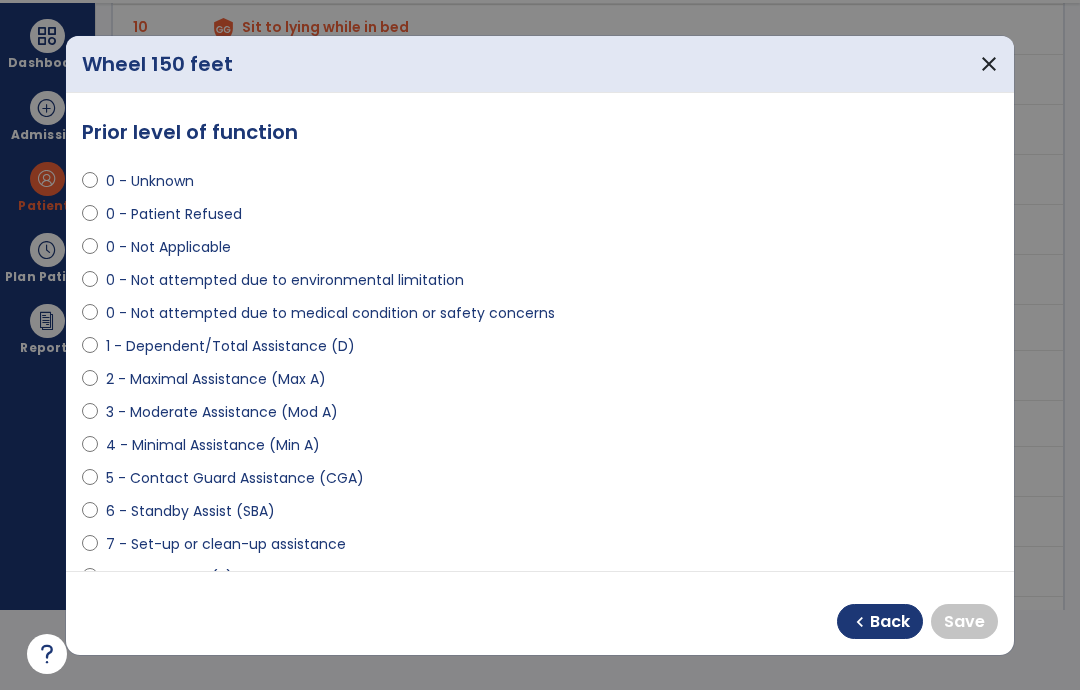 click on "10 - Independent (I)" at bounding box center [176, 643] 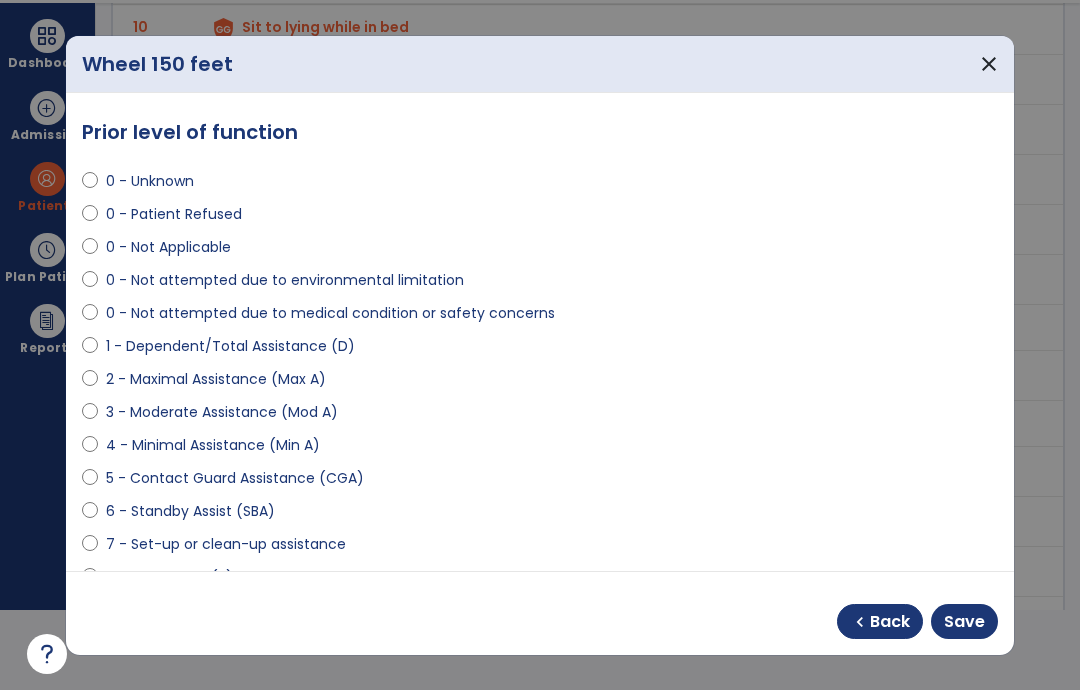 select on "**********" 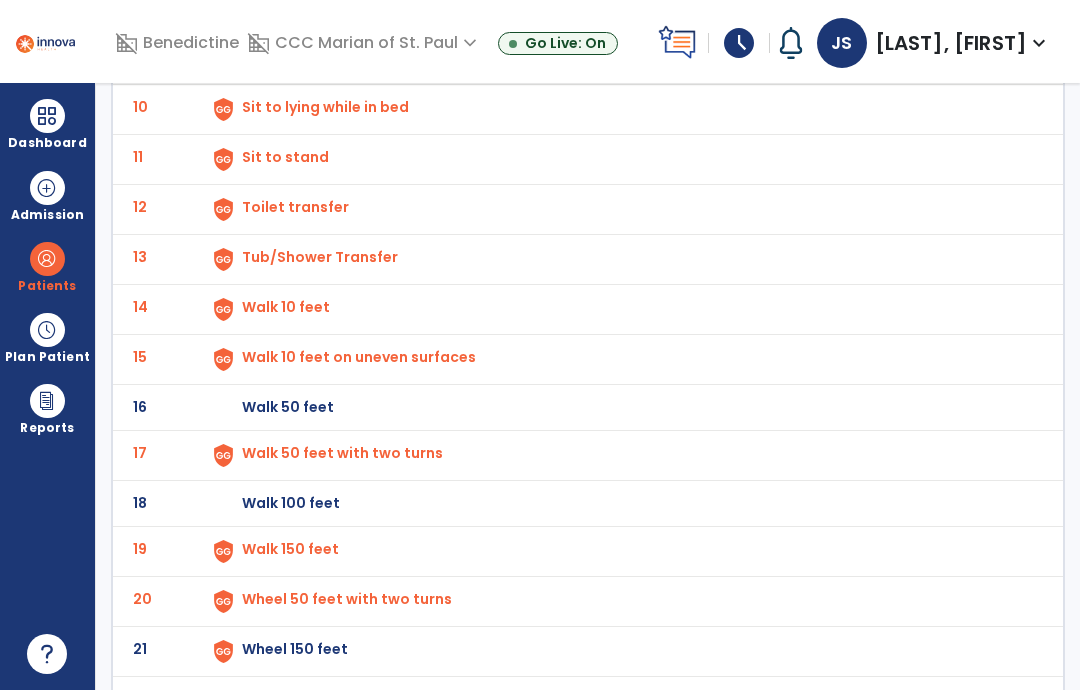 scroll, scrollTop: 80, scrollLeft: 0, axis: vertical 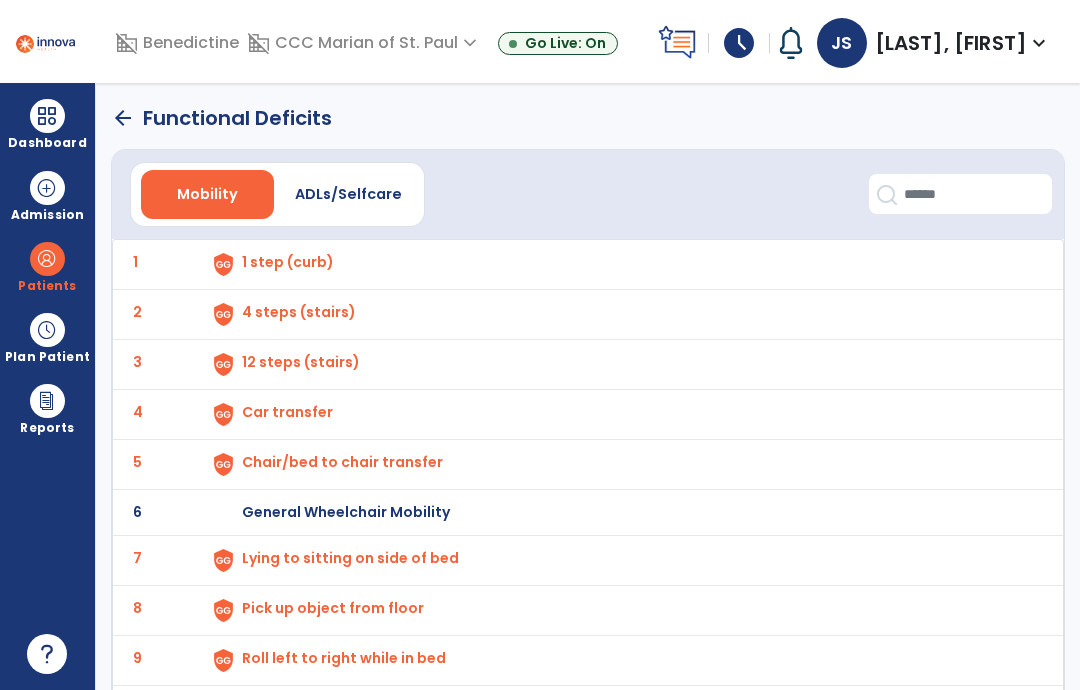 click on "arrow_back" 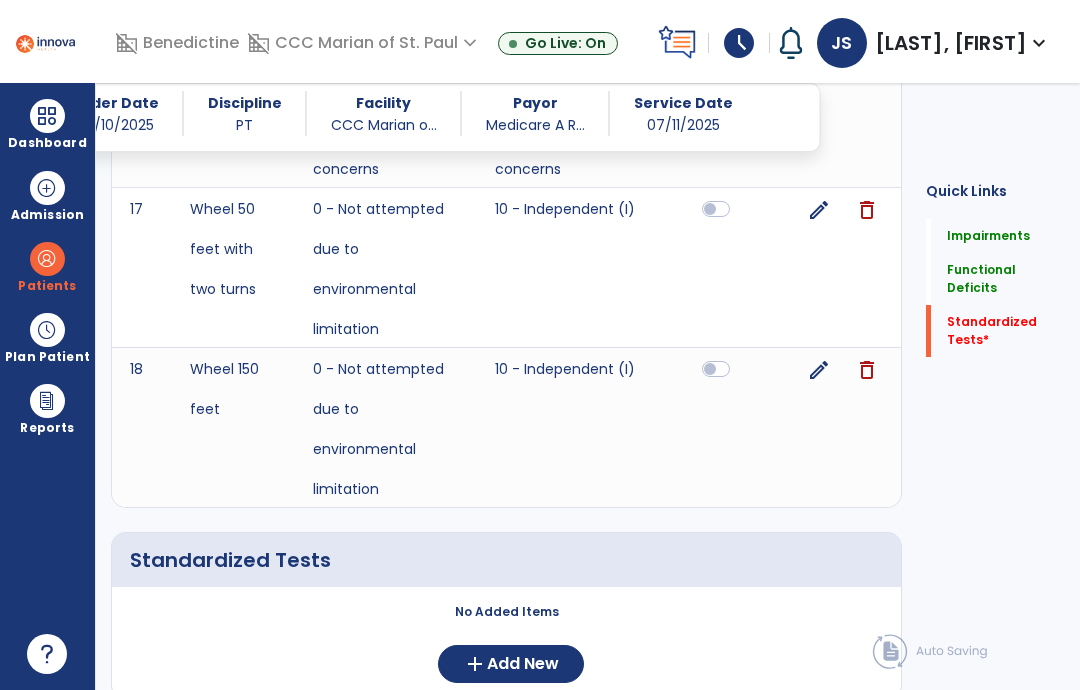 click on "add  Add New" 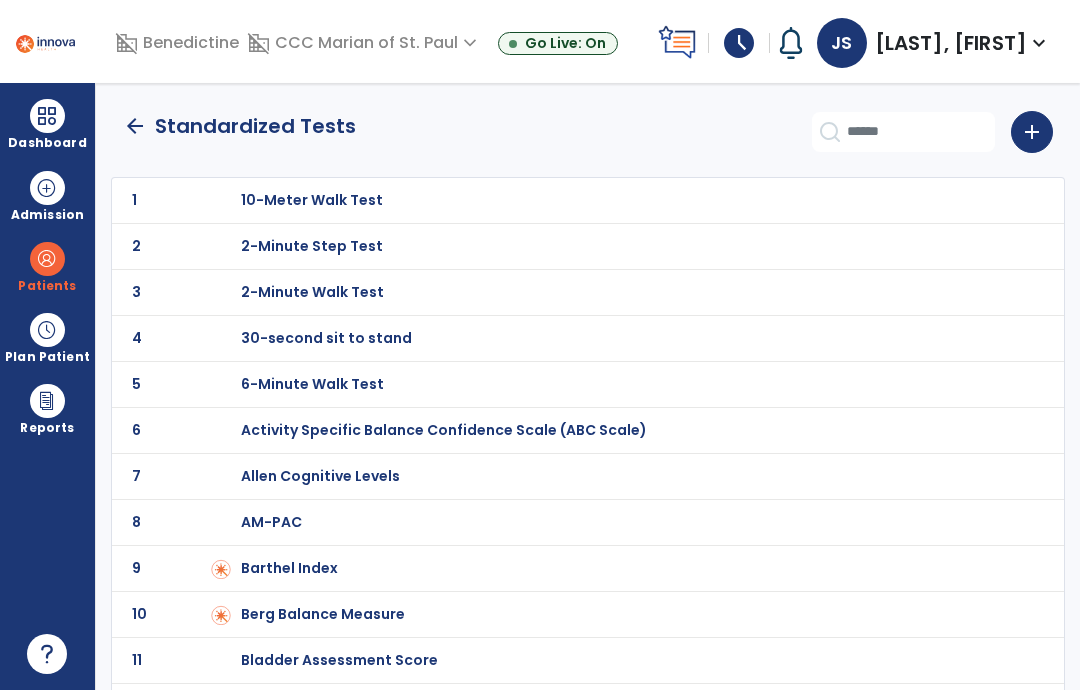 click on "add" 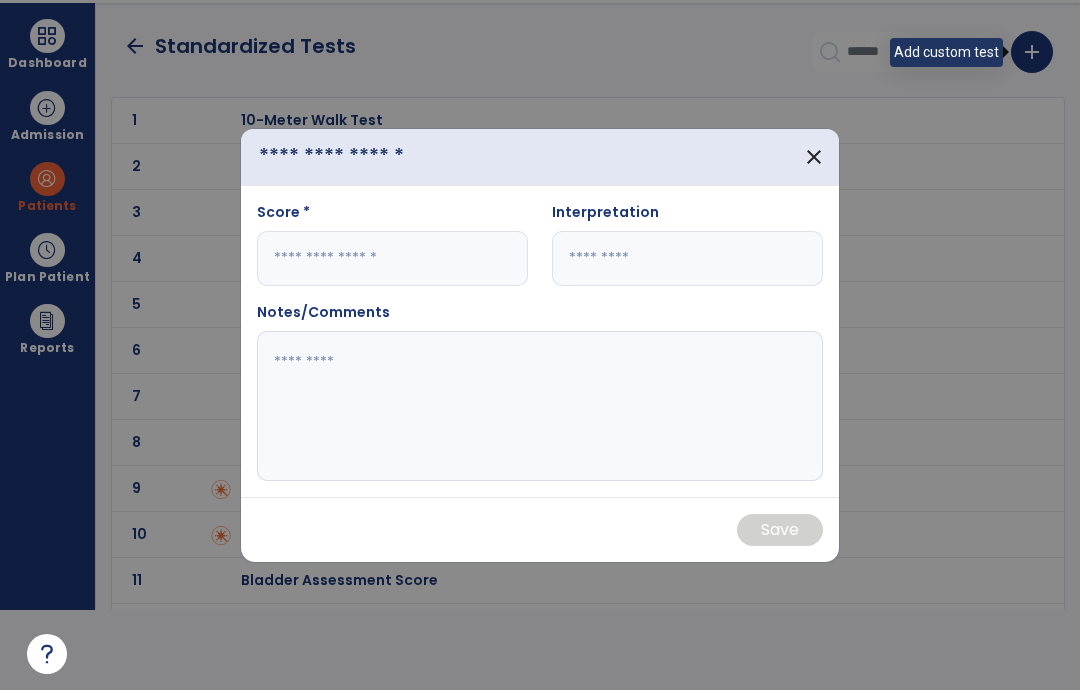 click at bounding box center (338, 156) 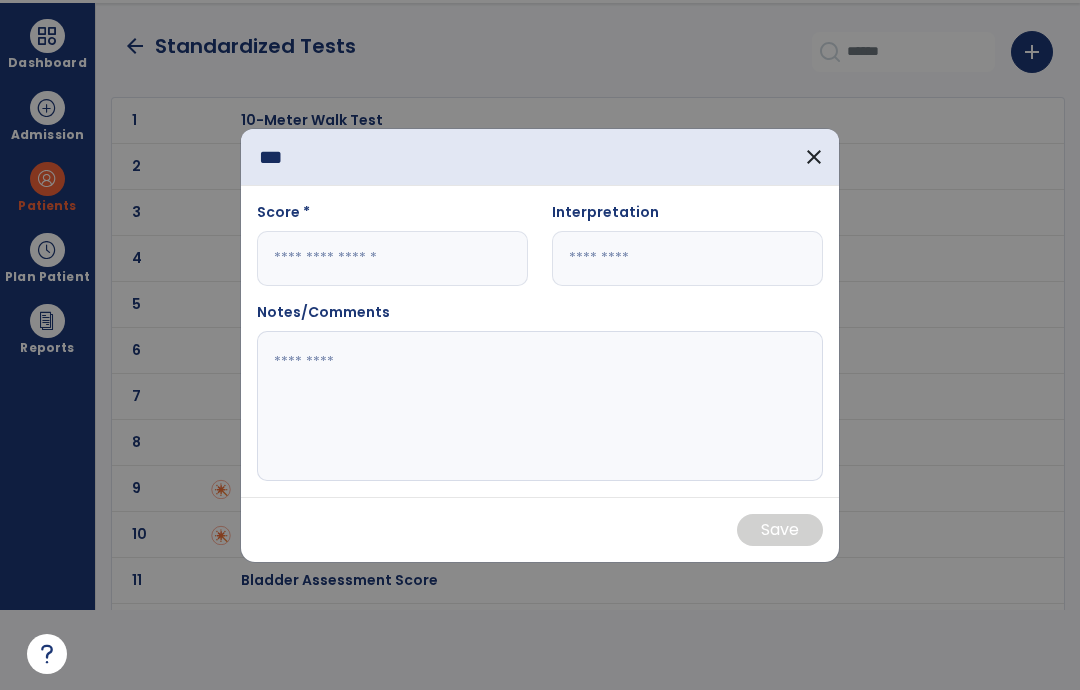 type on "***" 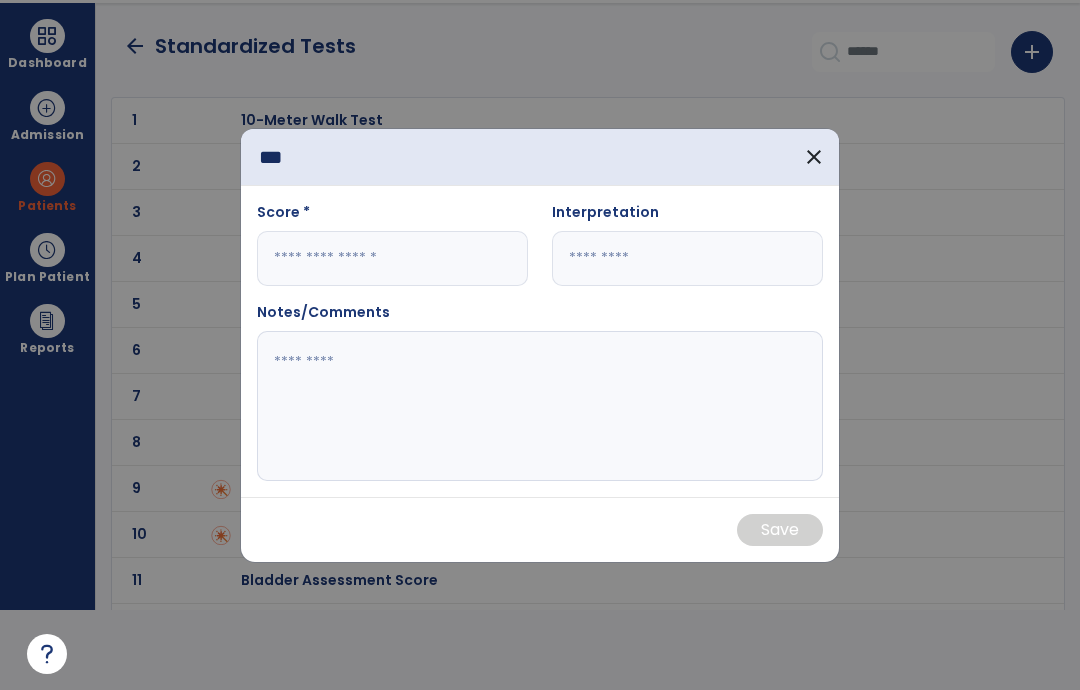 click at bounding box center [392, 258] 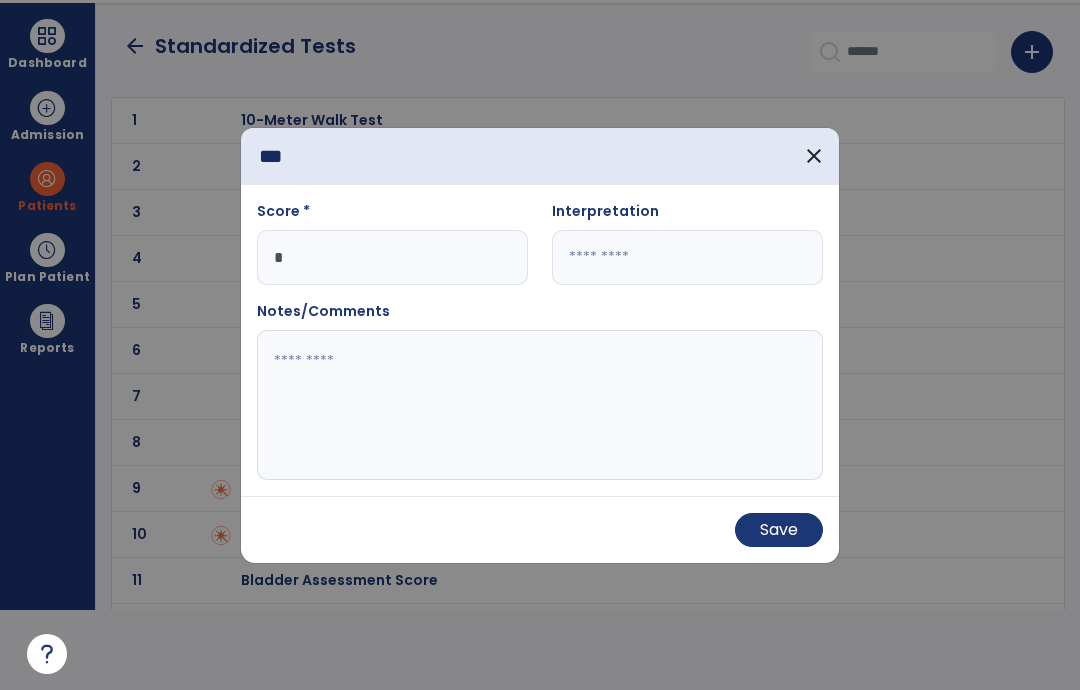 type on "*" 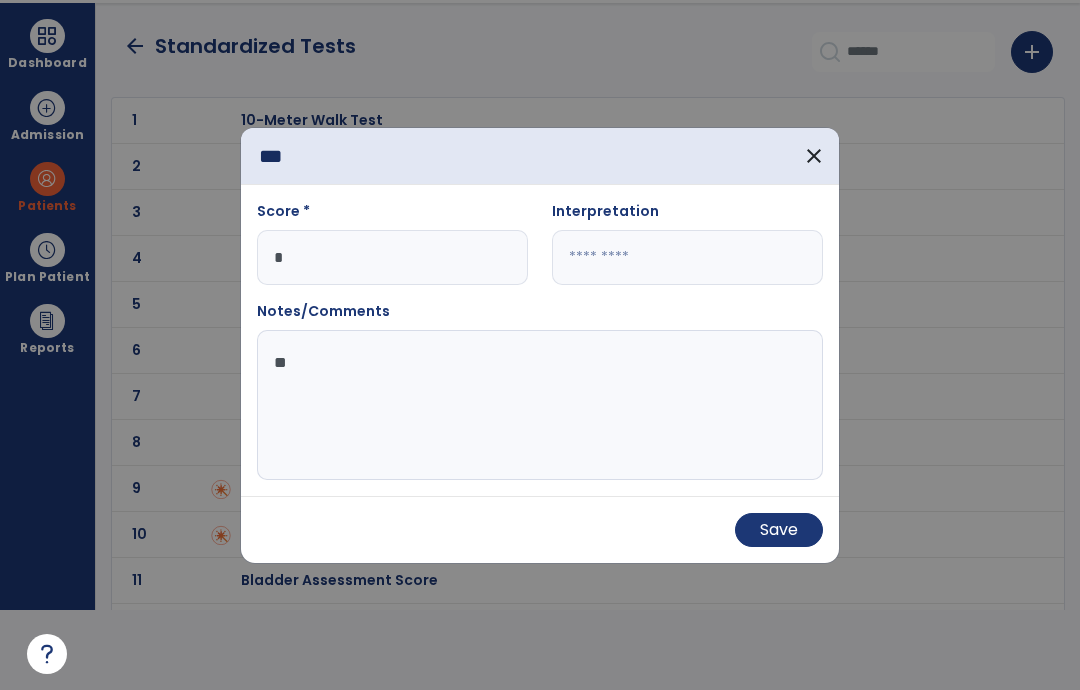 type on "***" 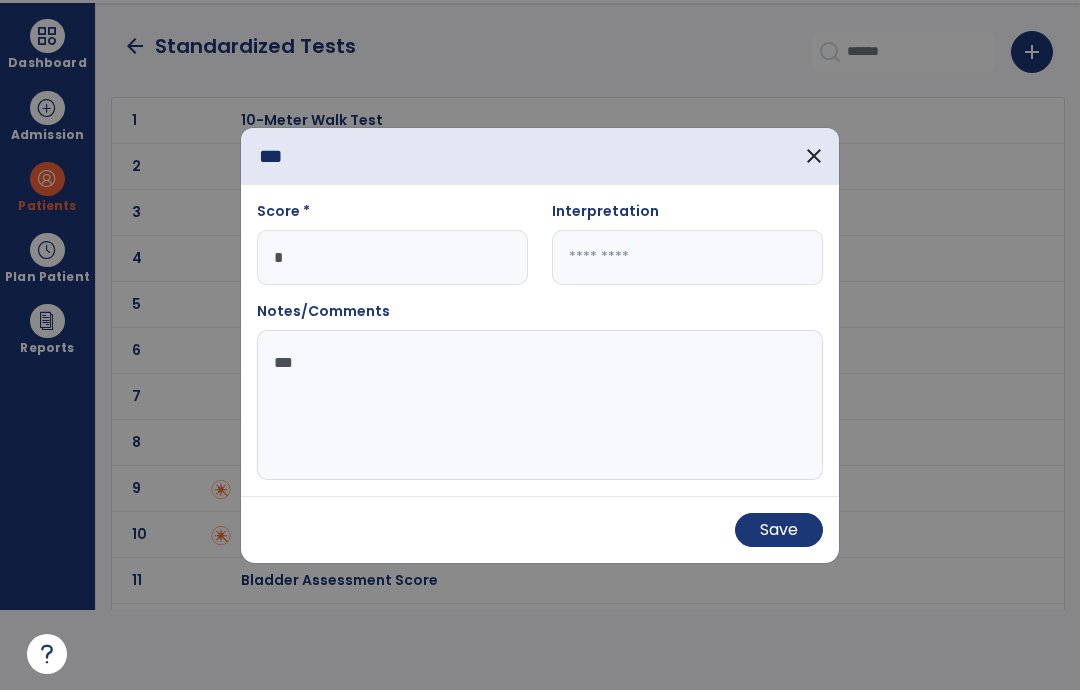 click on "Save" at bounding box center (779, 530) 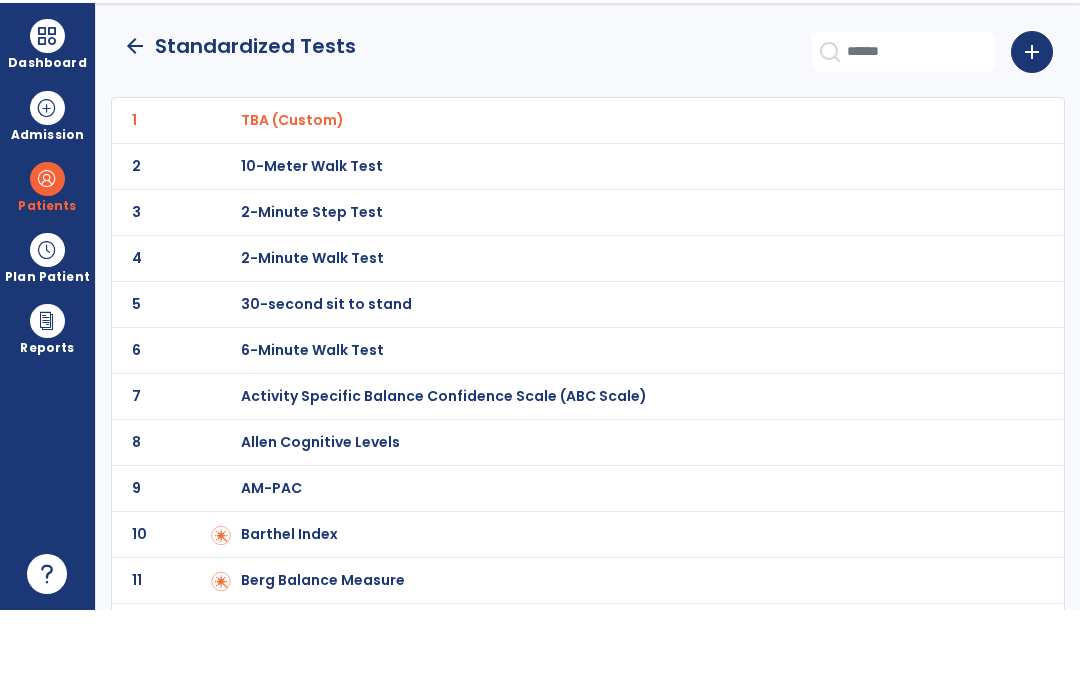 scroll, scrollTop: 80, scrollLeft: 0, axis: vertical 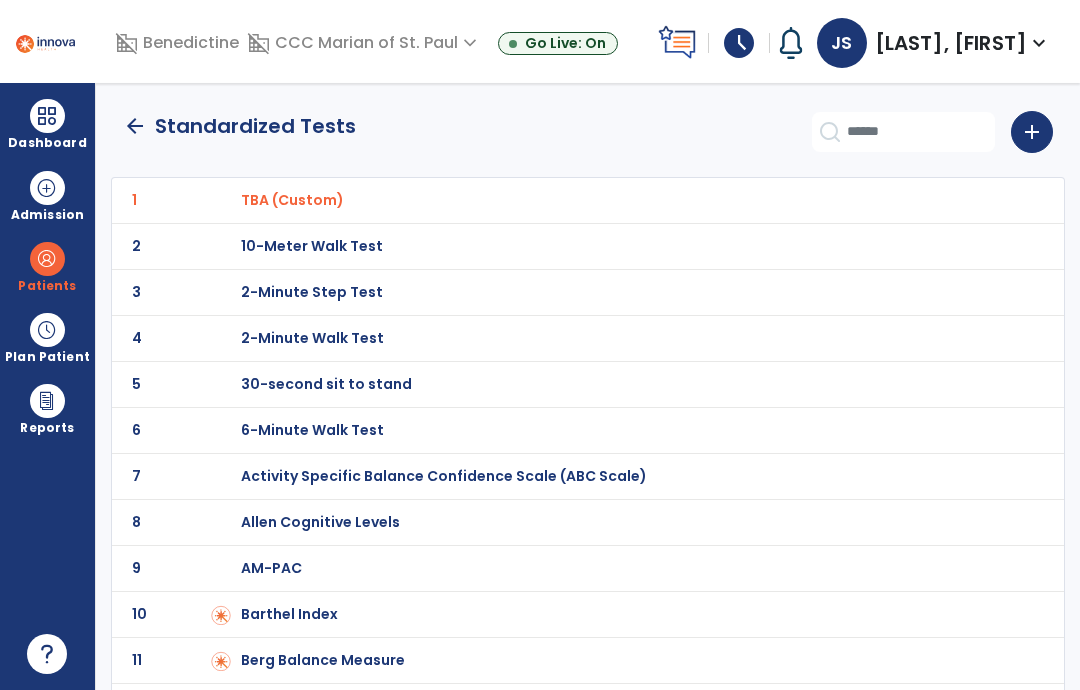 click on "arrow_back" 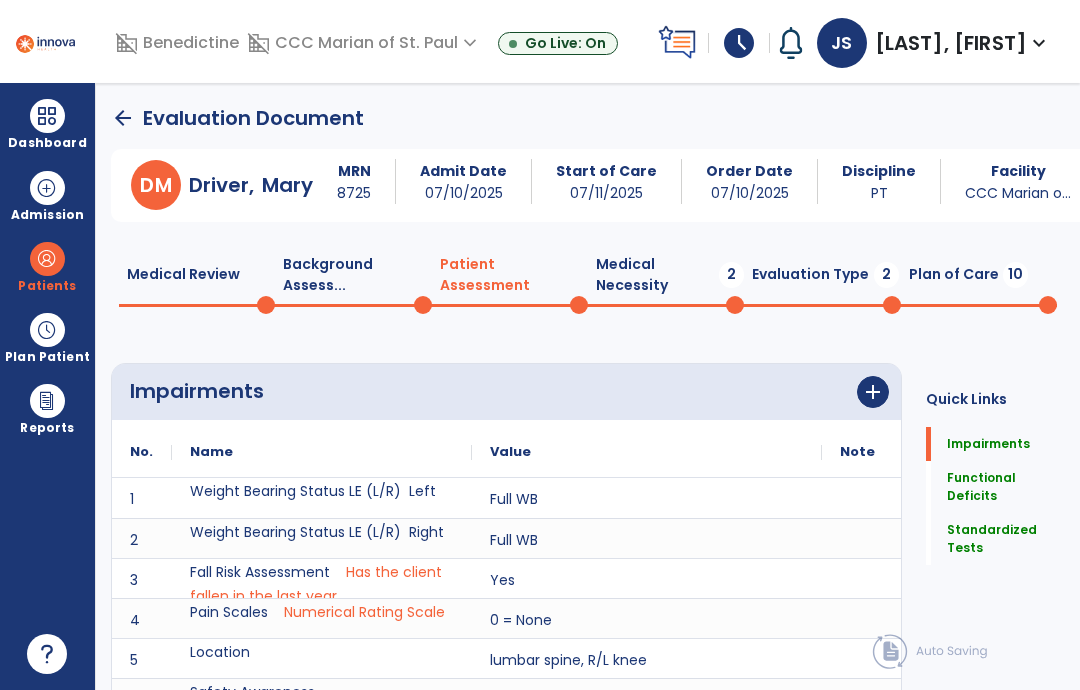scroll, scrollTop: 0, scrollLeft: 0, axis: both 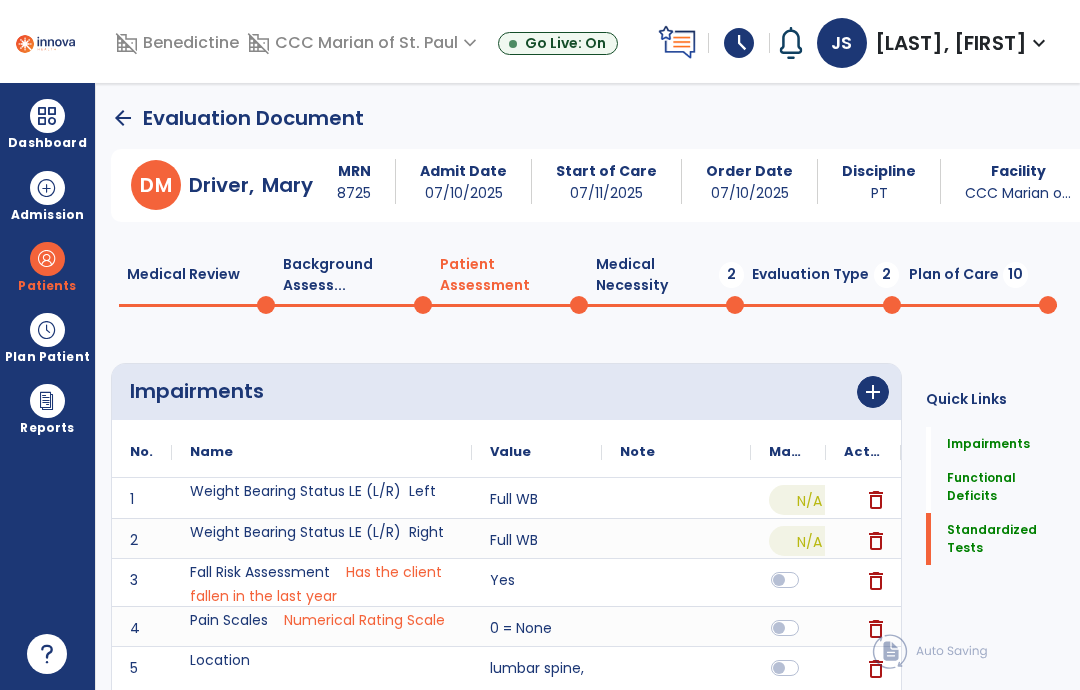 click on "Medical Necessity  2" 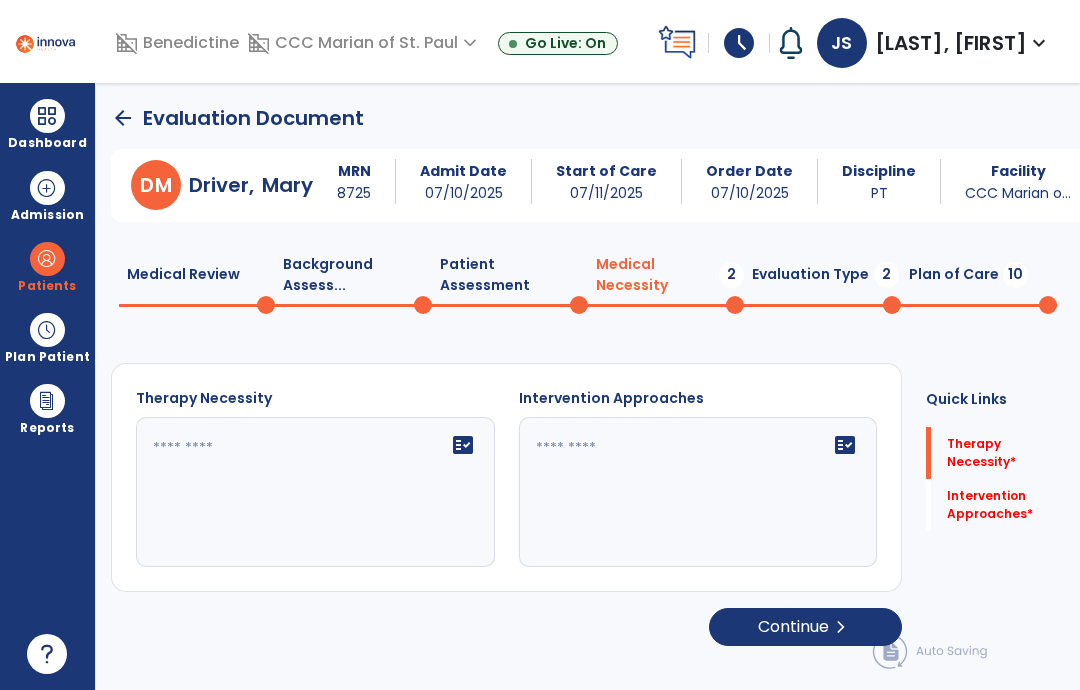 click on "fact_check" 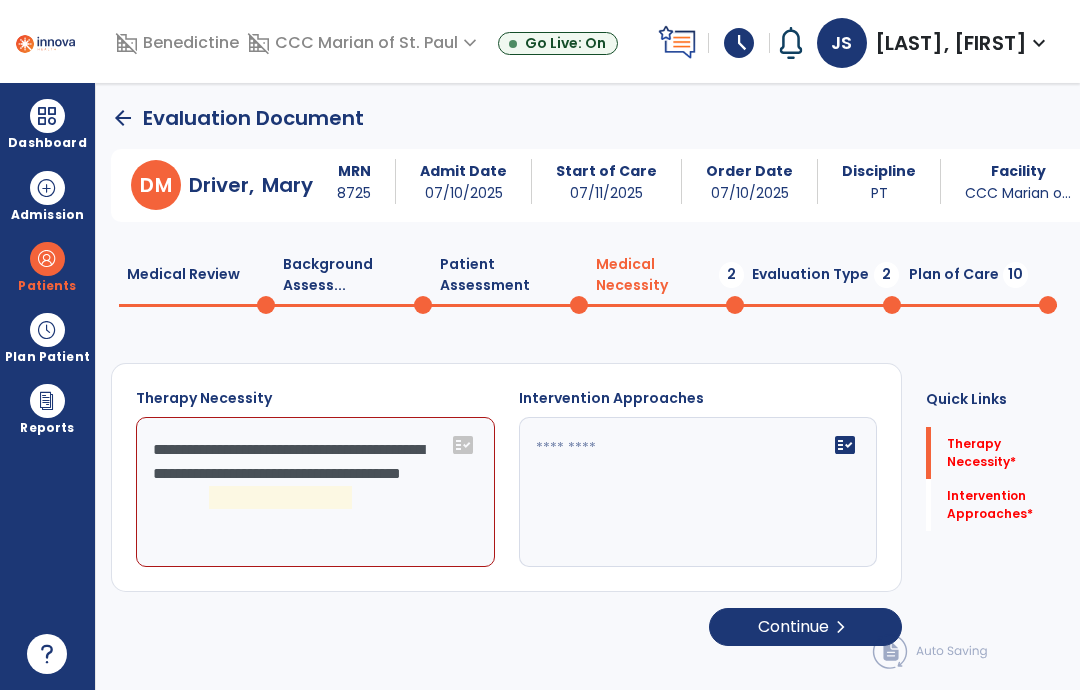 click on "**********" 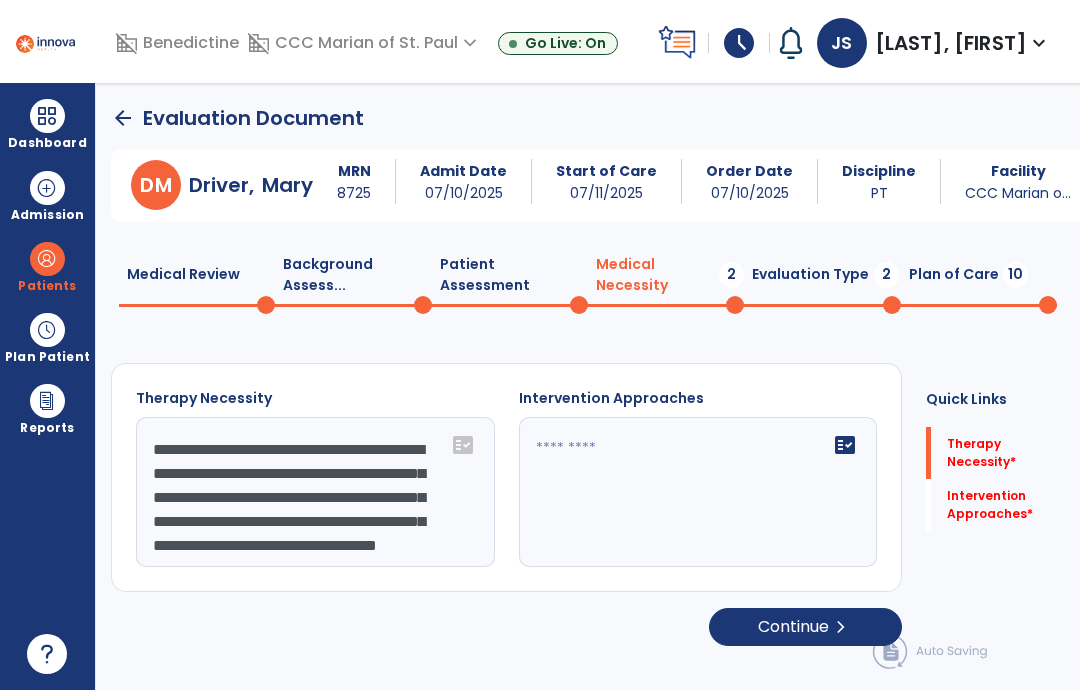 scroll, scrollTop: 48, scrollLeft: 0, axis: vertical 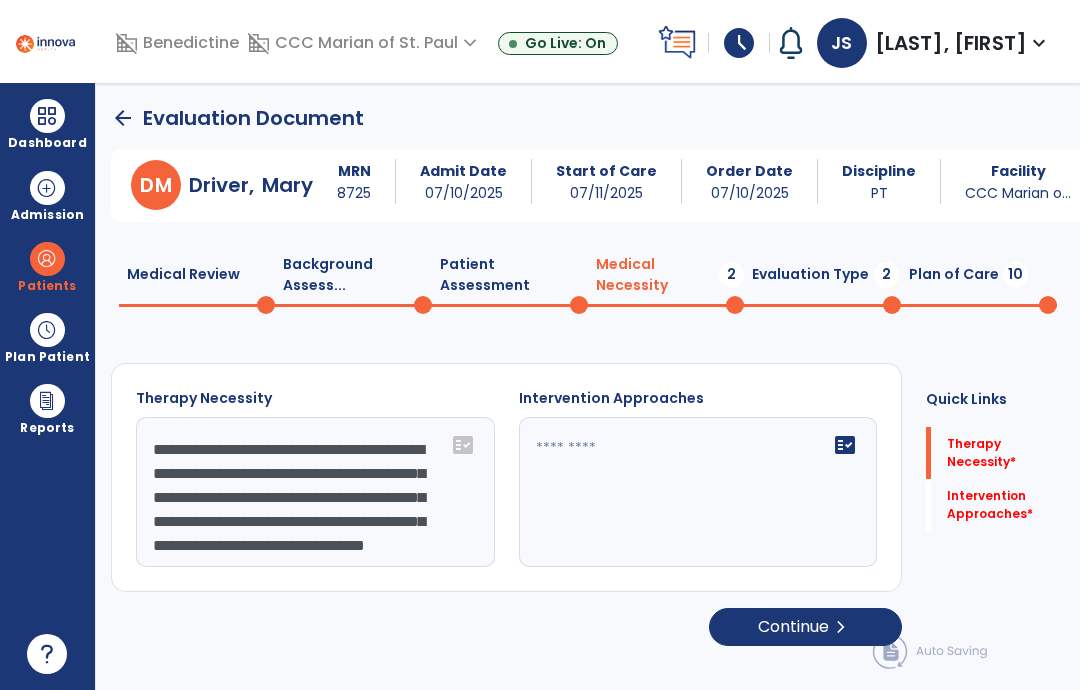 type on "**********" 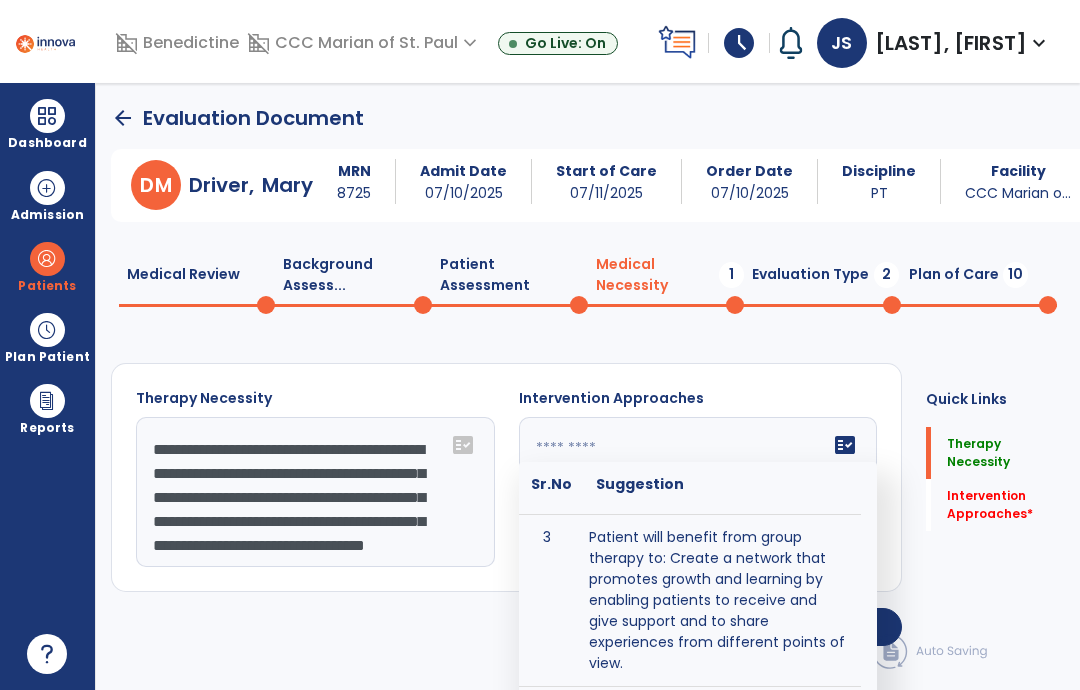 scroll, scrollTop: 337, scrollLeft: 0, axis: vertical 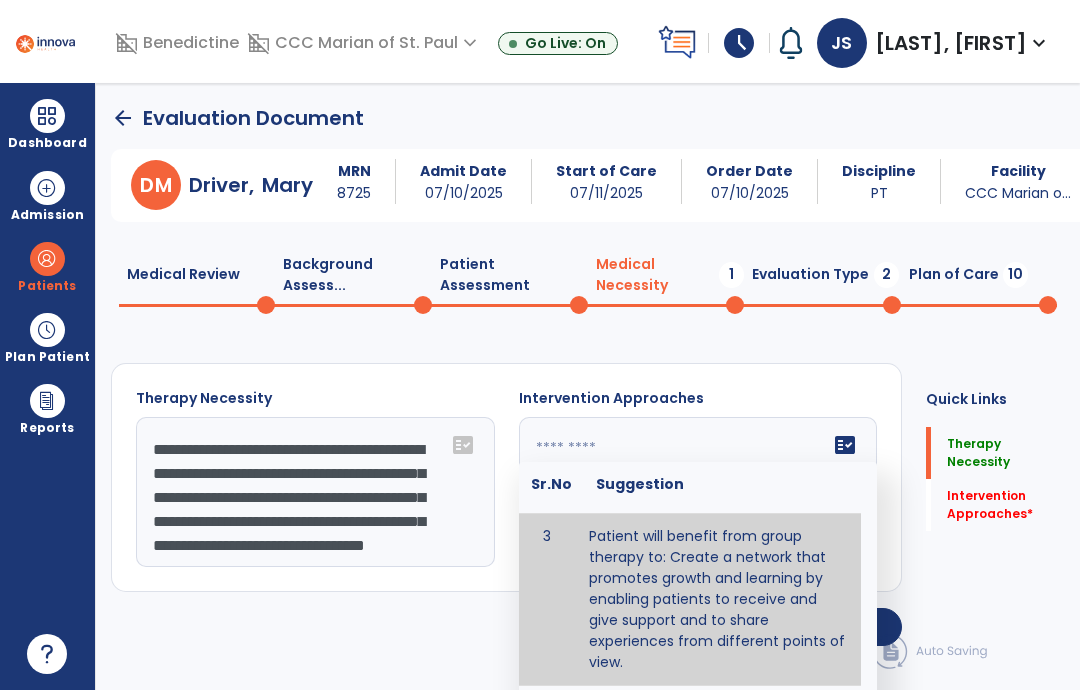 type on "**********" 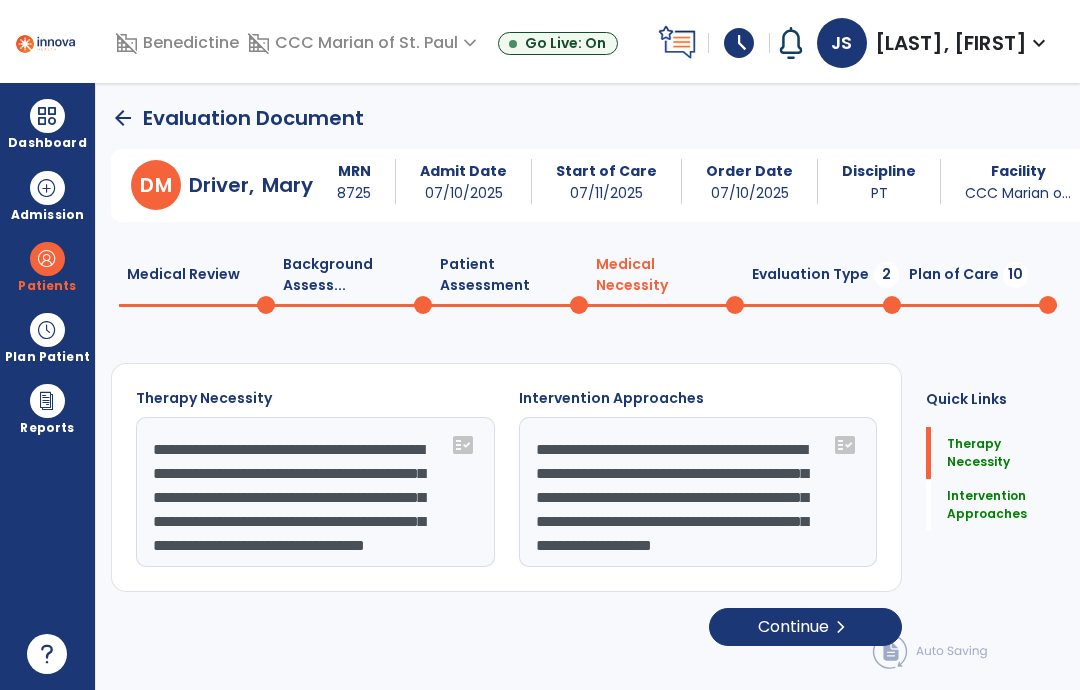 click on "Evaluation Type  2" 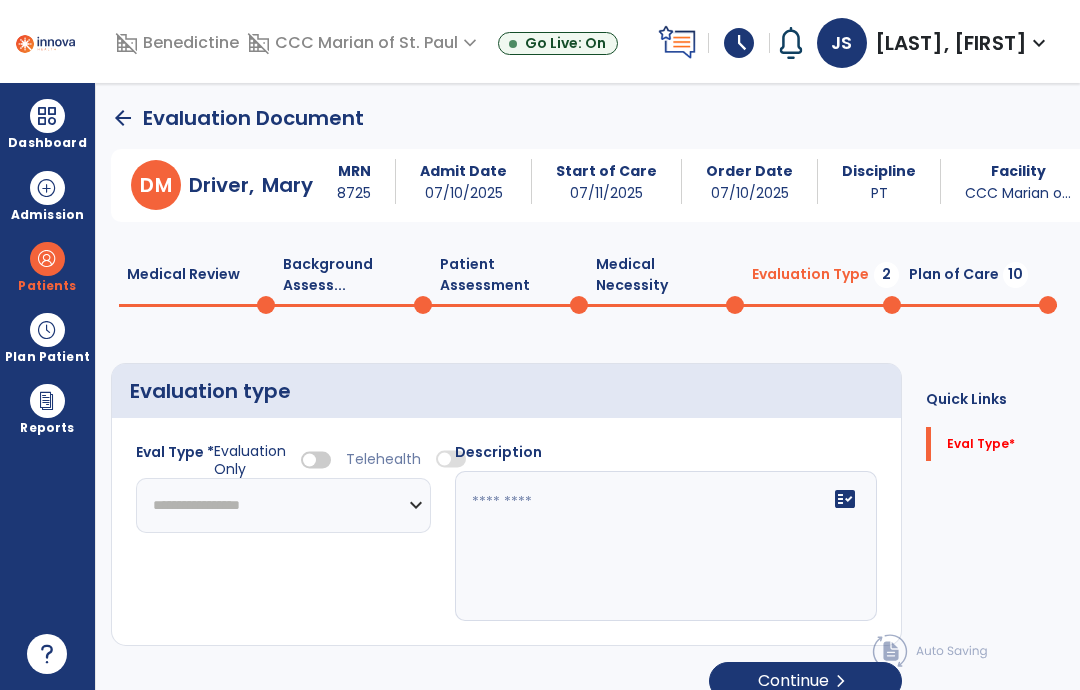 click on "**********" 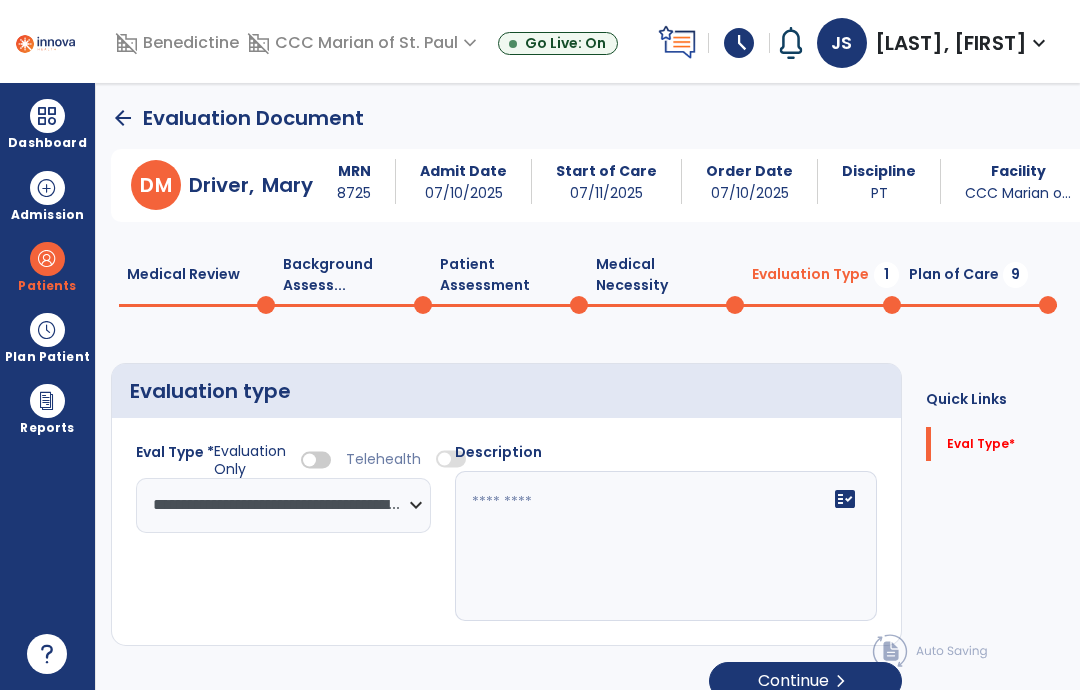 click on "fact_check" 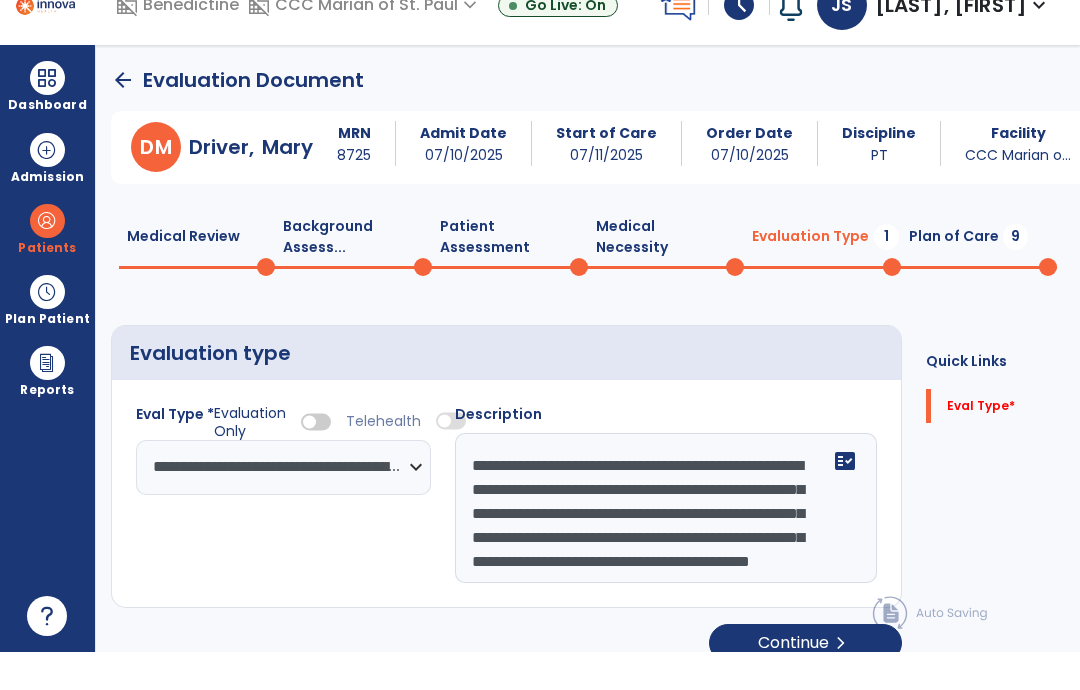 type on "**********" 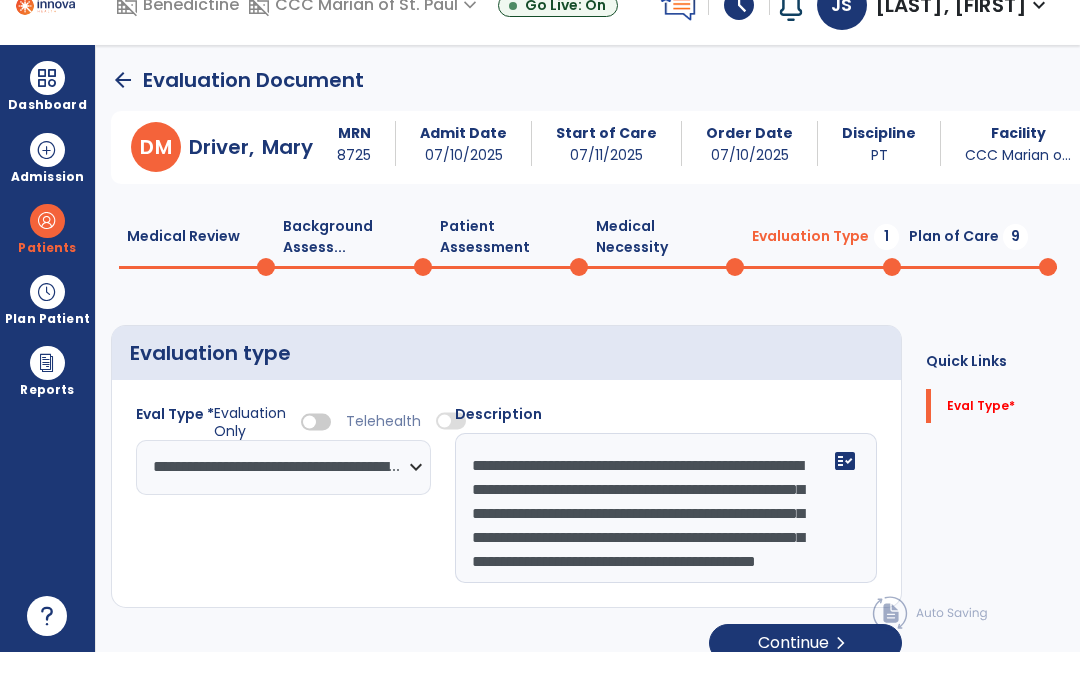 scroll, scrollTop: 48, scrollLeft: 0, axis: vertical 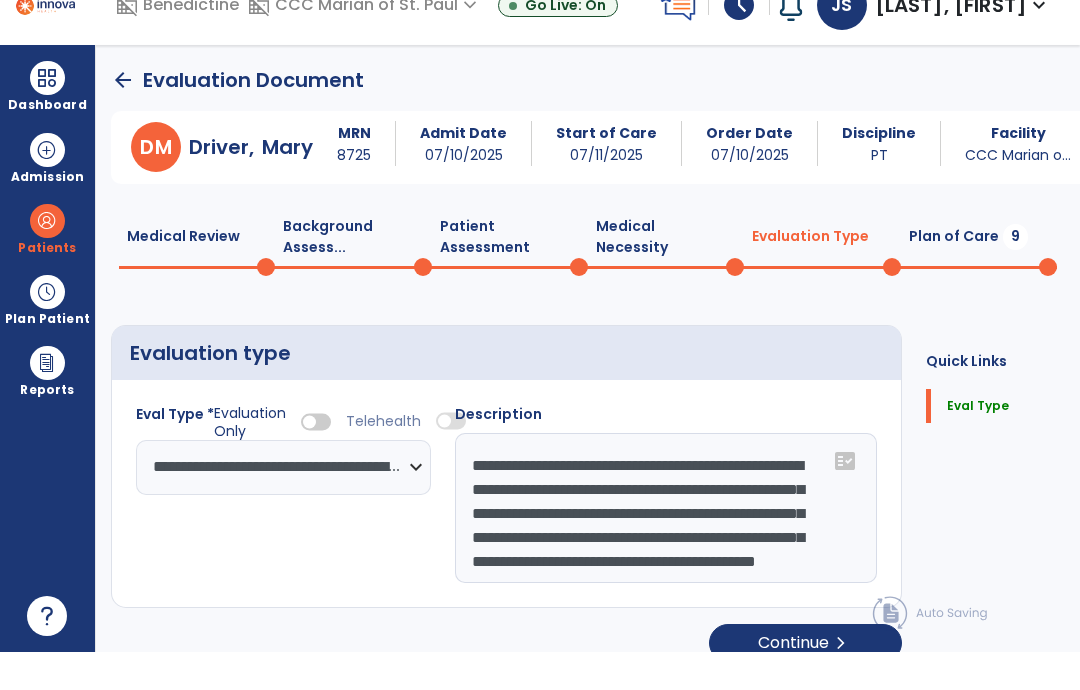 click on "Plan of Care  9" 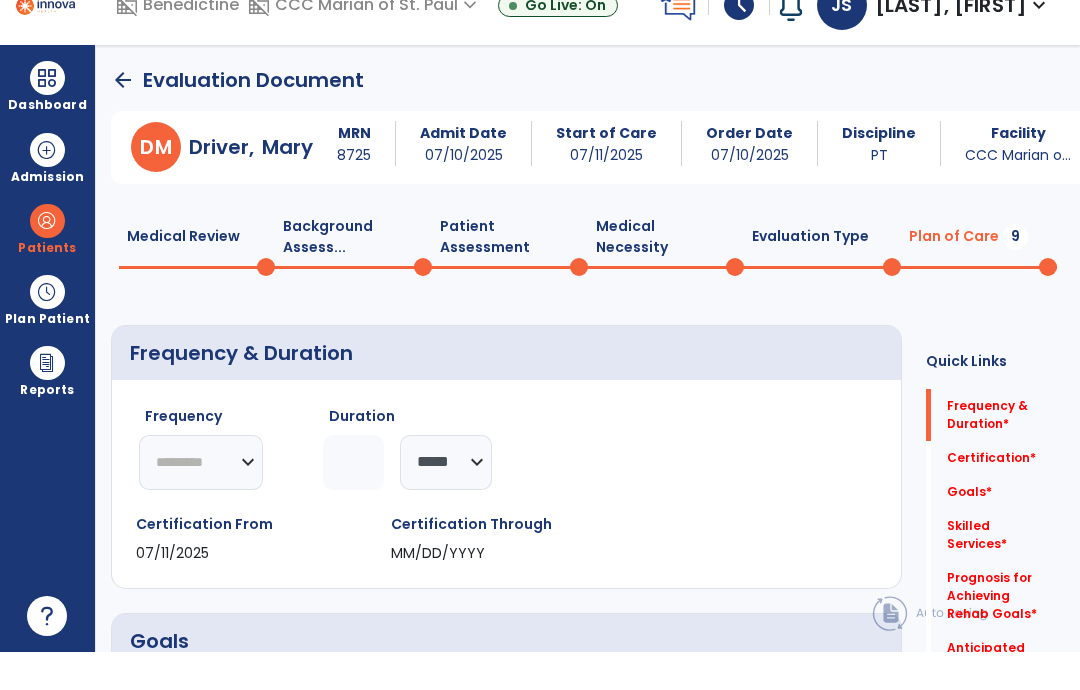 scroll, scrollTop: 38, scrollLeft: 0, axis: vertical 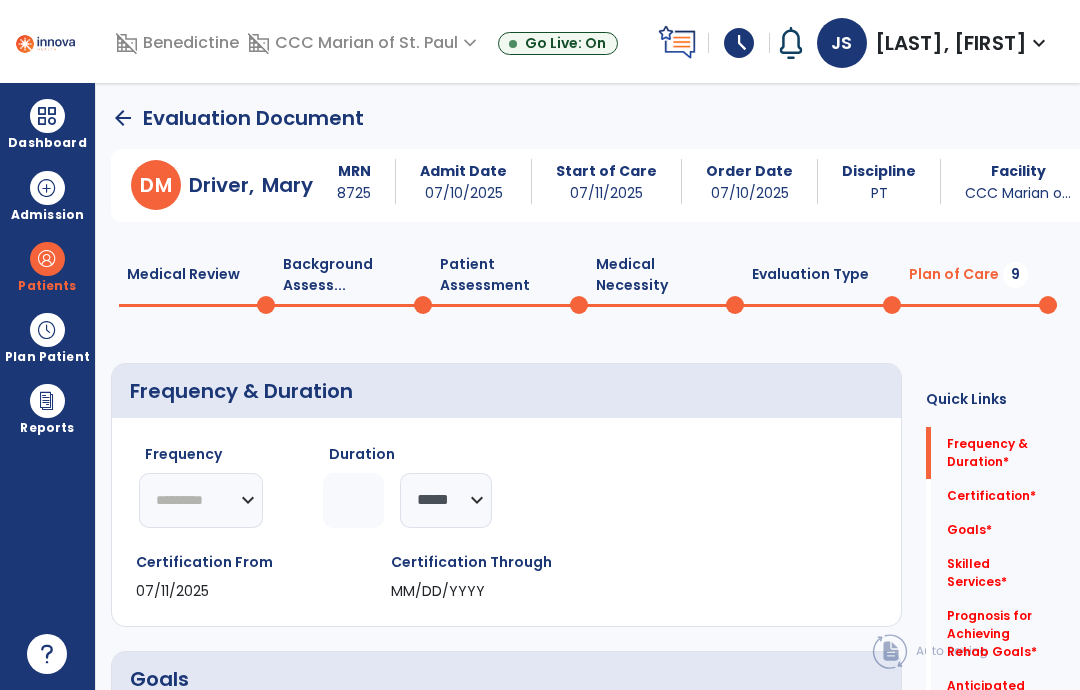 click on "********* ** ** ** ** ** ** **" 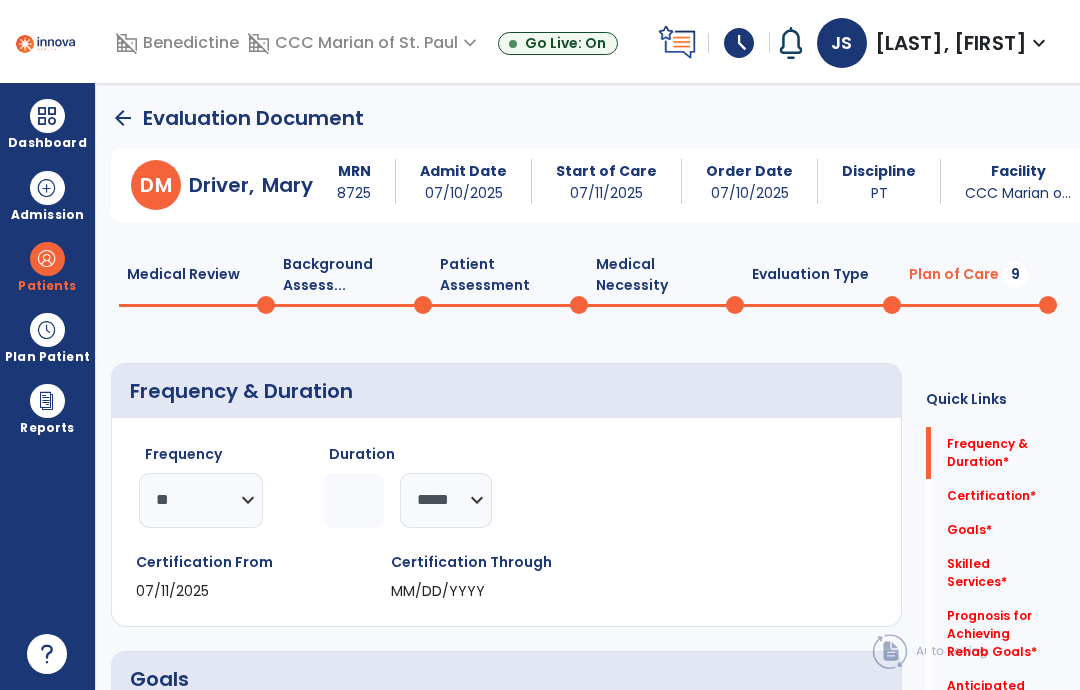 click 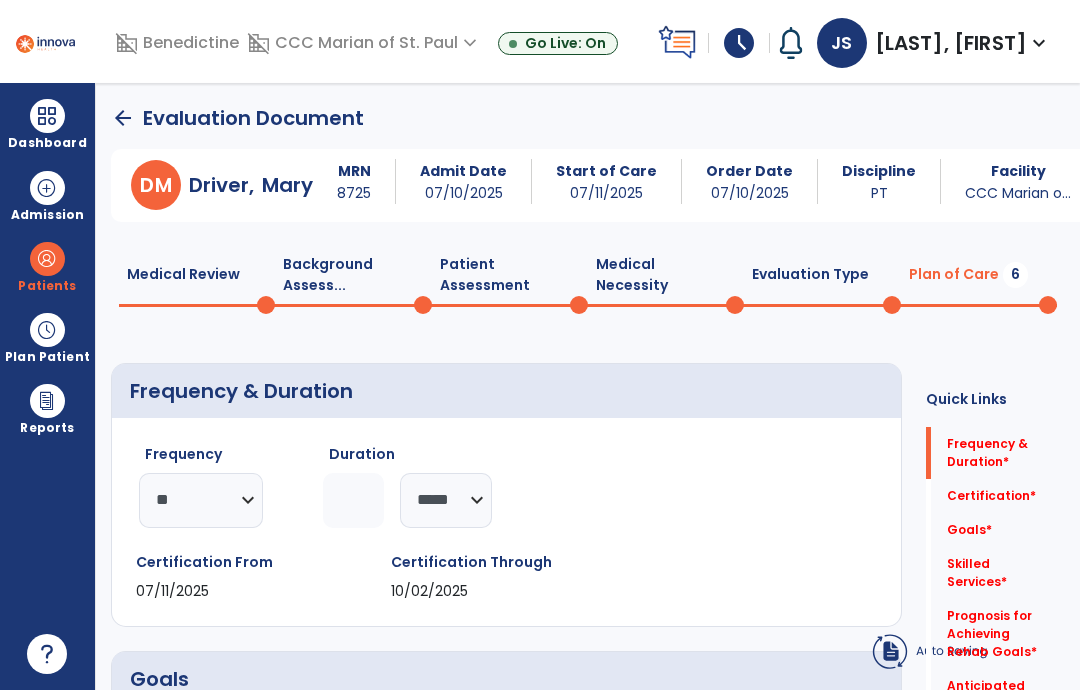 type on "**" 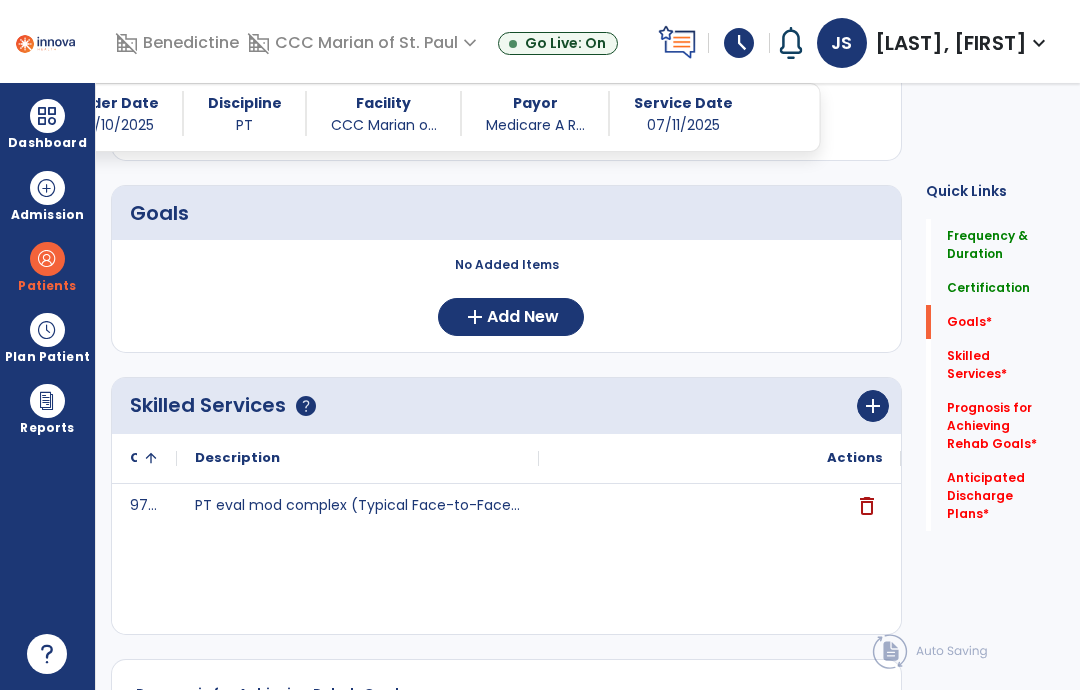 scroll, scrollTop: 526, scrollLeft: 0, axis: vertical 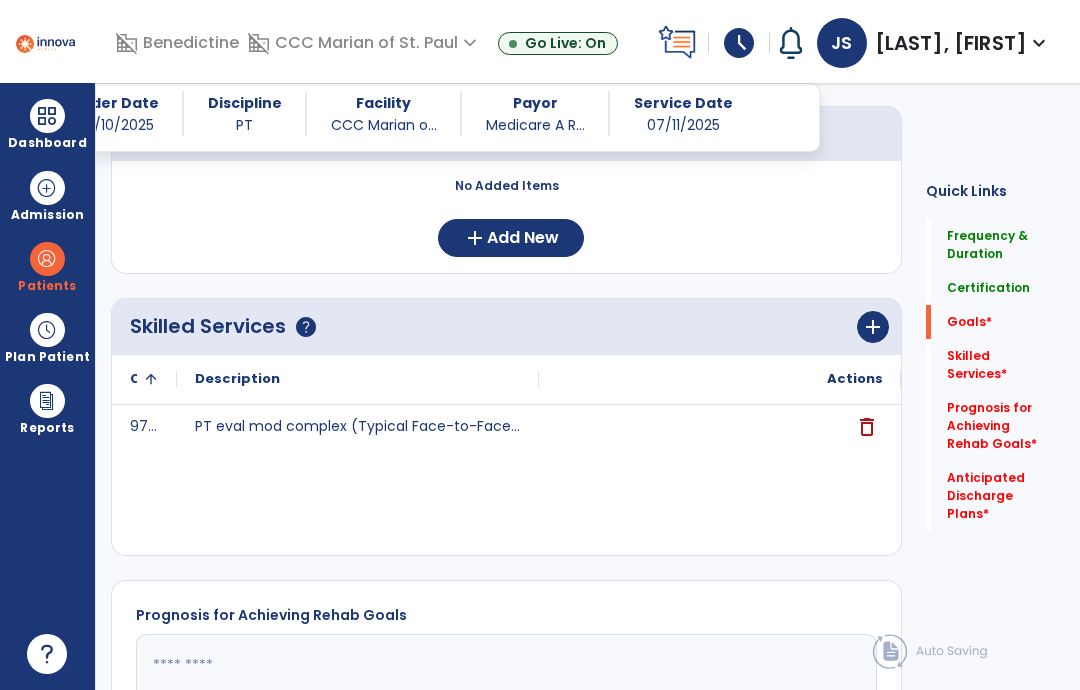 click on "add" 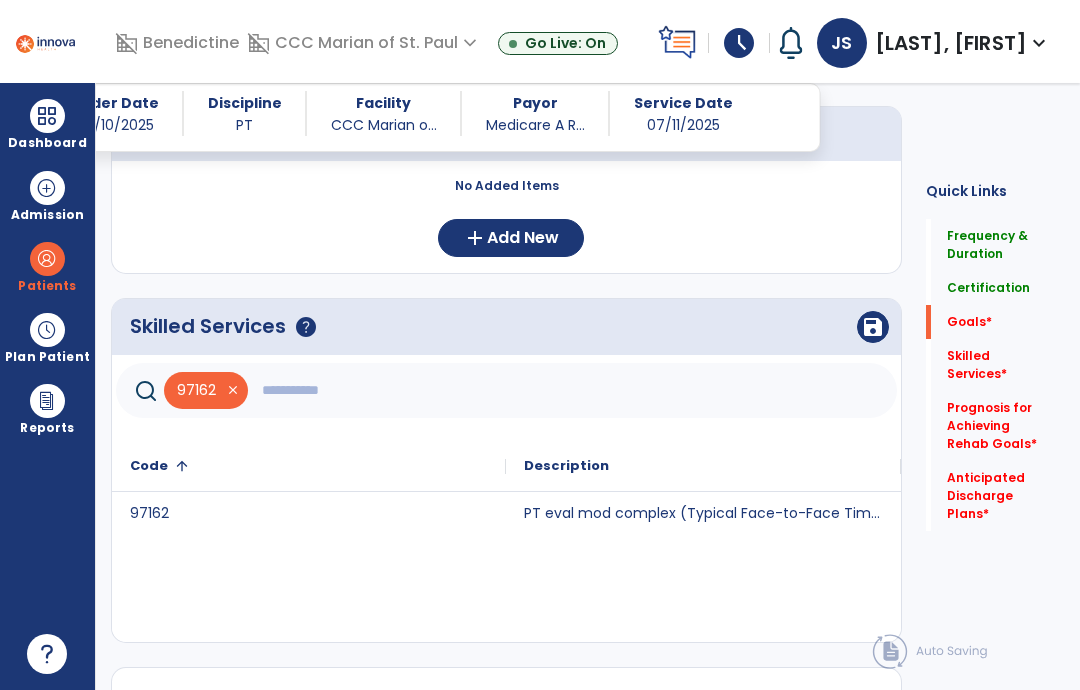 click 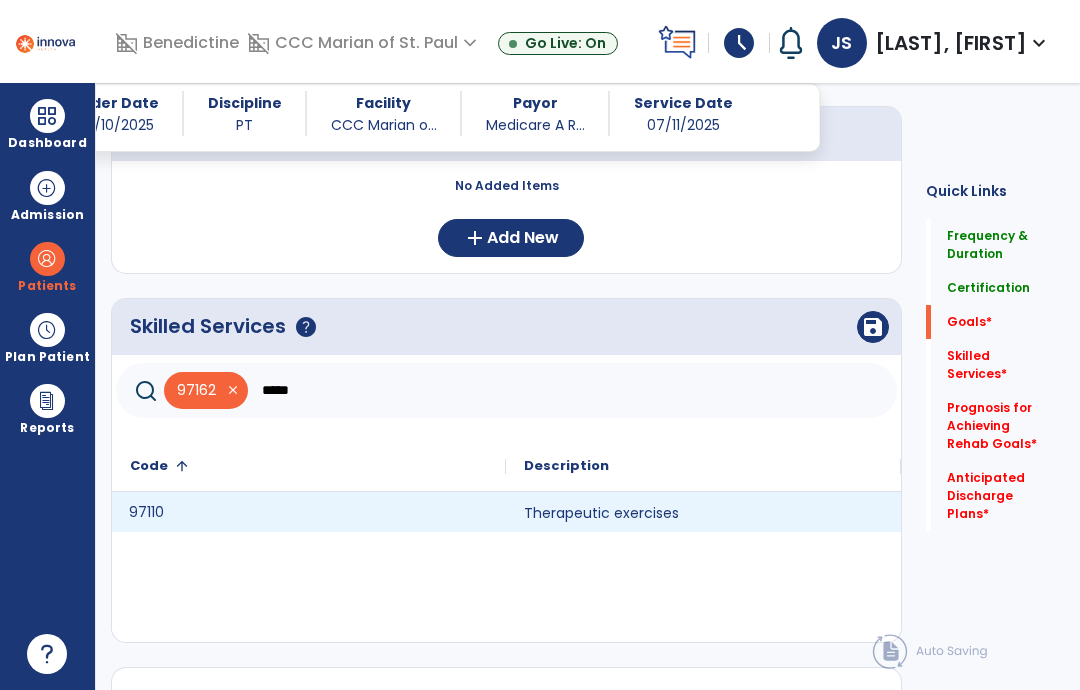 click on "97110" 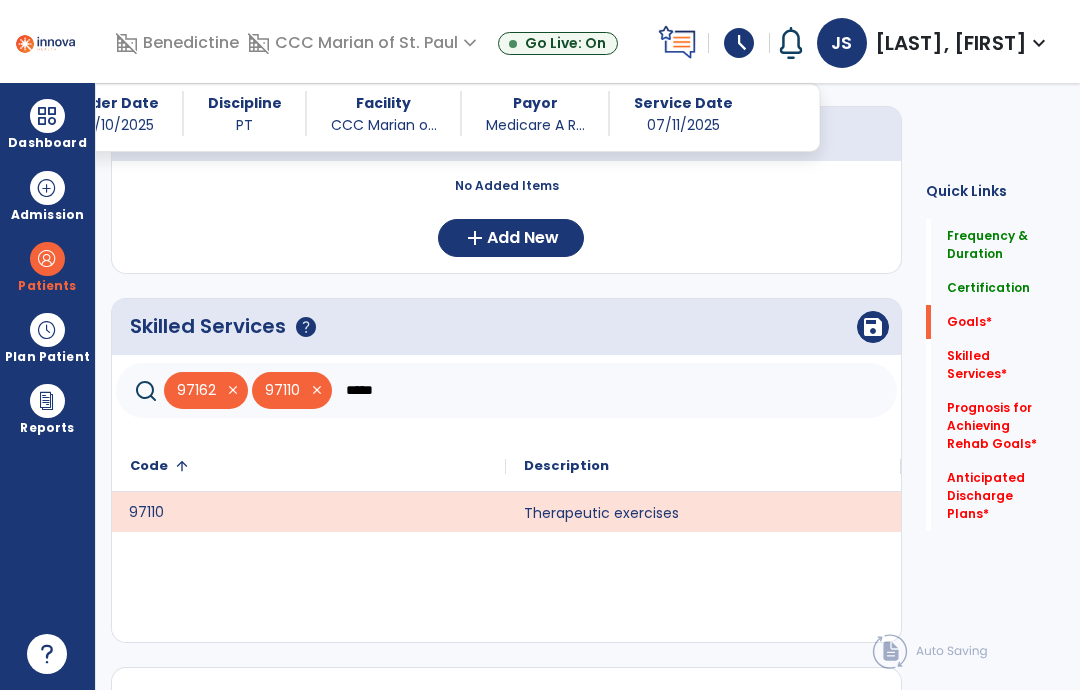 click on "*****" 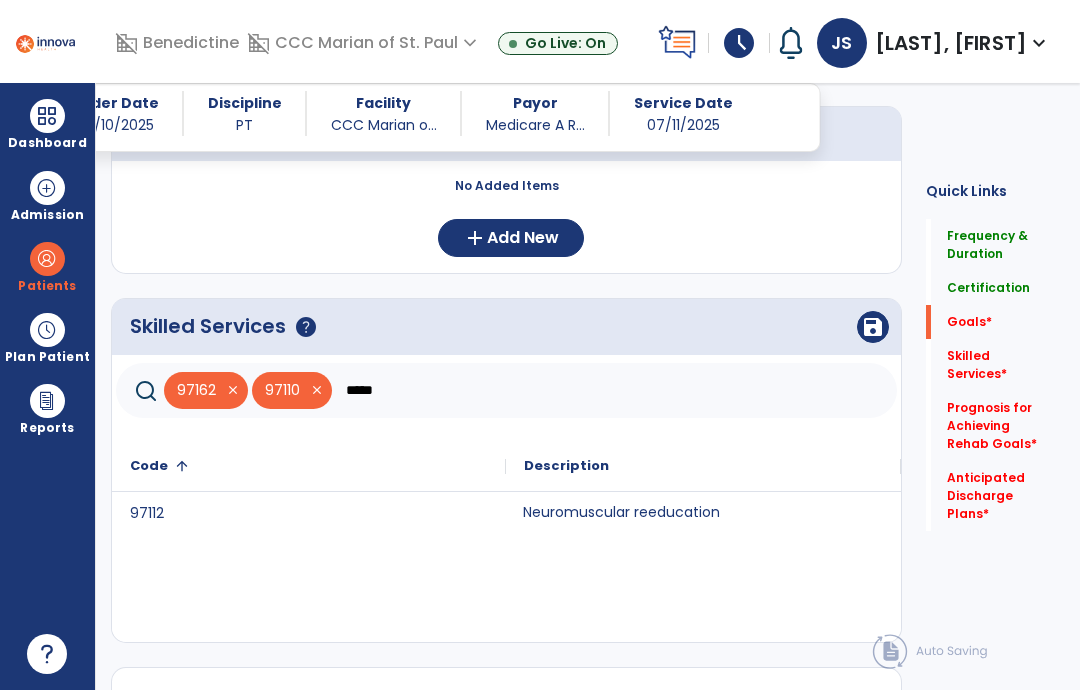 click on "Neuromuscular reeducation" 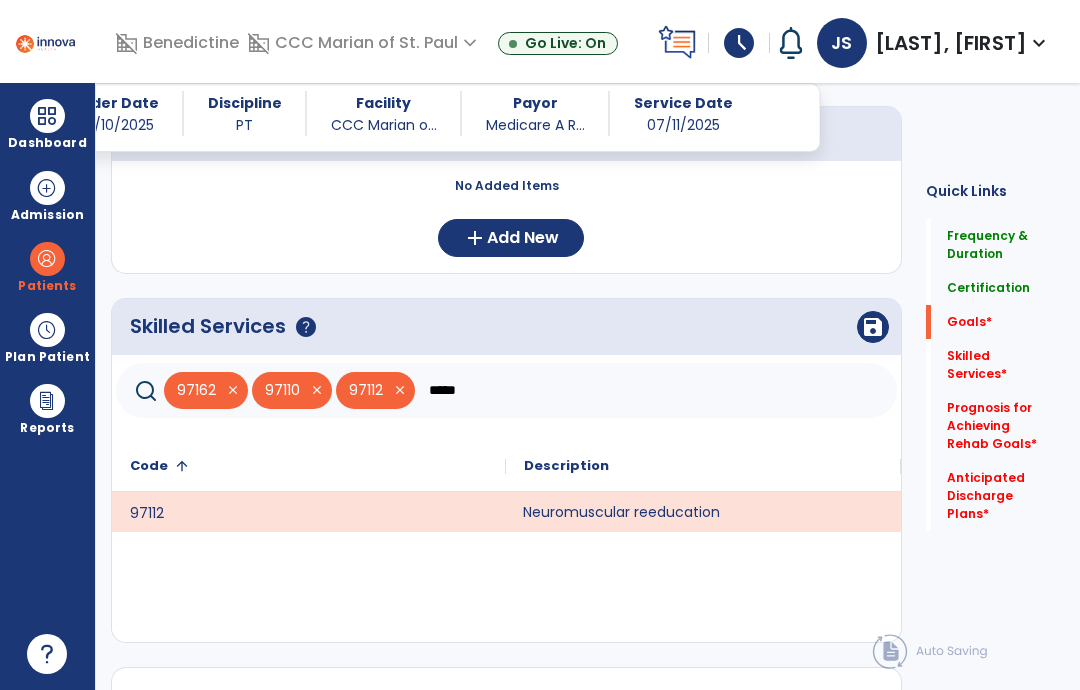 click on "*****" 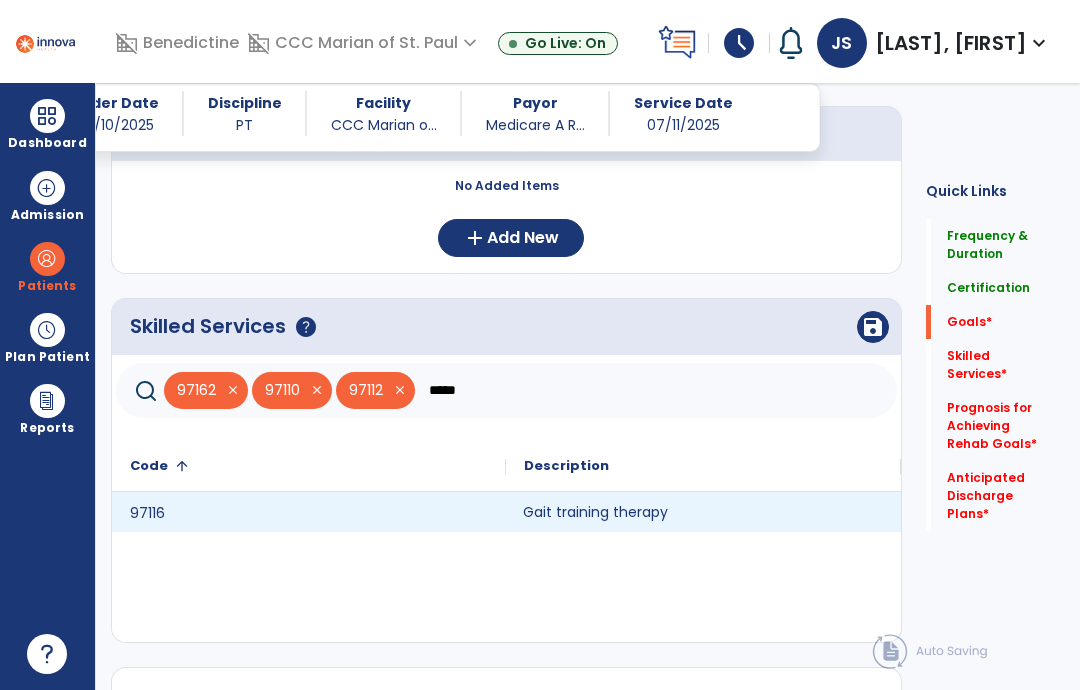 click on "Gait training therapy" 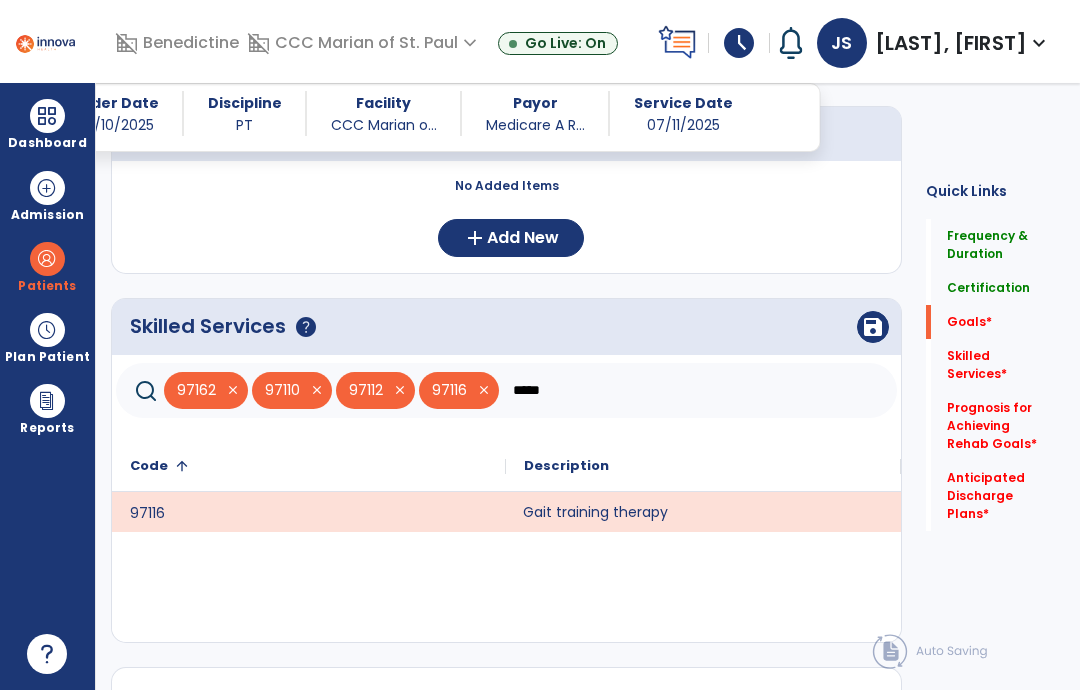 click on "*****" 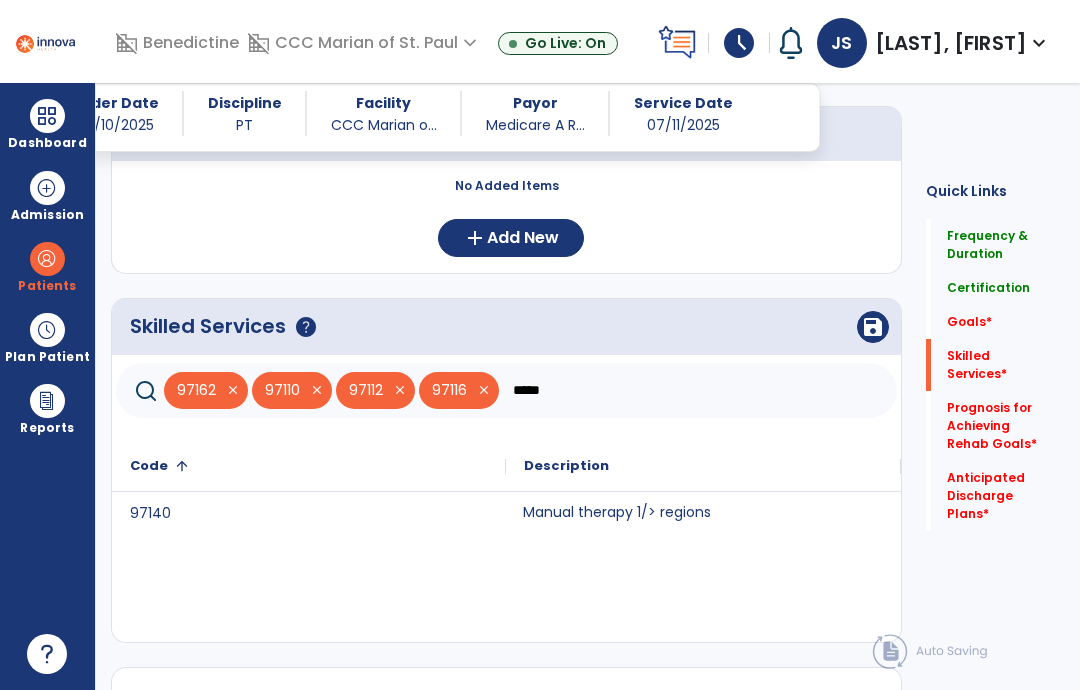 scroll, scrollTop: 576, scrollLeft: 0, axis: vertical 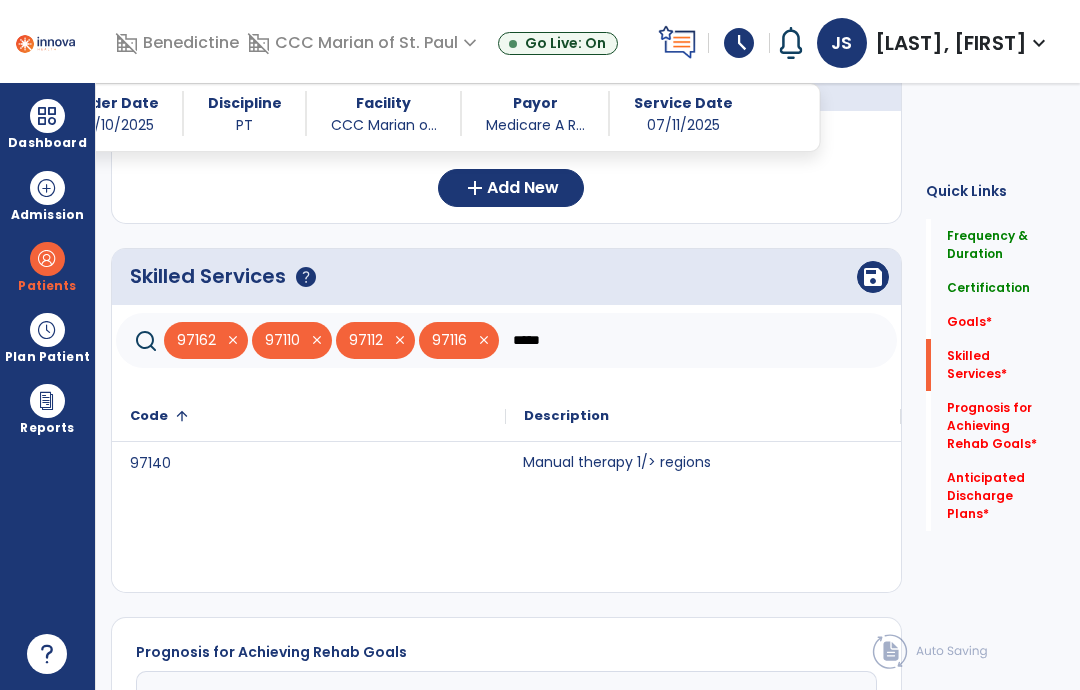 click on "Manual therapy 1/> regions" 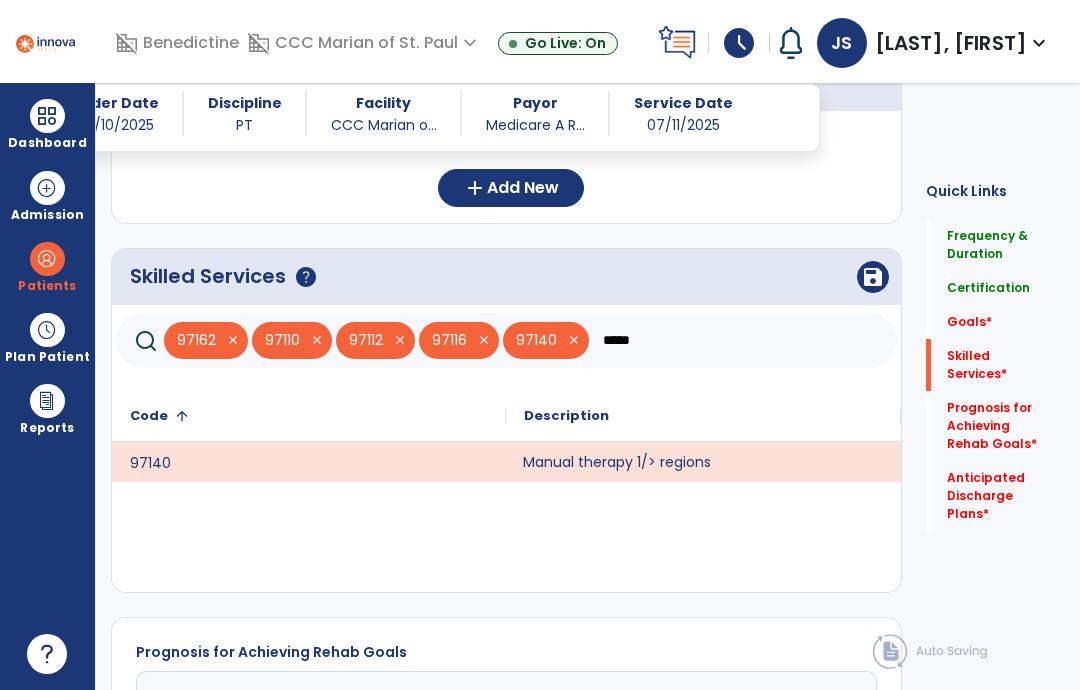 click on "*****" 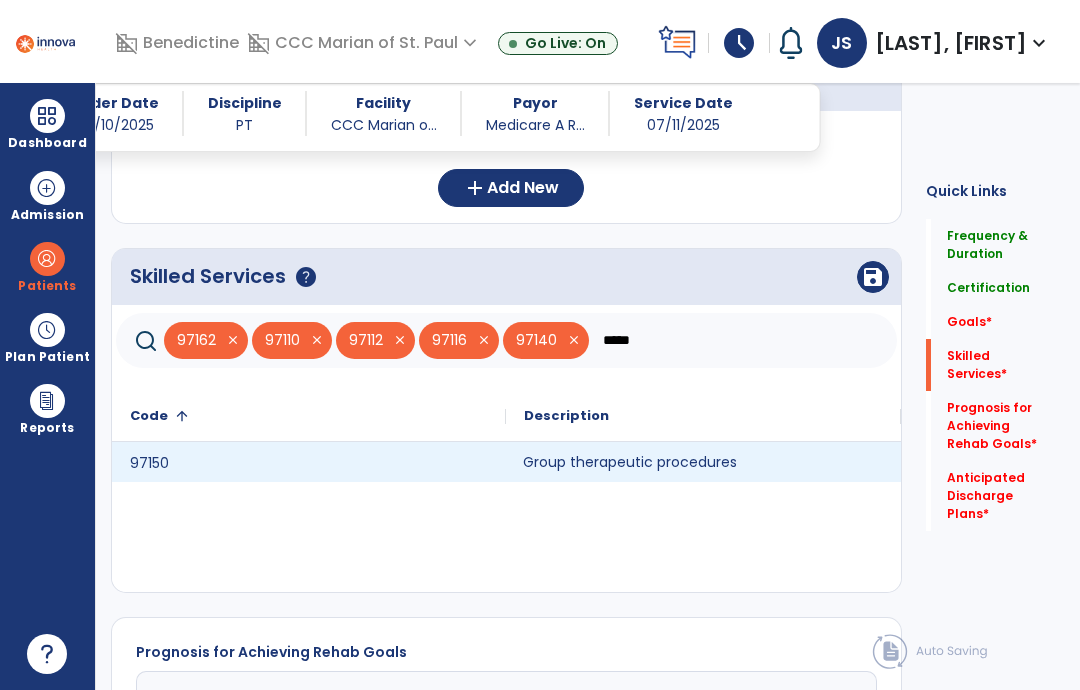 click on "Group therapeutic procedures" 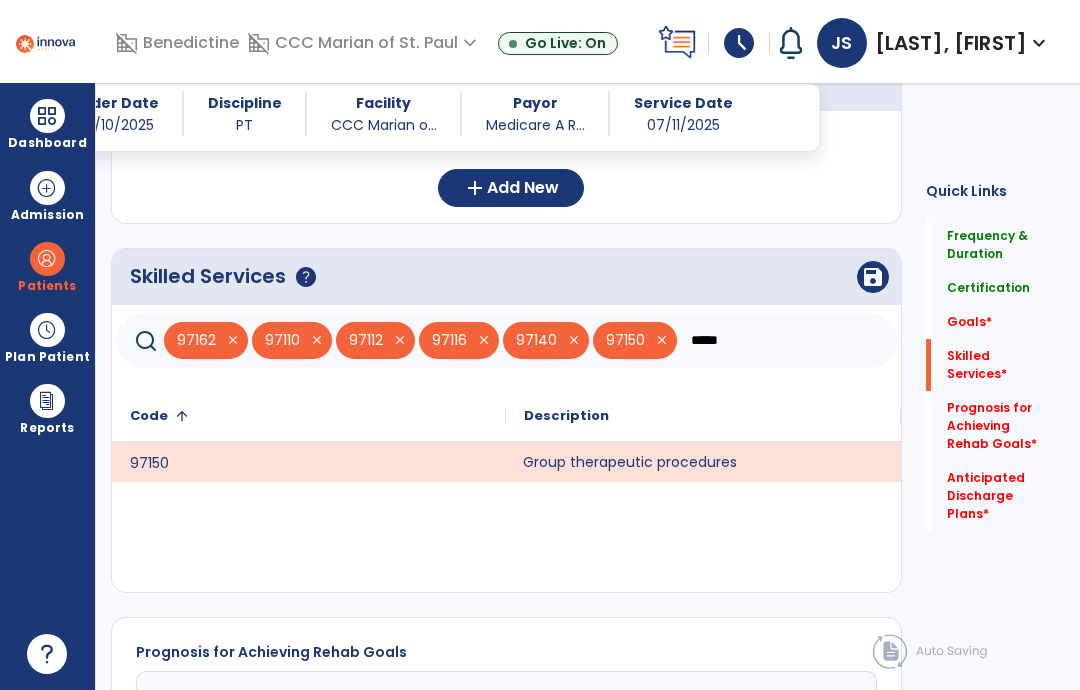 click on "*****" 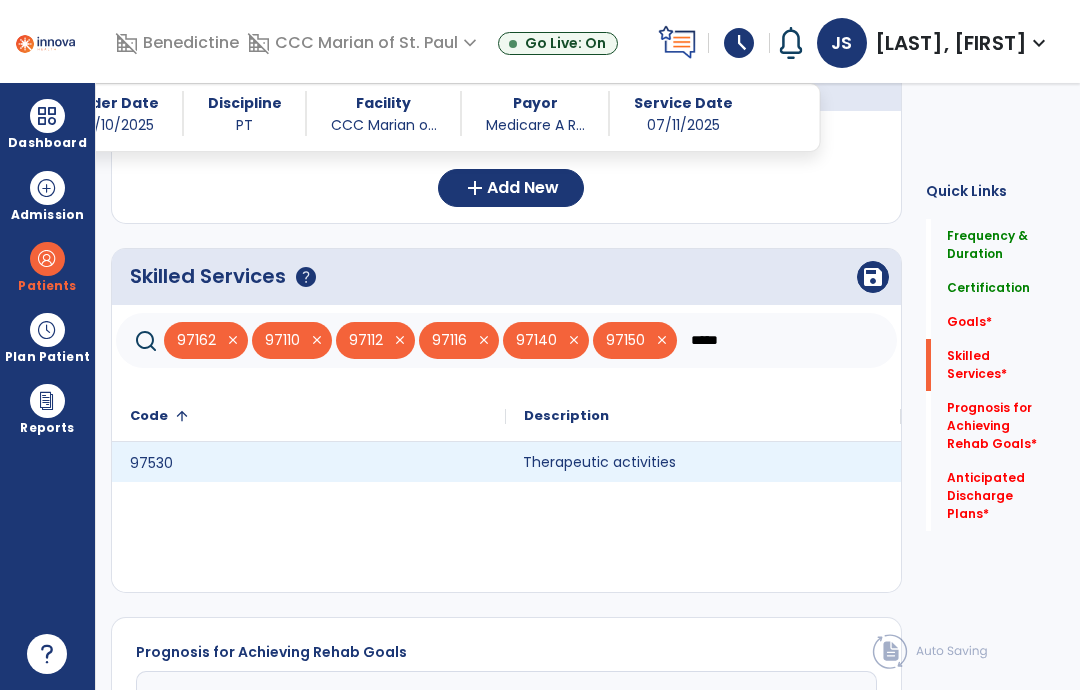 type on "*****" 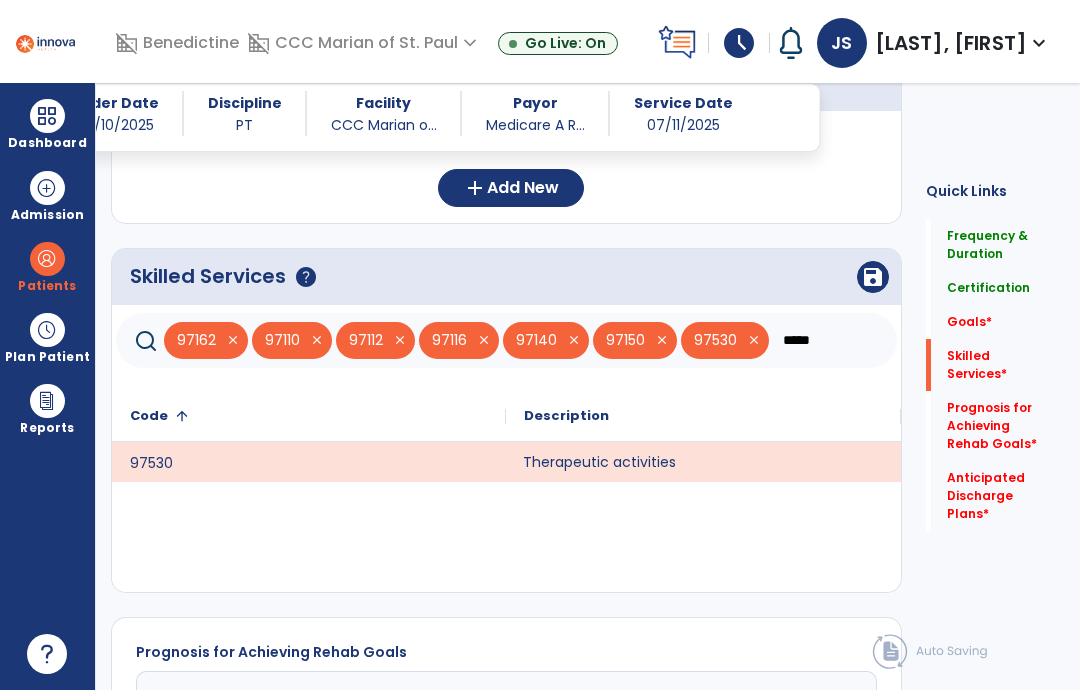 click on "save" 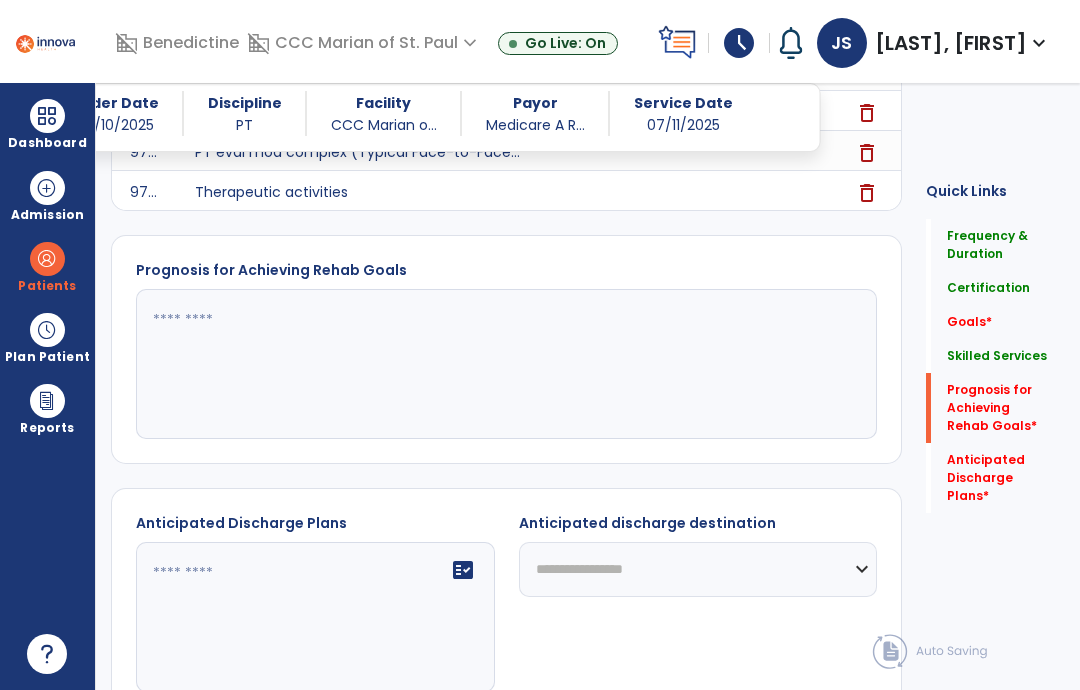 scroll, scrollTop: 1061, scrollLeft: 0, axis: vertical 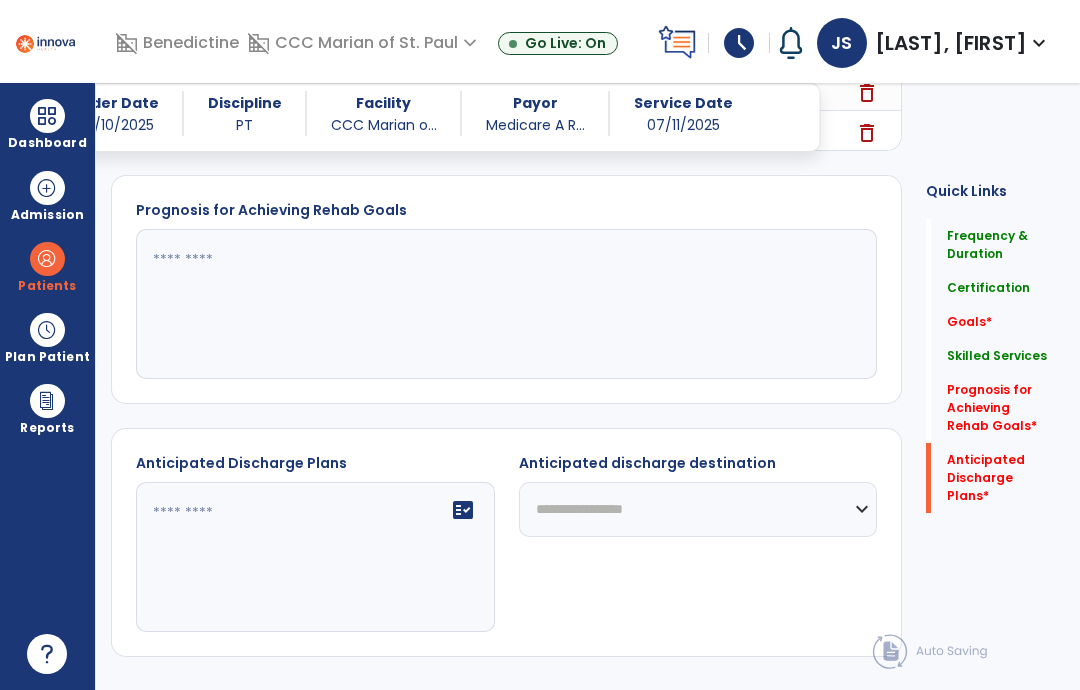 click 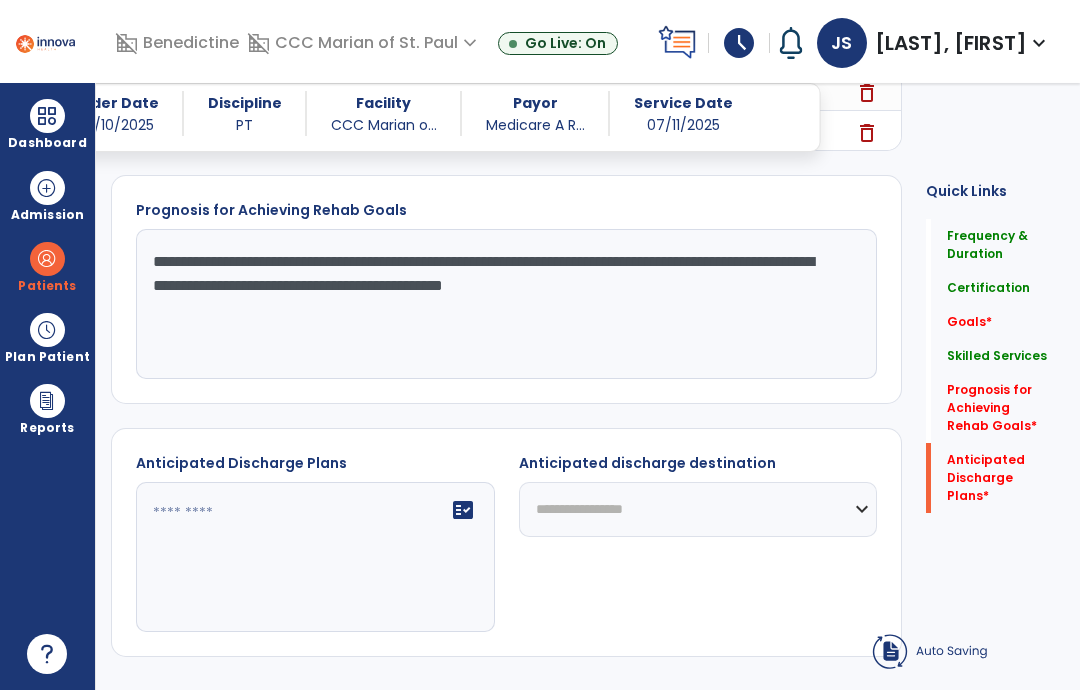 click on "**********" 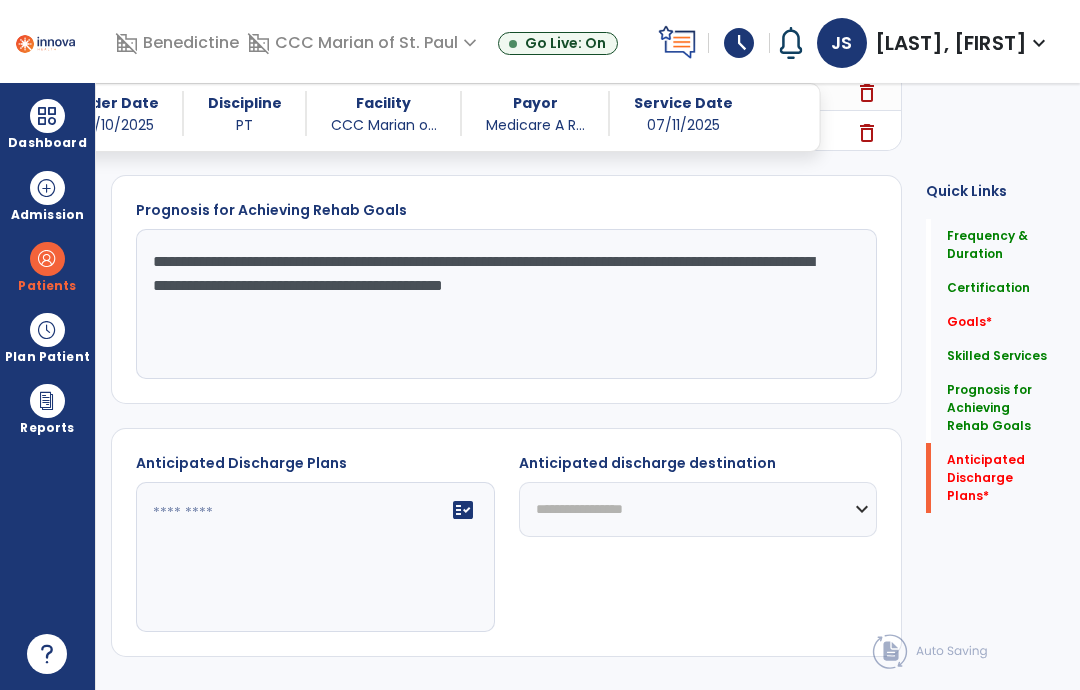 click on "**********" 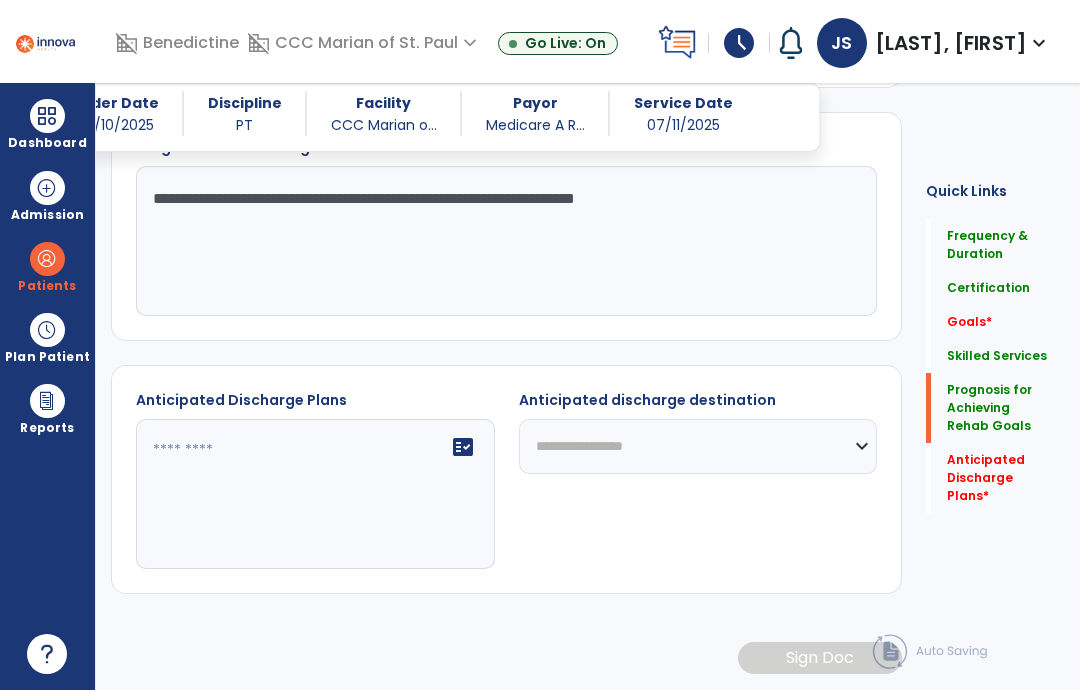 scroll, scrollTop: 1132, scrollLeft: 0, axis: vertical 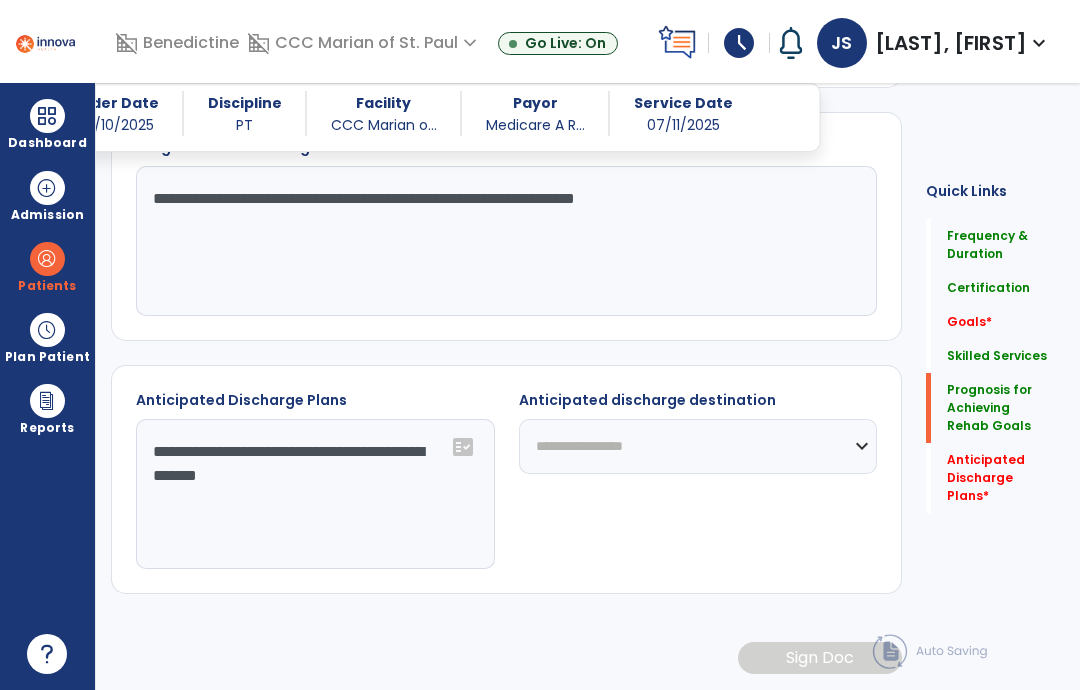 click on "**********" 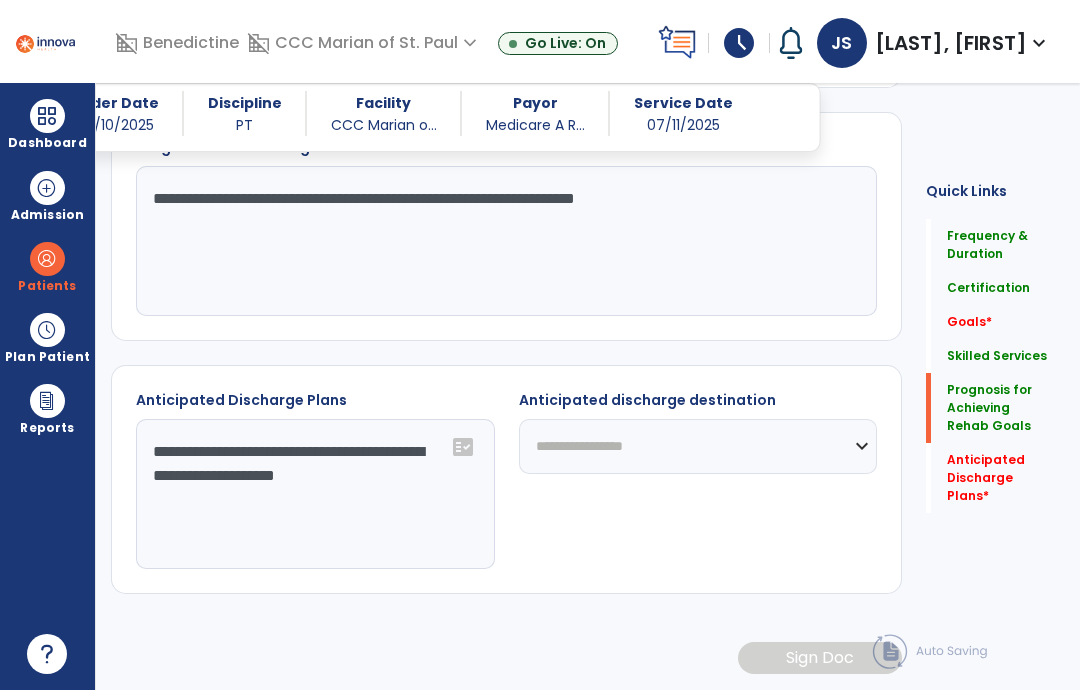 type on "**********" 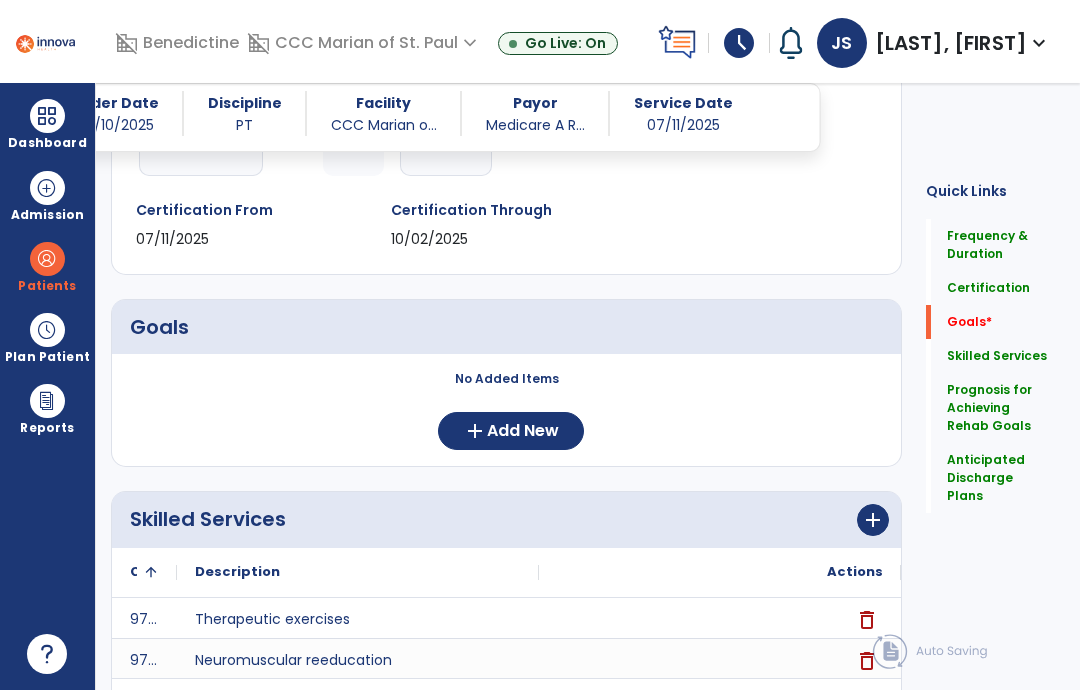 scroll, scrollTop: 338, scrollLeft: 0, axis: vertical 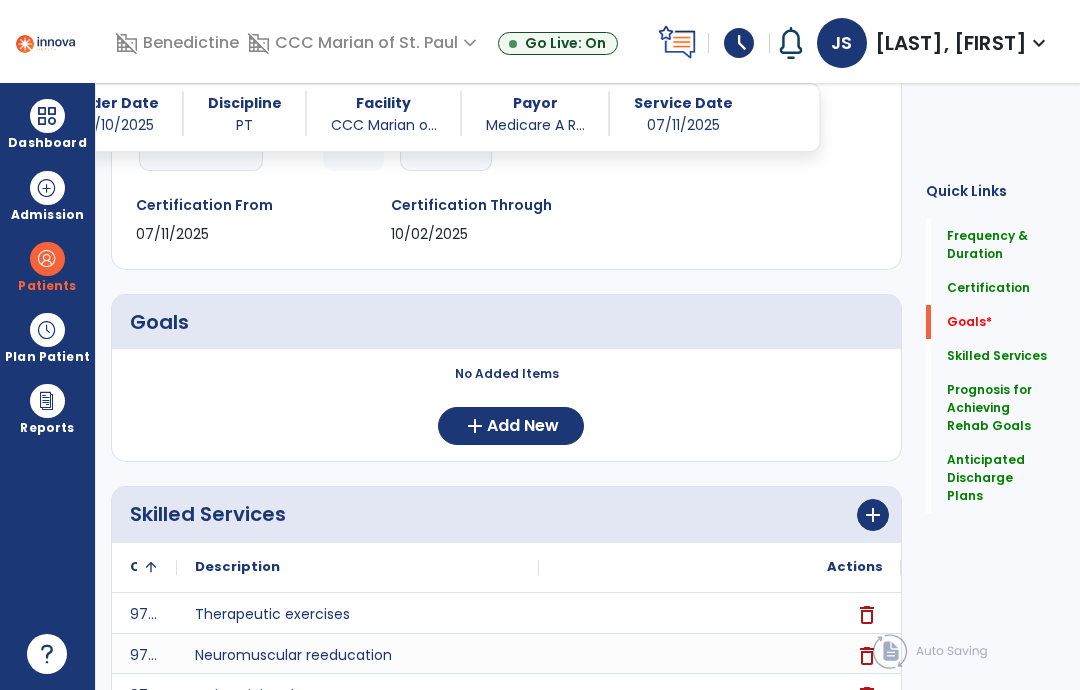 click at bounding box center [47, 116] 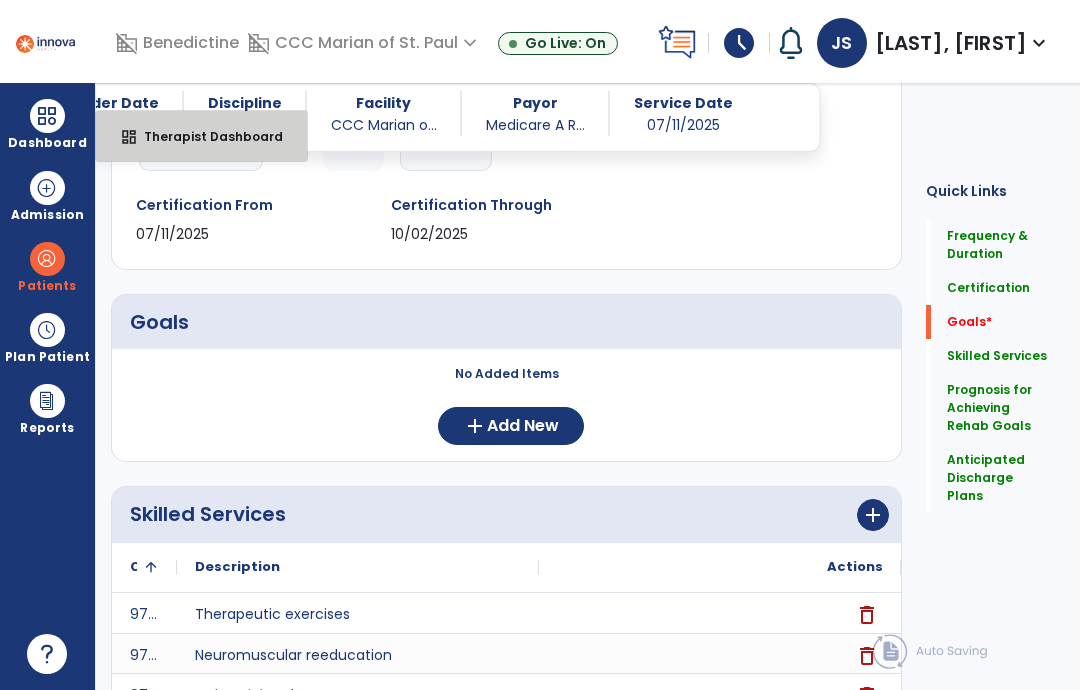 click on "dashboard  Therapist Dashboard" at bounding box center (201, 136) 